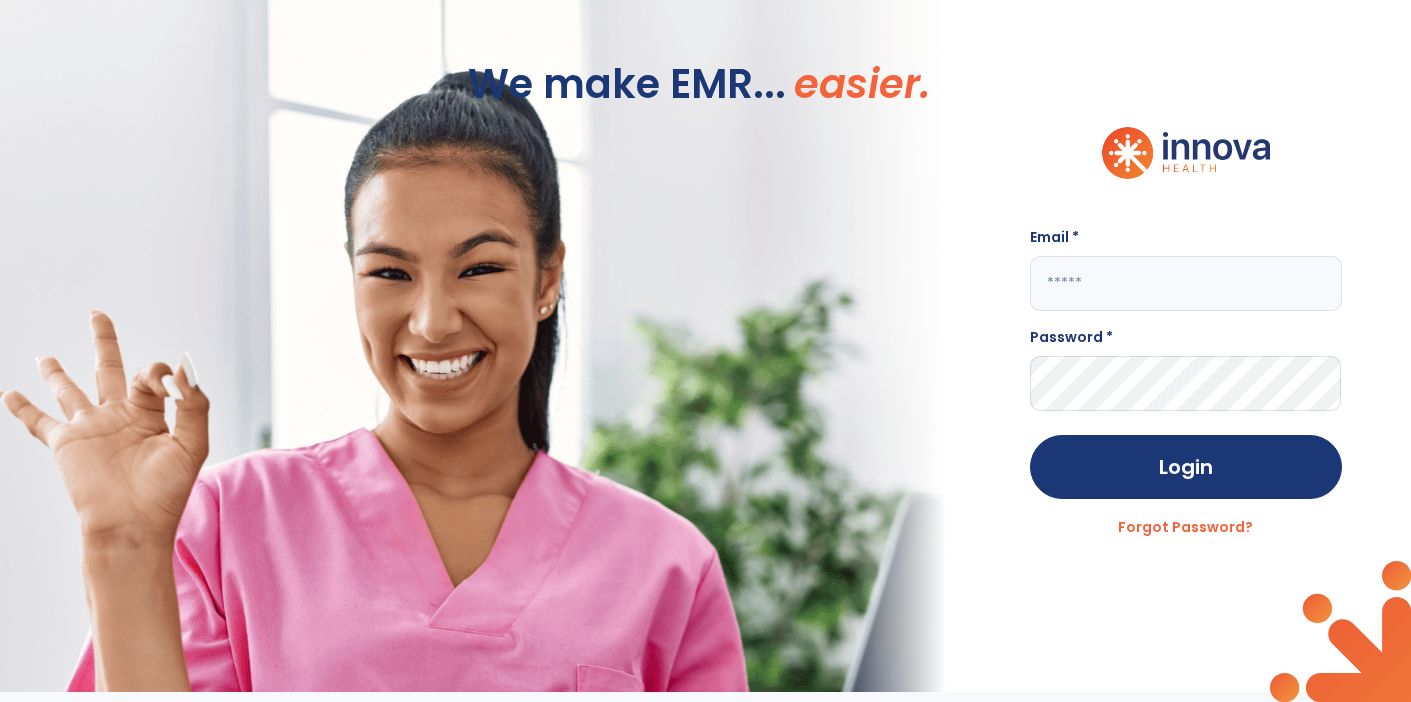 scroll, scrollTop: 0, scrollLeft: 0, axis: both 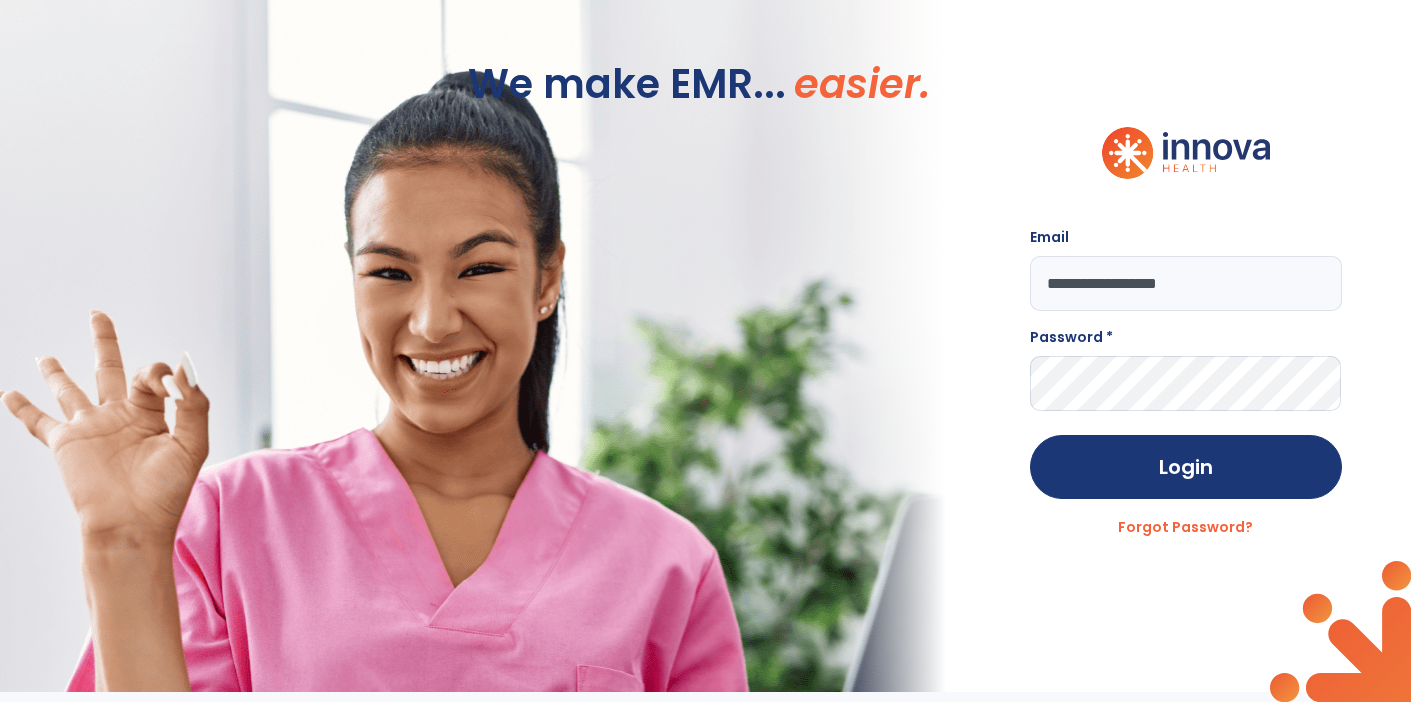 type on "**********" 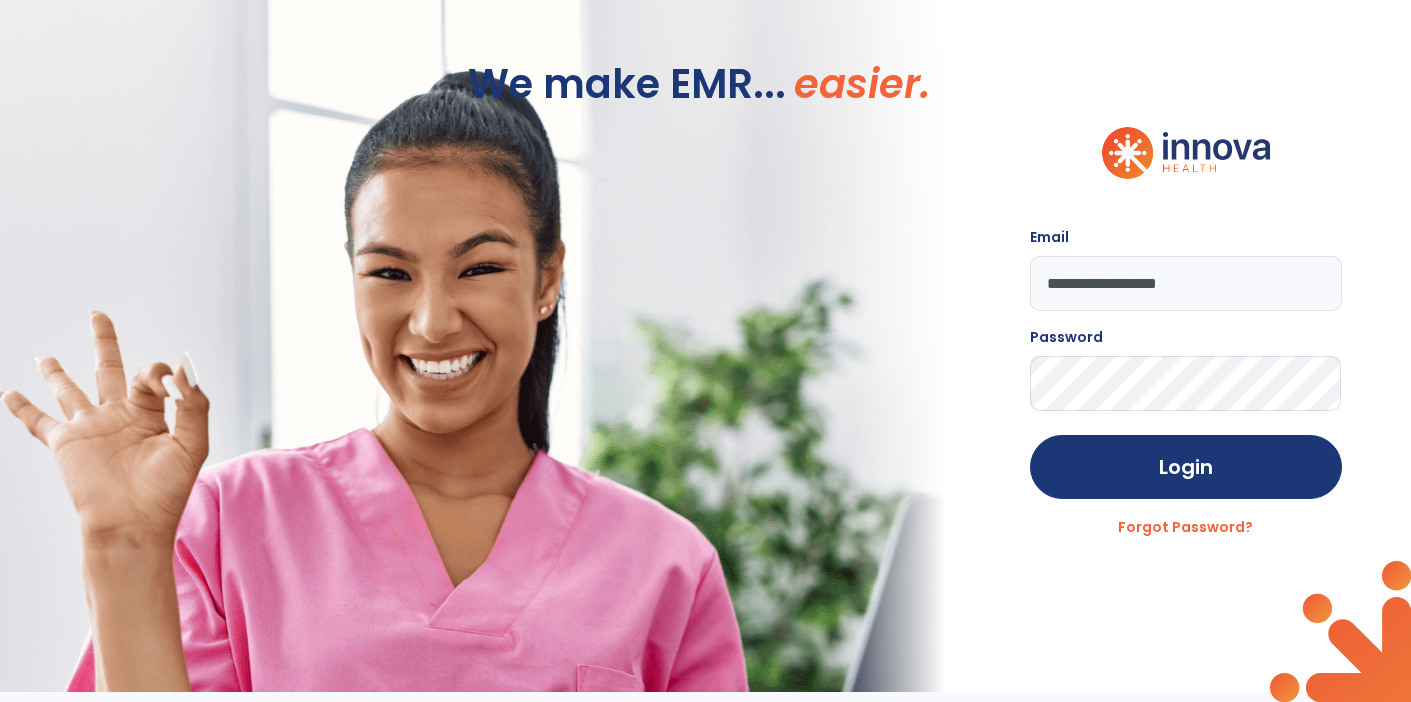 click on "Login" 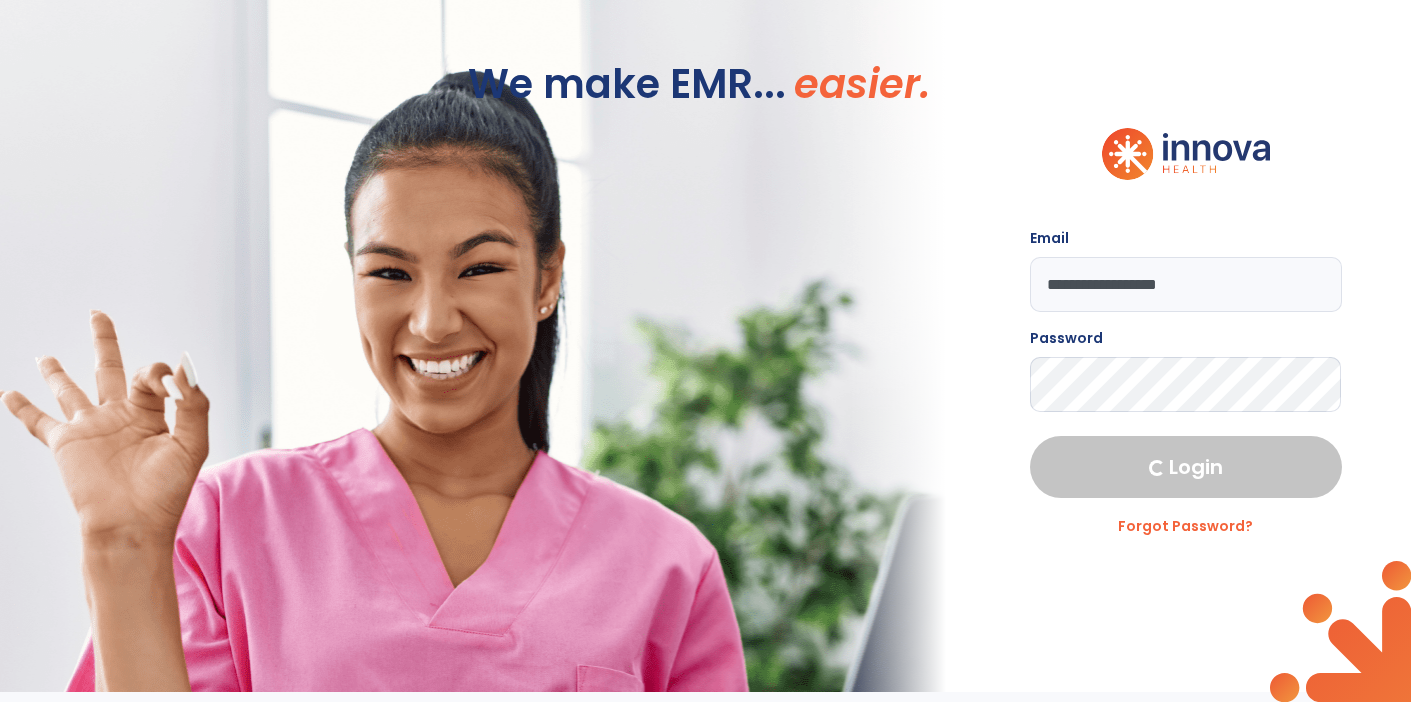 select on "****" 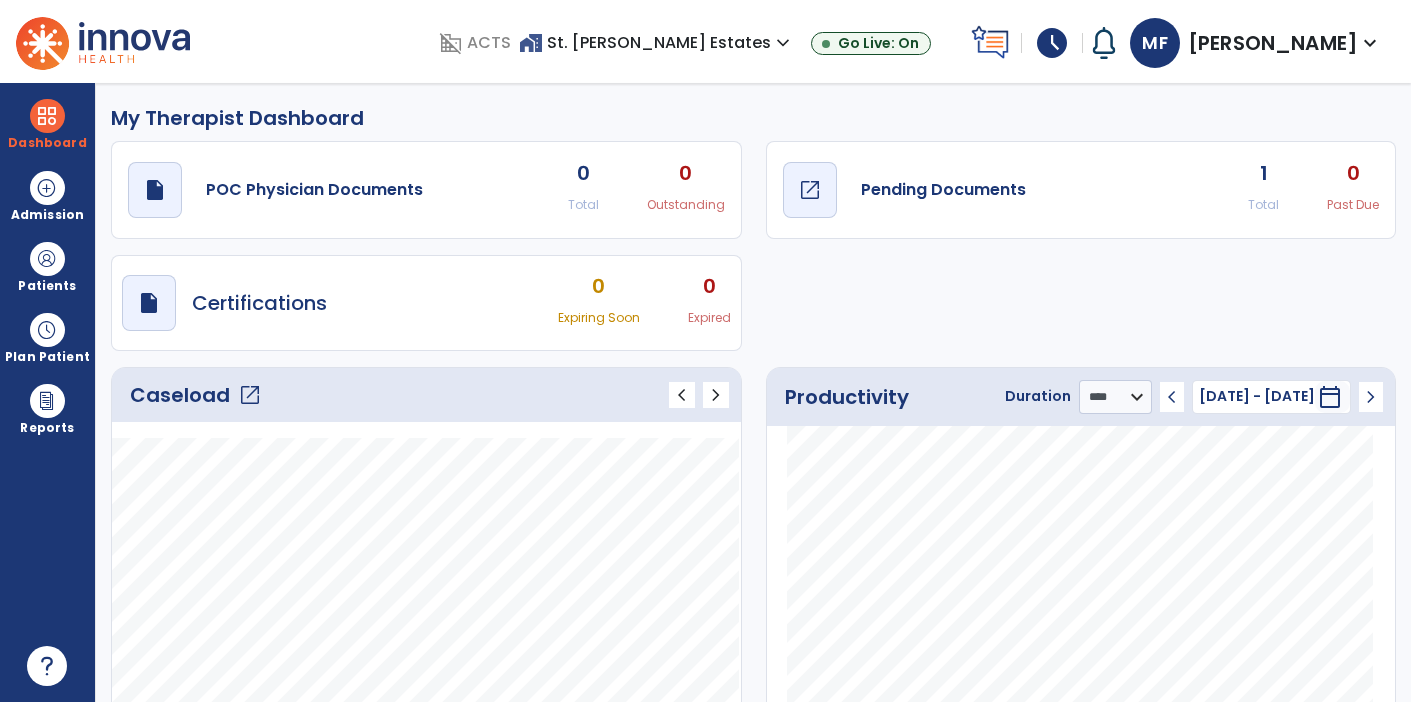 click on "Pending Documents" 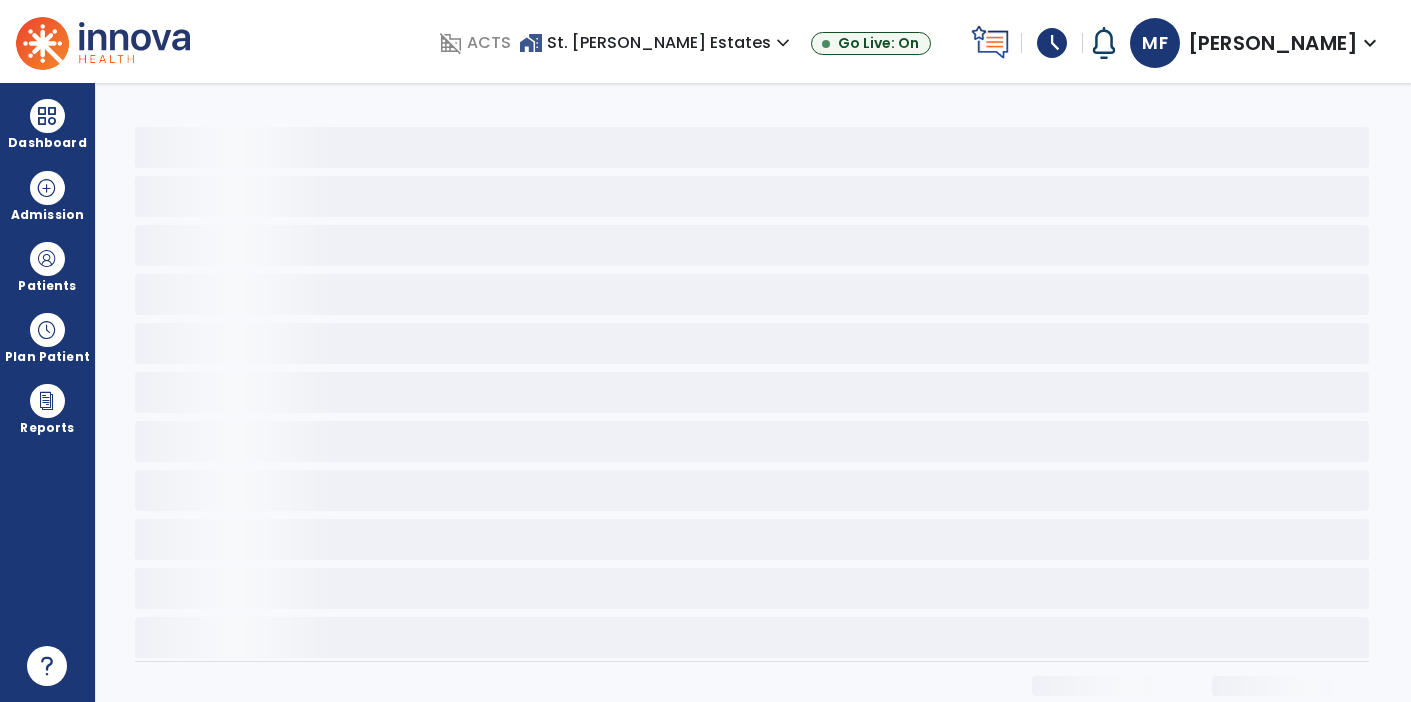 scroll, scrollTop: 0, scrollLeft: 0, axis: both 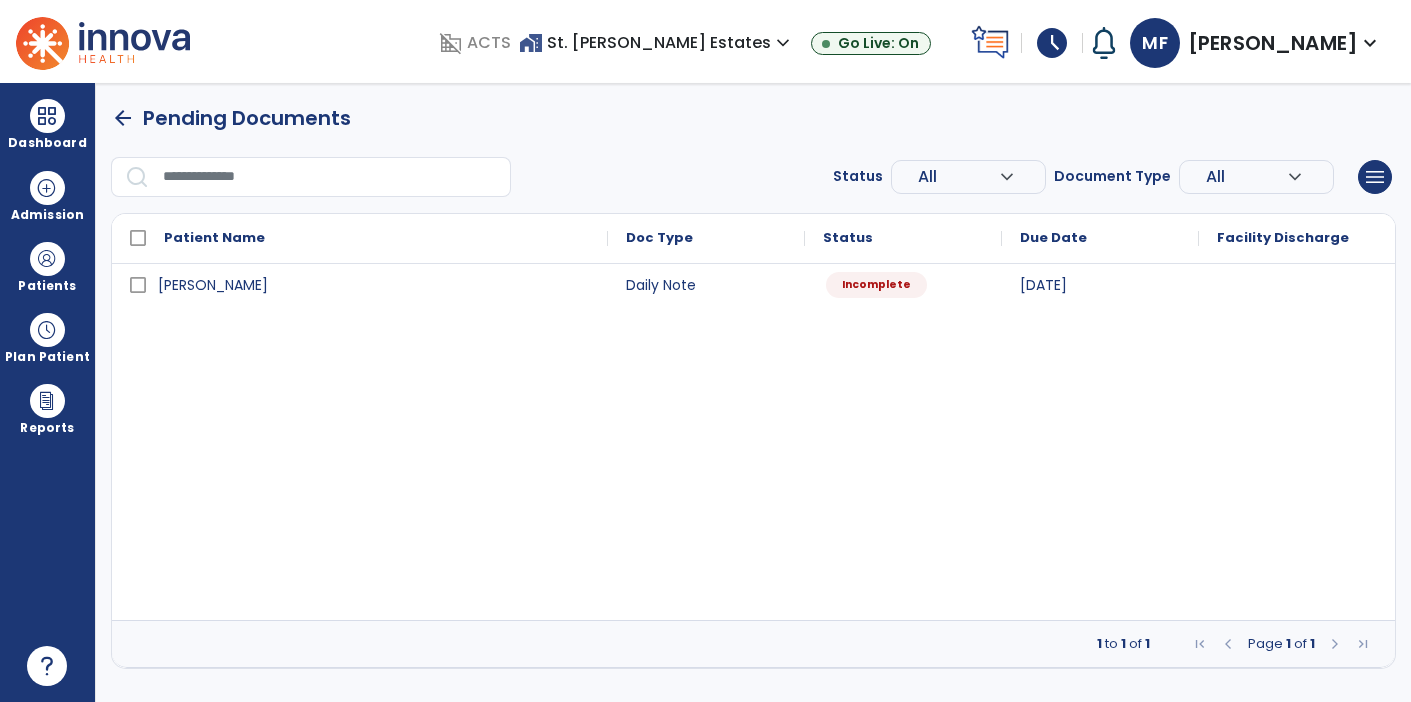 click on "Incomplete" at bounding box center (876, 285) 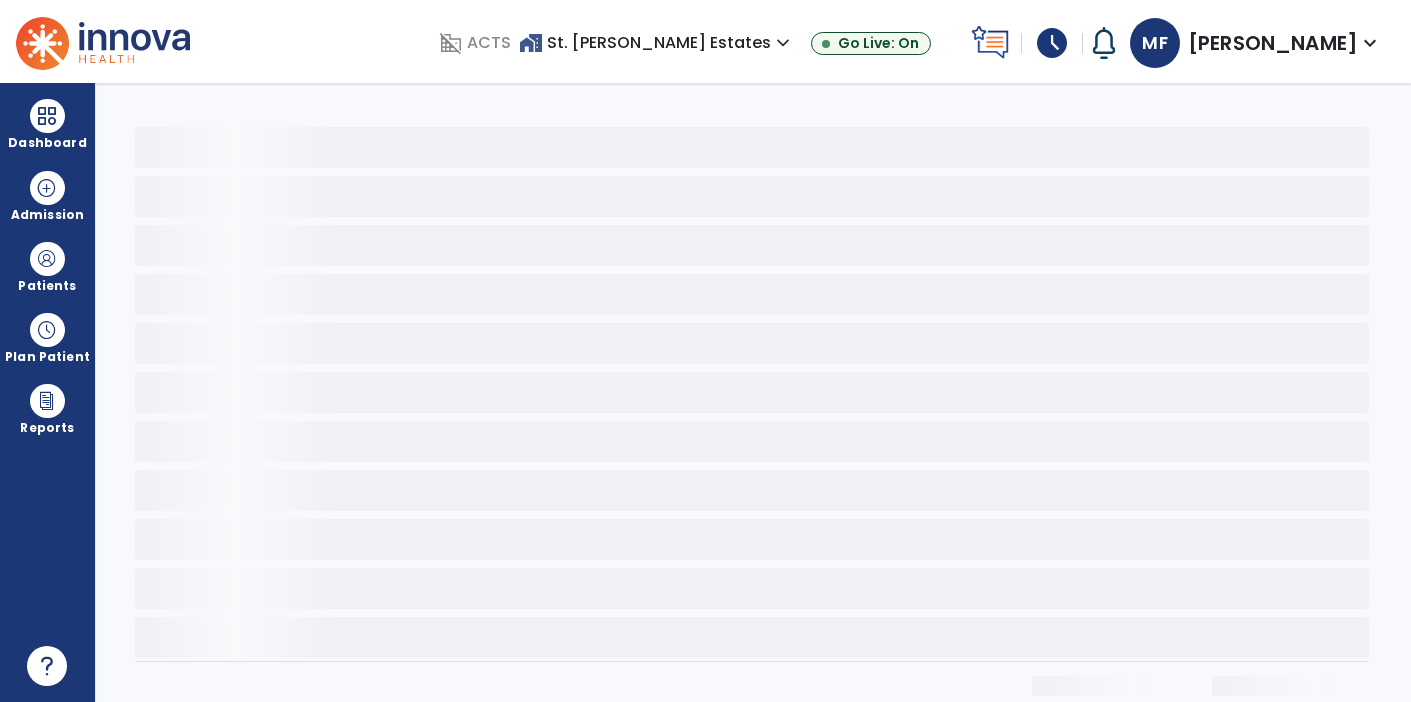 select on "*" 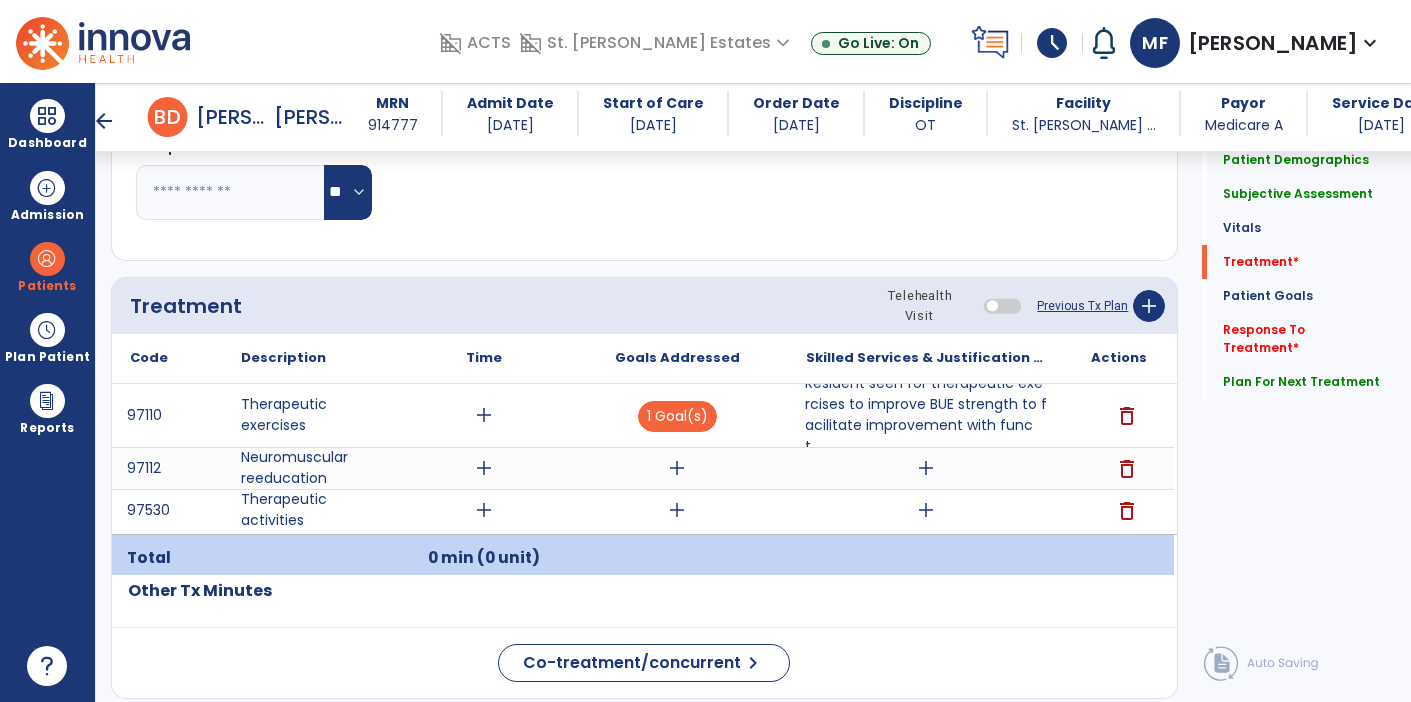 click on "Resident seen for therapeutic exercises to improve BUE strength to facilitate improvement with funct..." at bounding box center (926, 415) 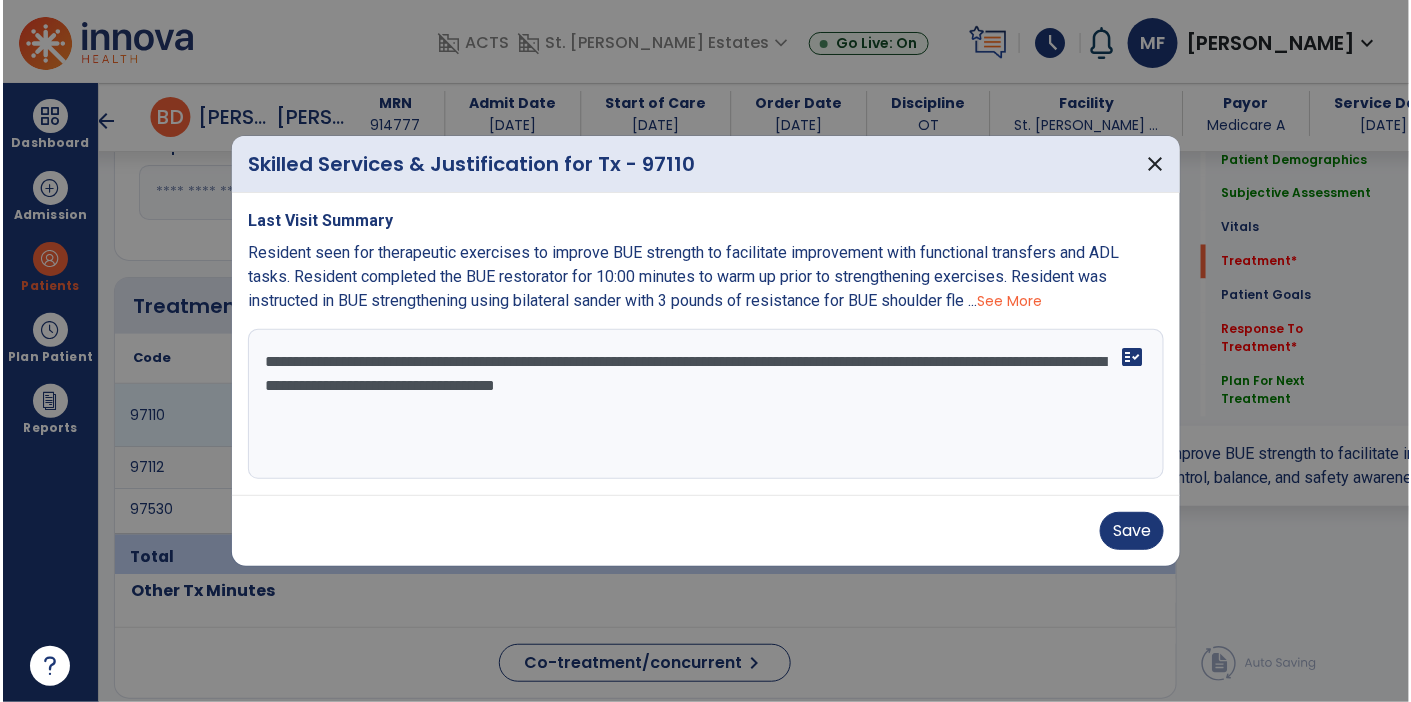 scroll, scrollTop: 1082, scrollLeft: 0, axis: vertical 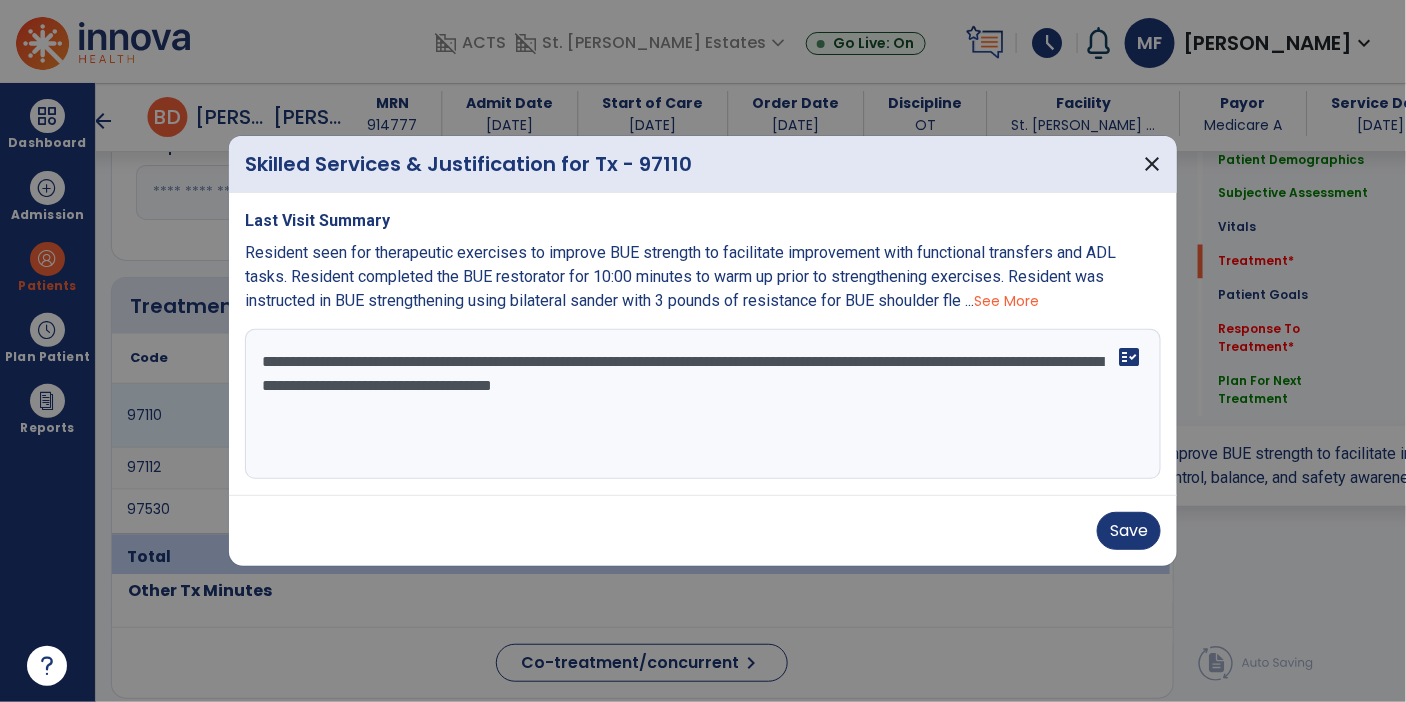 click on "**********" at bounding box center (703, 404) 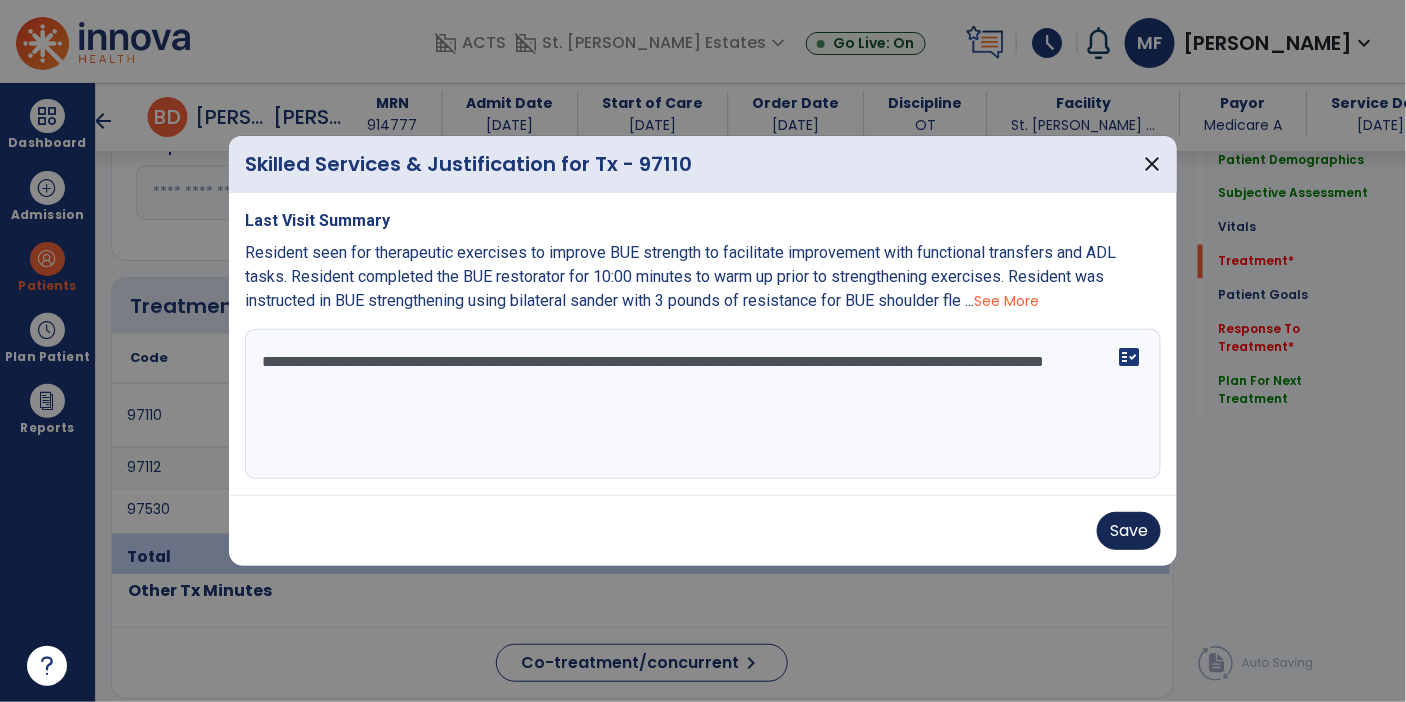 type on "**********" 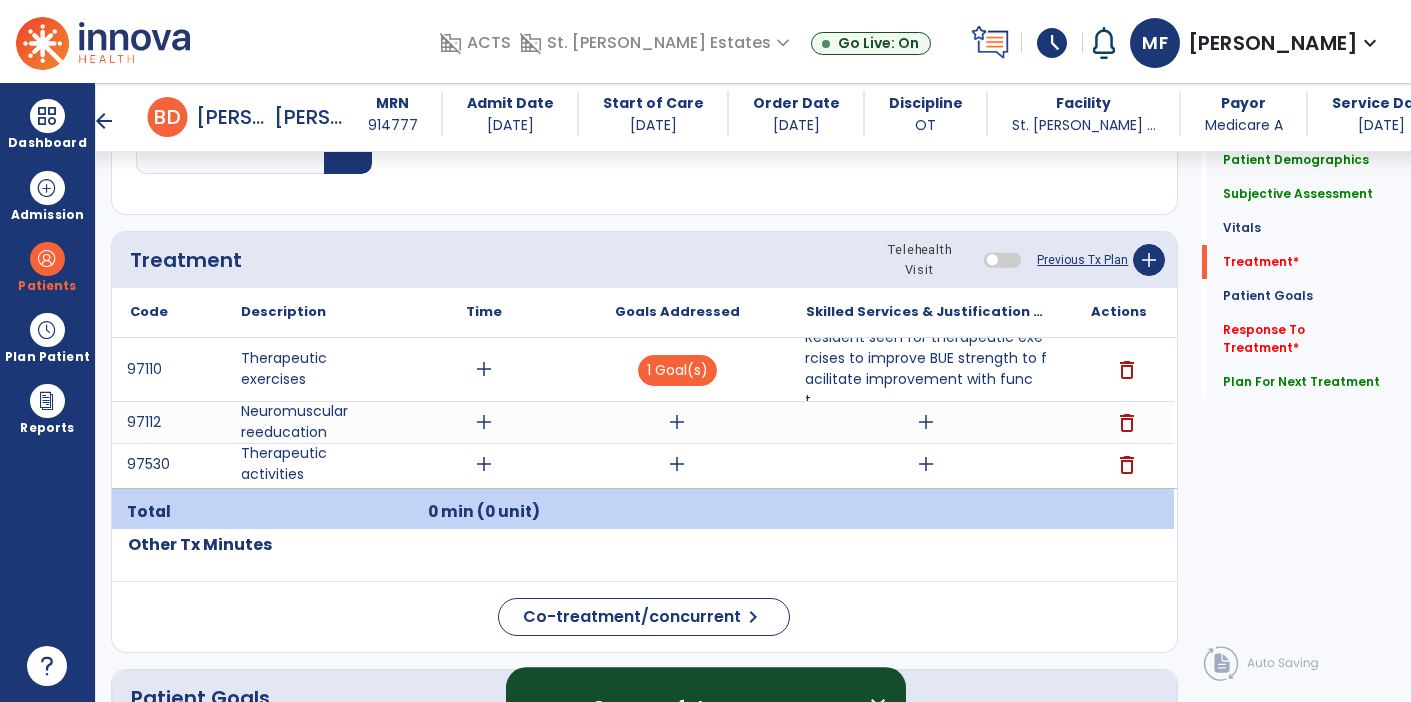 click on "Resident seen for therapeutic exercises to improve BUE strength to facilitate improvement with funct..." at bounding box center [926, 369] 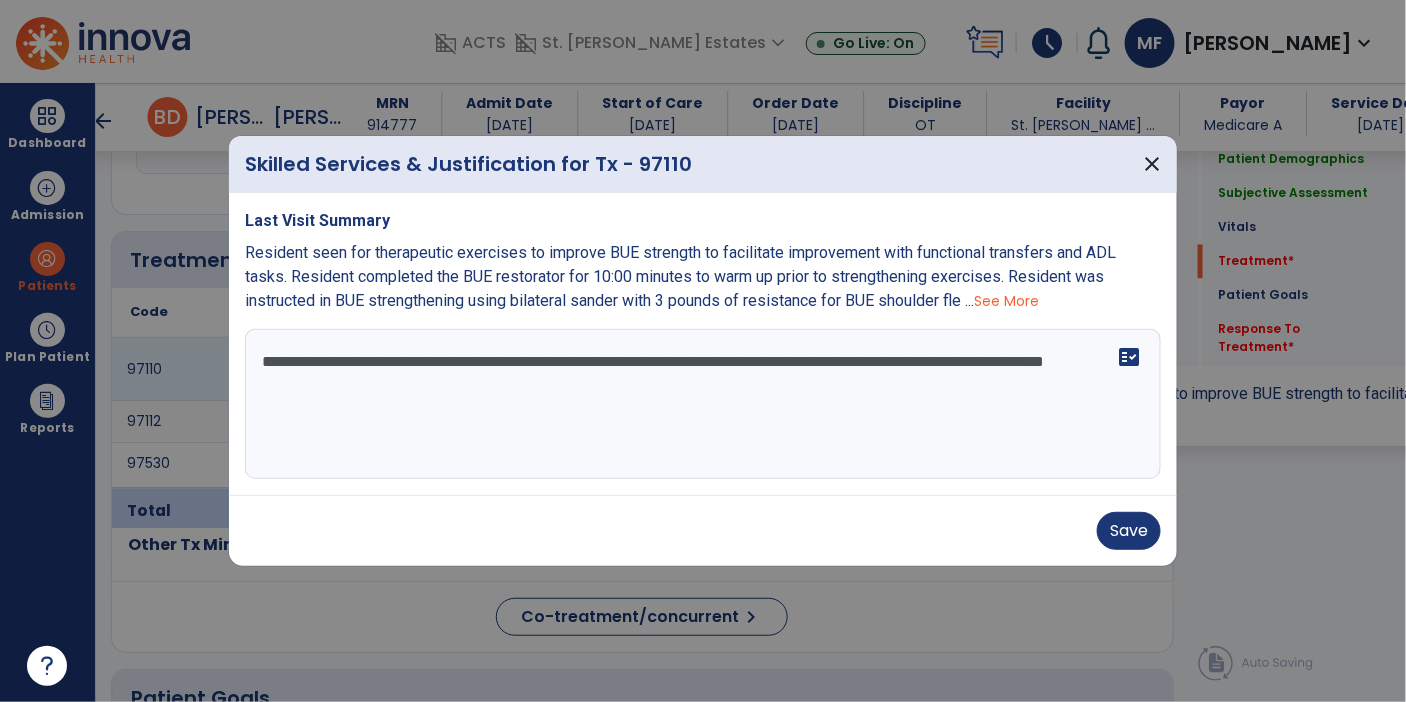 click on "**********" at bounding box center (703, 404) 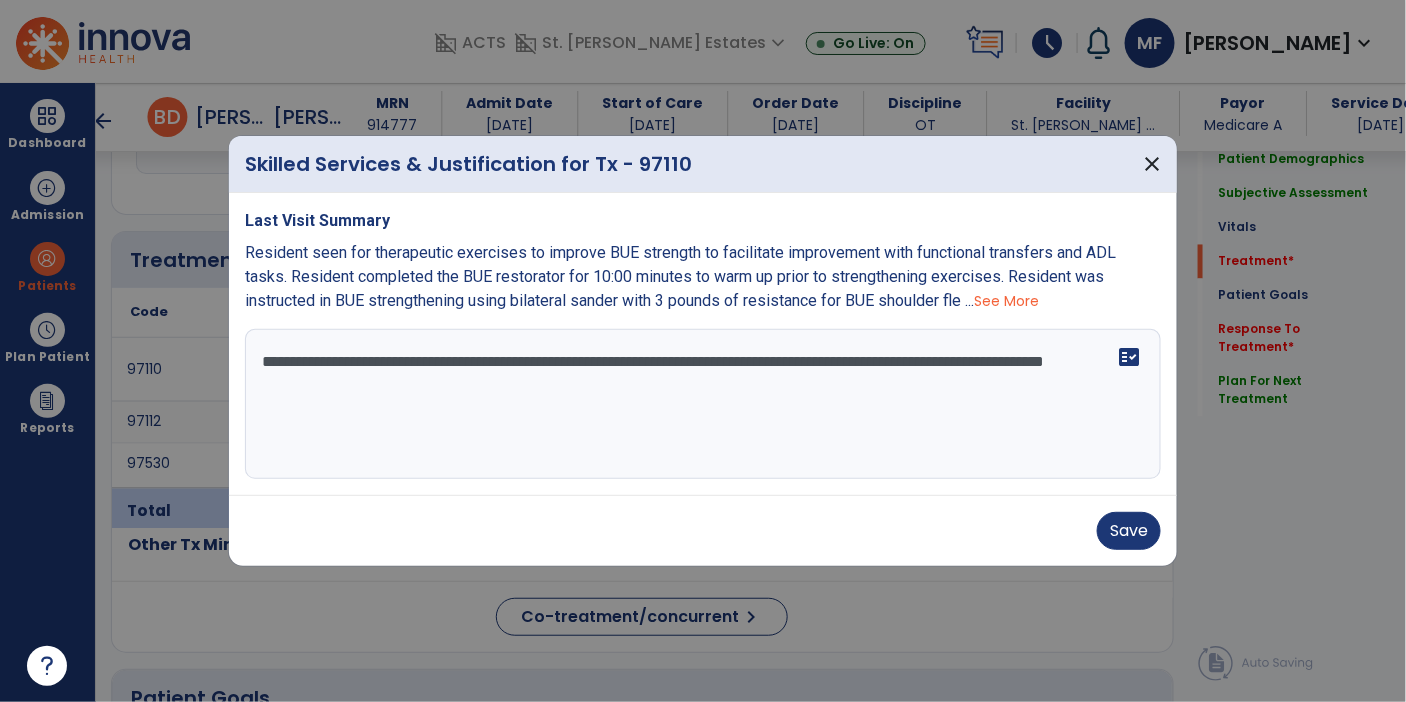 scroll, scrollTop: 1128, scrollLeft: 0, axis: vertical 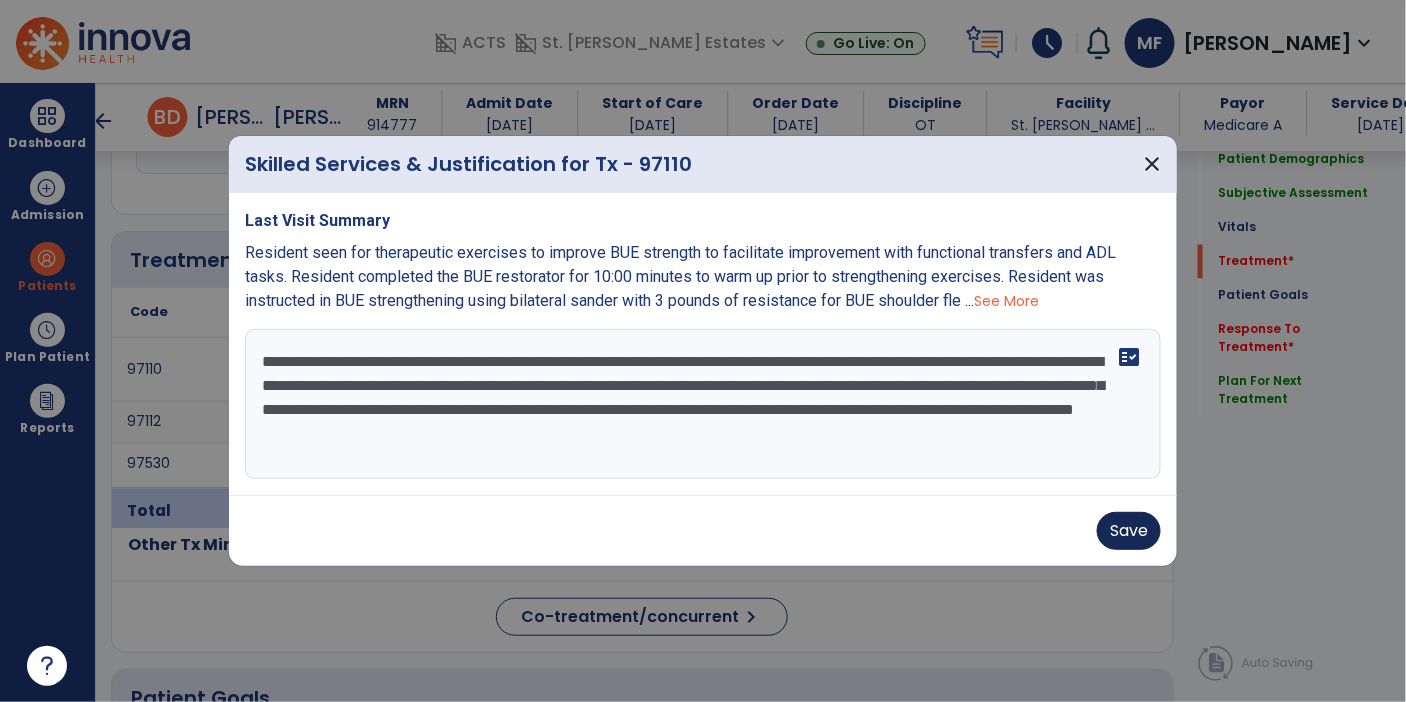 type on "**********" 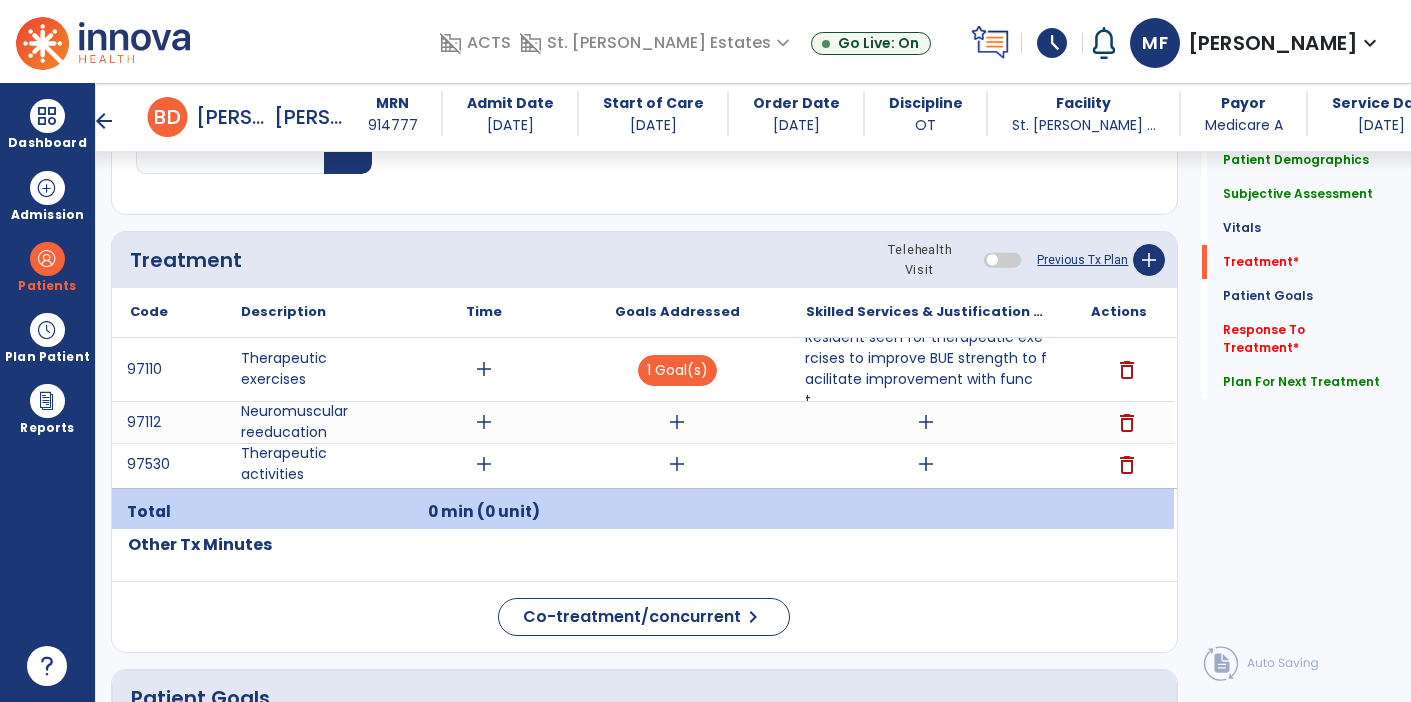 click on "add" at bounding box center (484, 369) 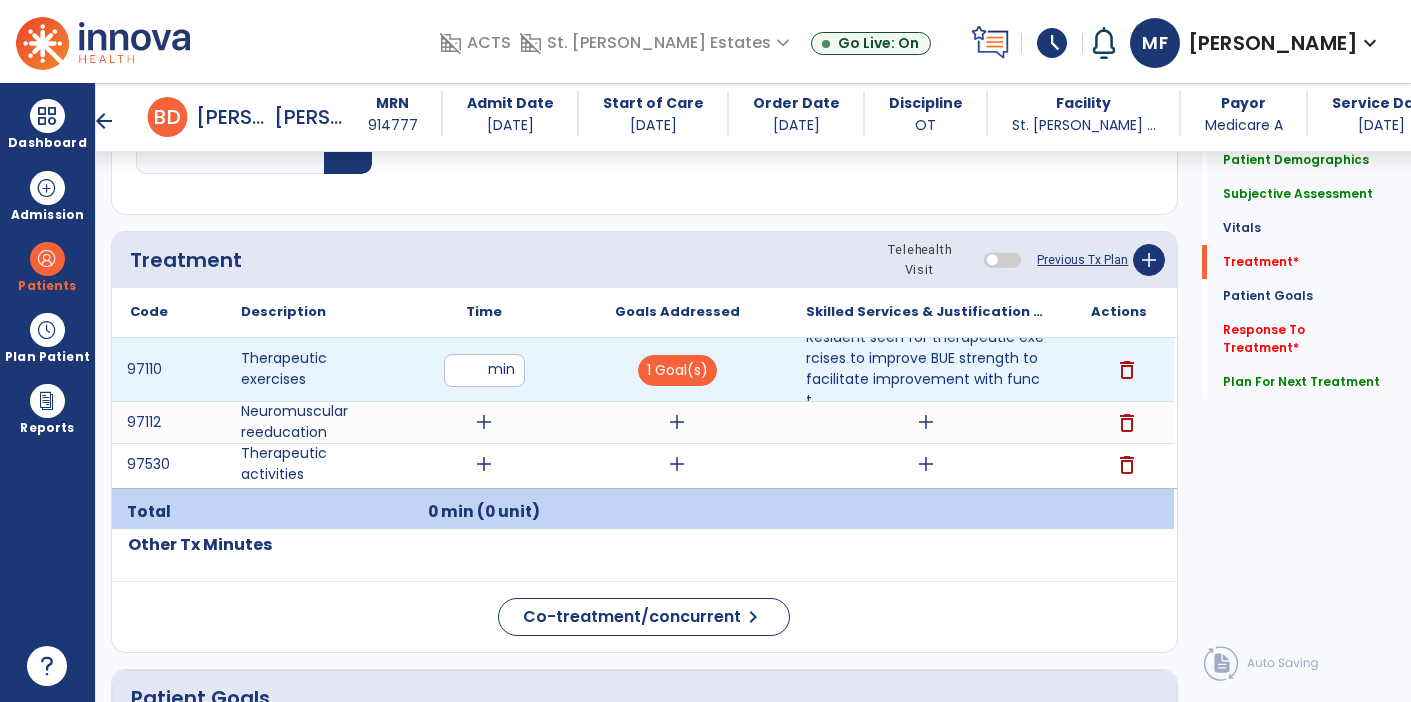 type on "**" 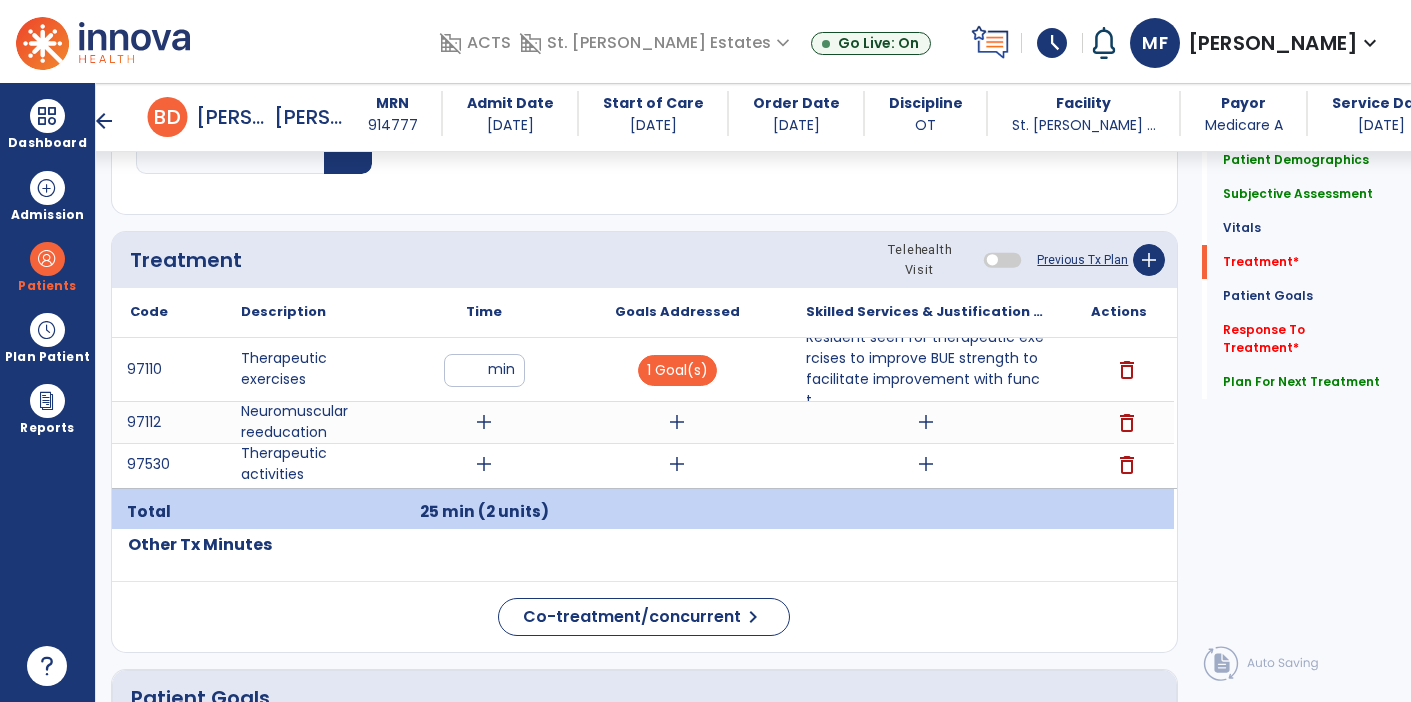 click on "add" at bounding box center [484, 422] 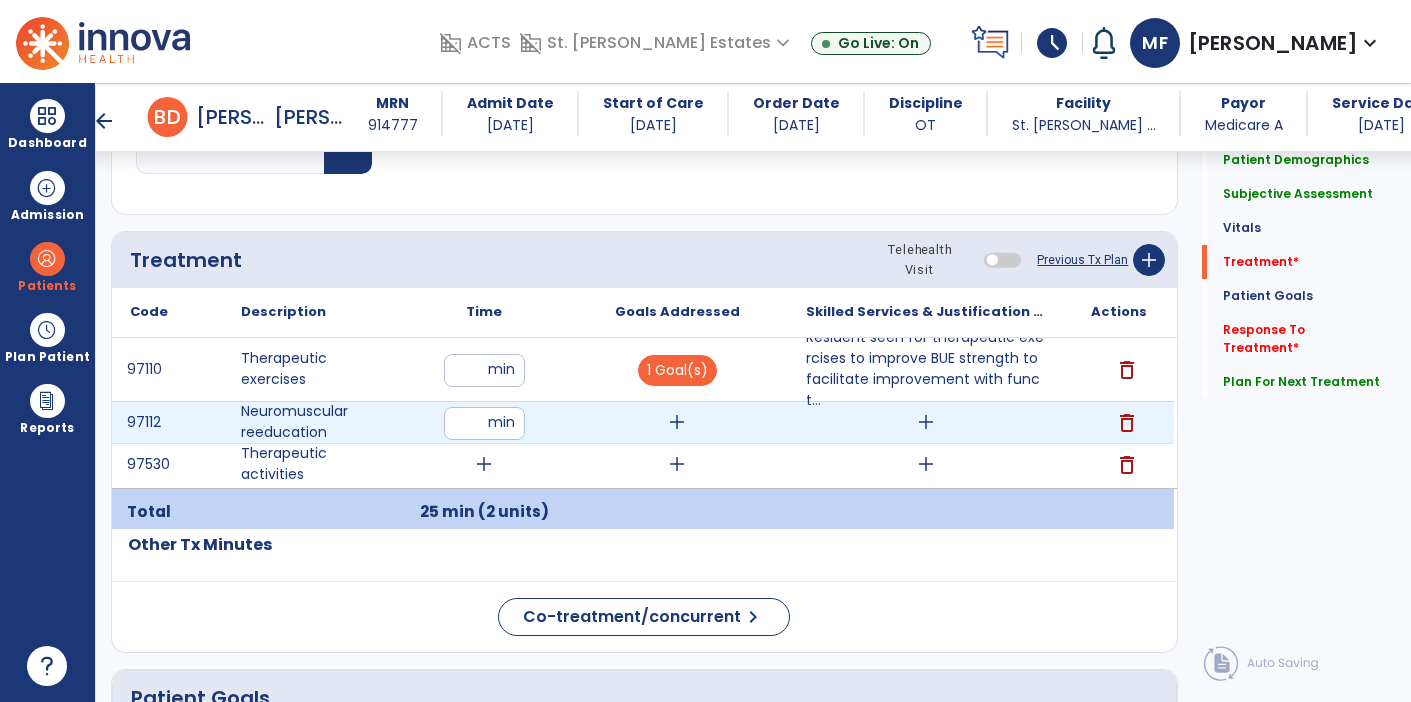 type on "**" 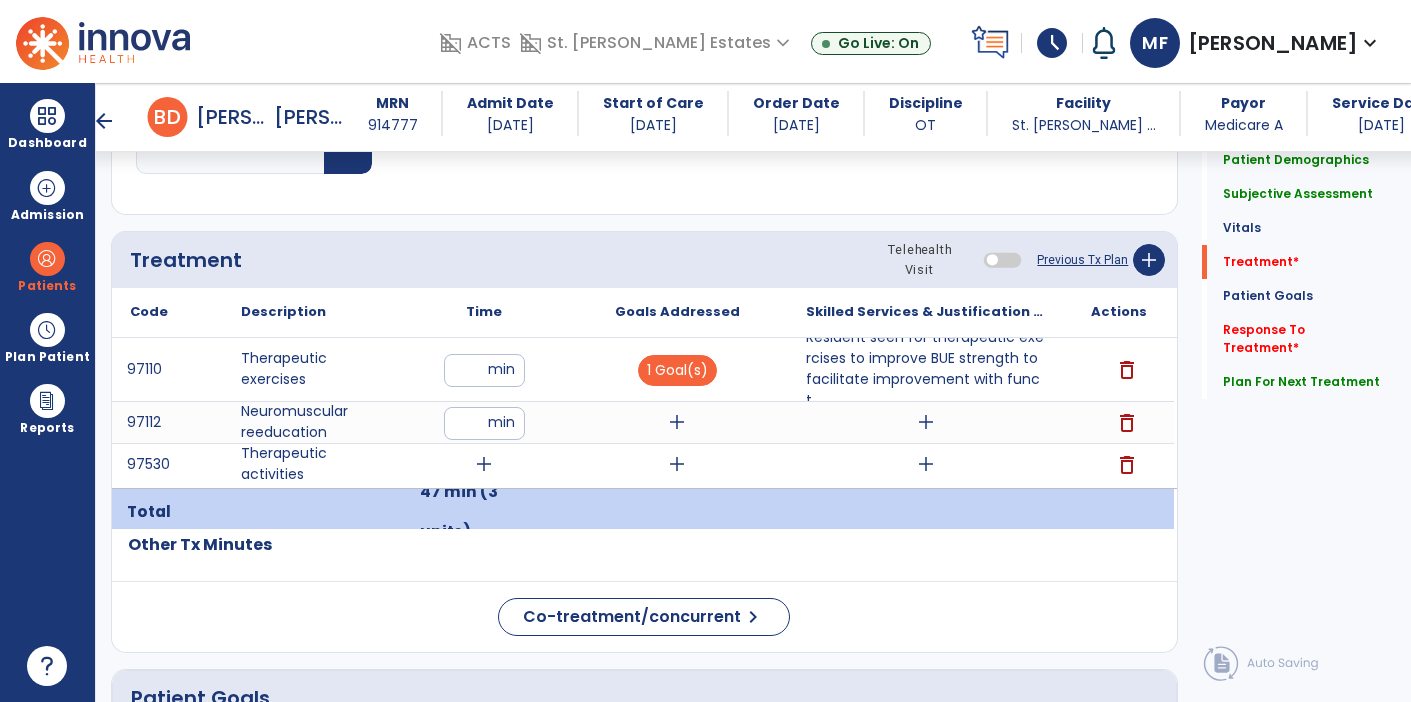 click on "add" at bounding box center (484, 464) 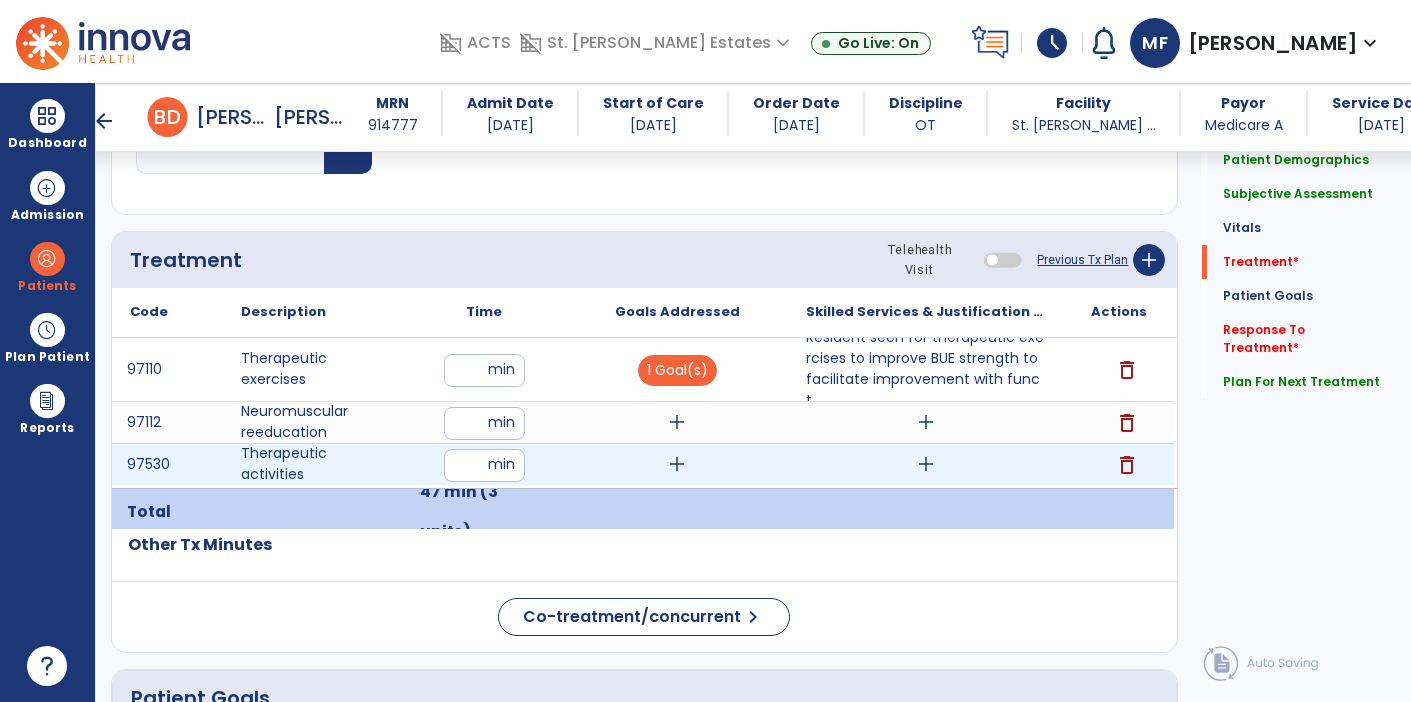 type on "**" 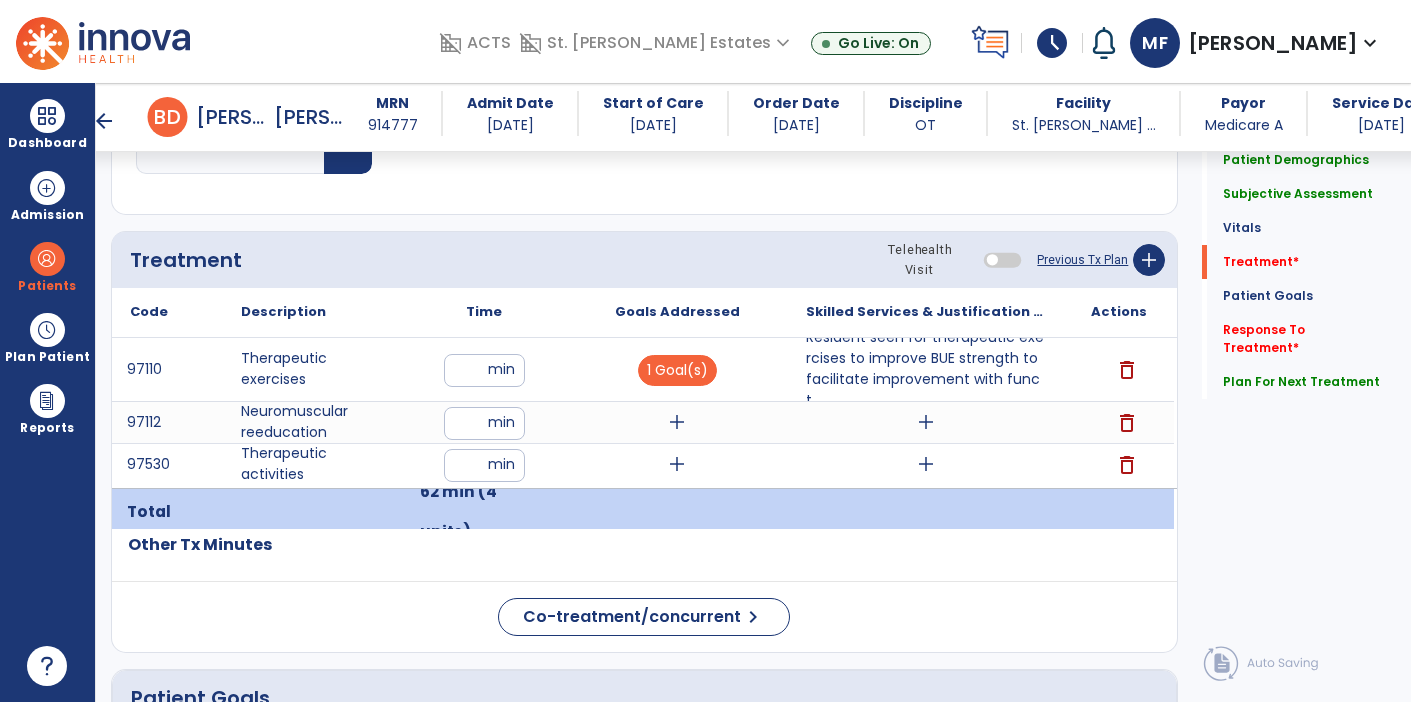 click on "add" at bounding box center [677, 422] 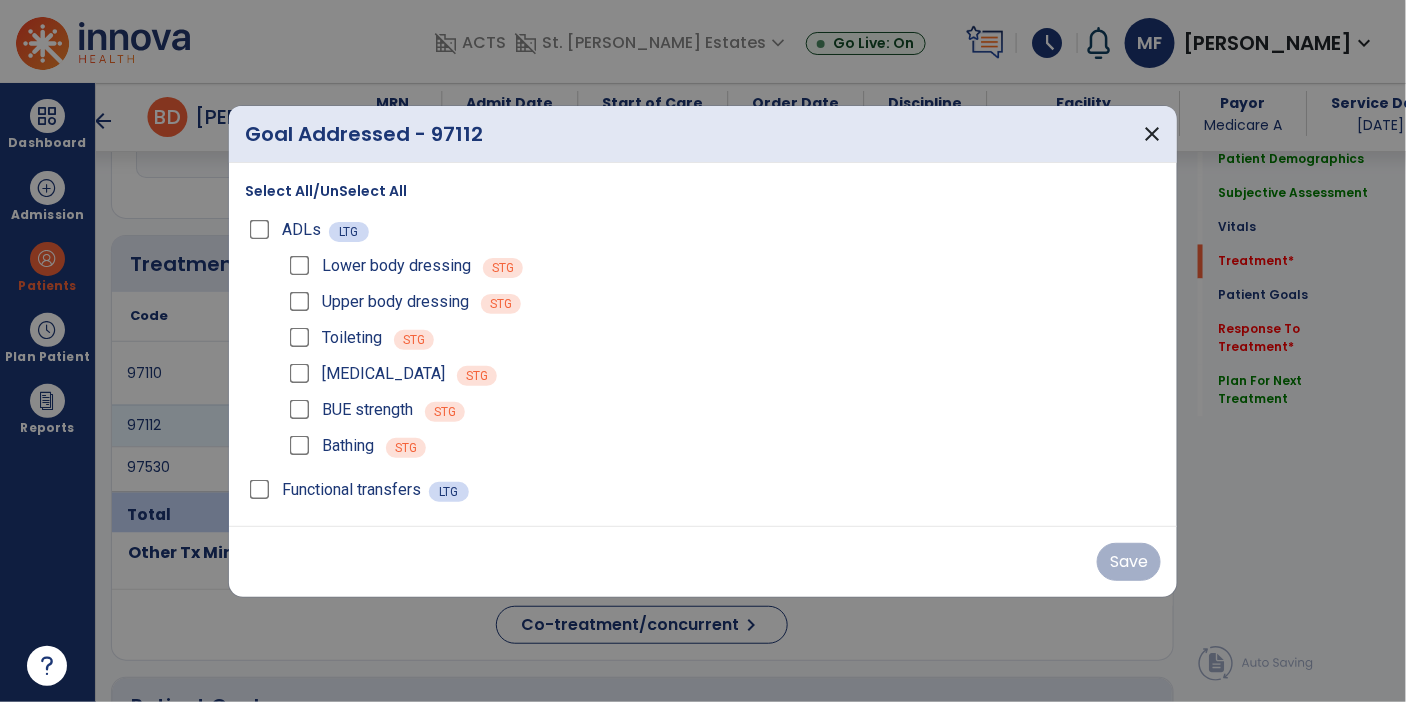 scroll, scrollTop: 1128, scrollLeft: 0, axis: vertical 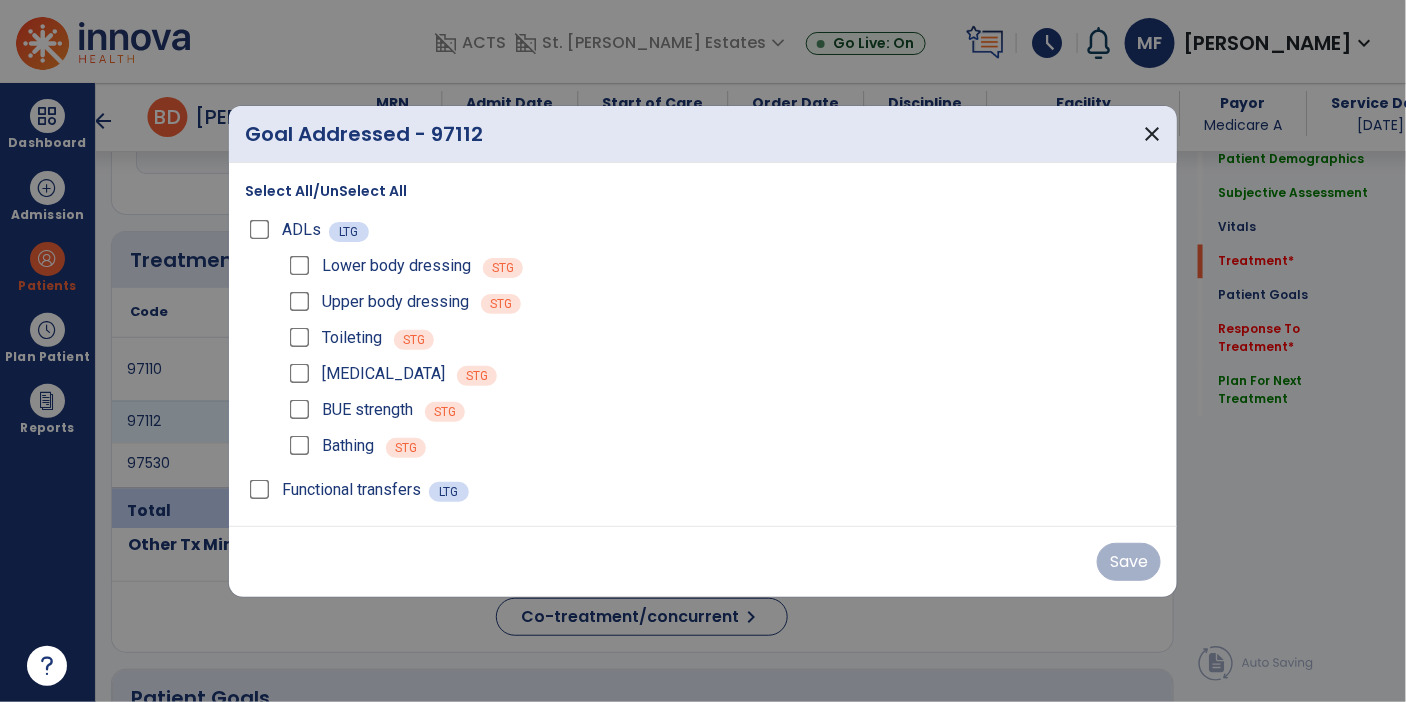 click on "Save" at bounding box center [703, 562] 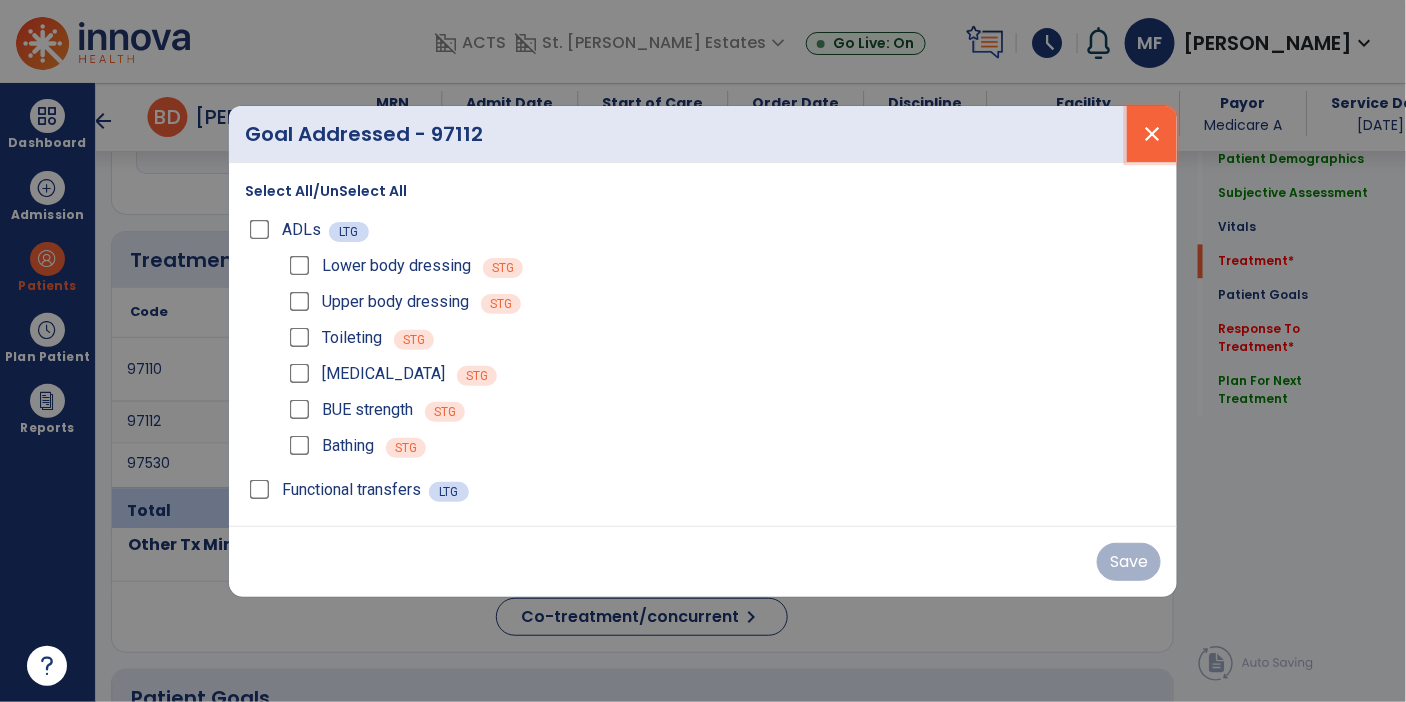 click on "close" at bounding box center [1152, 134] 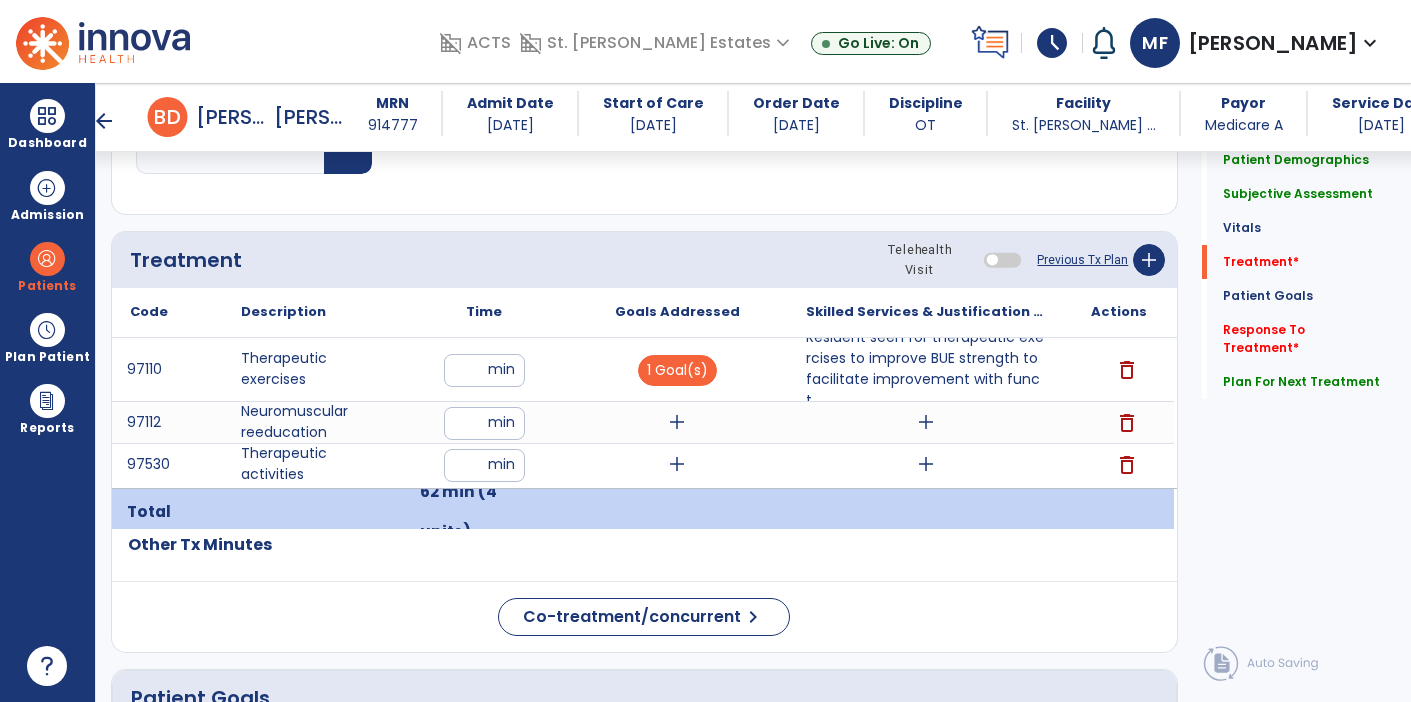 click on "add" at bounding box center [926, 422] 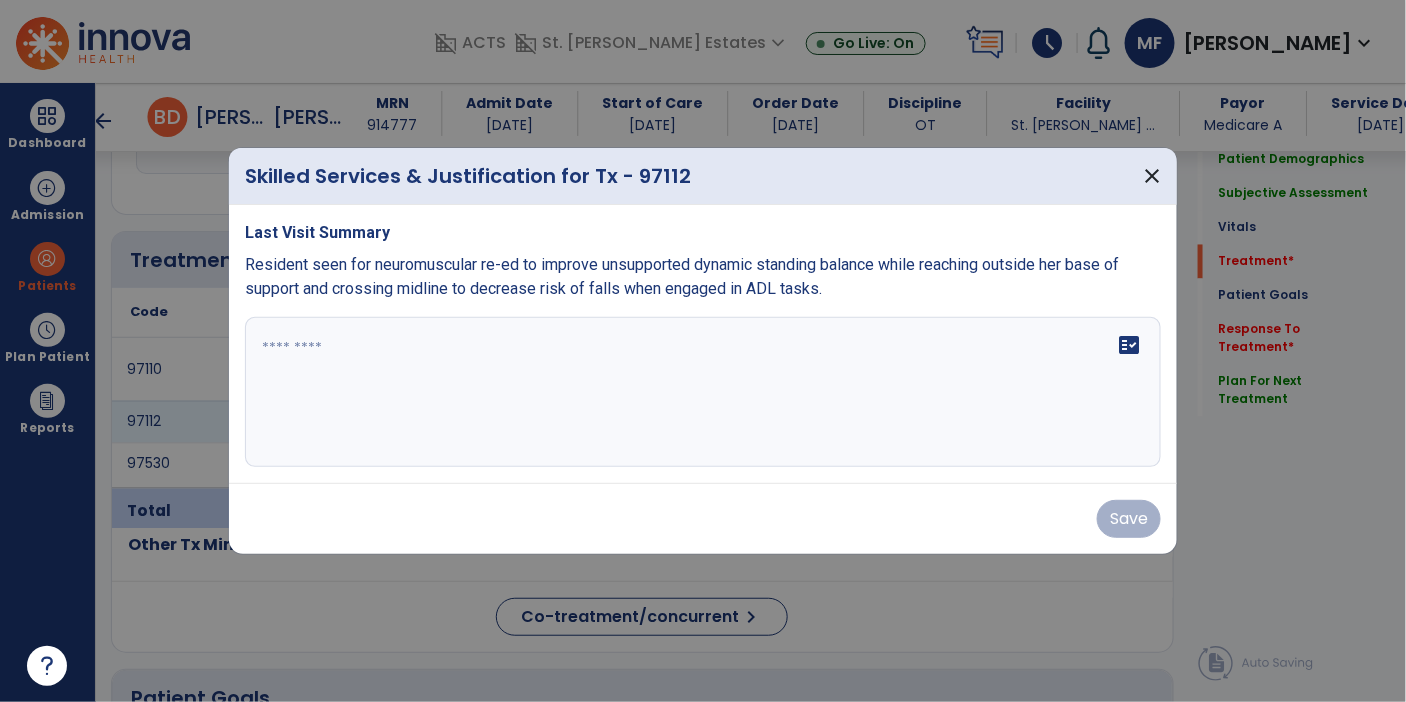 scroll, scrollTop: 1128, scrollLeft: 0, axis: vertical 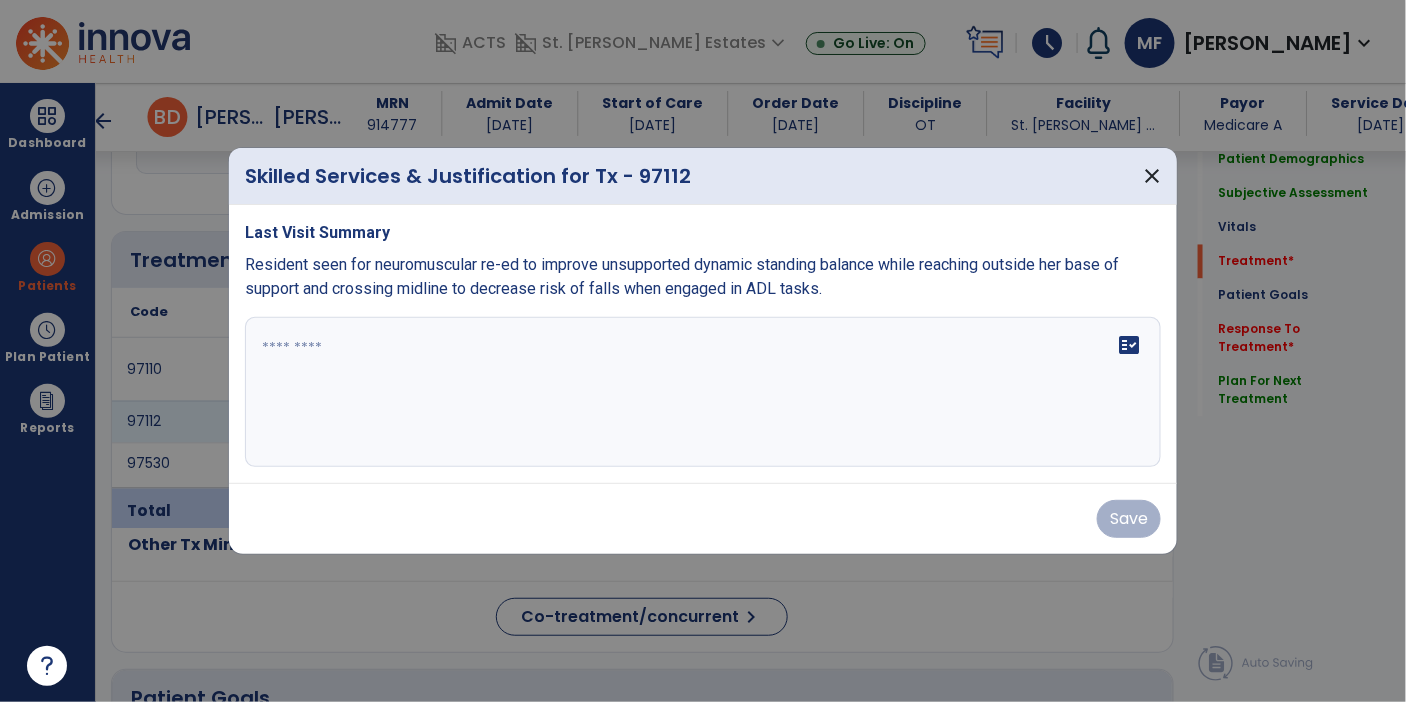 click on "fact_check" at bounding box center (703, 392) 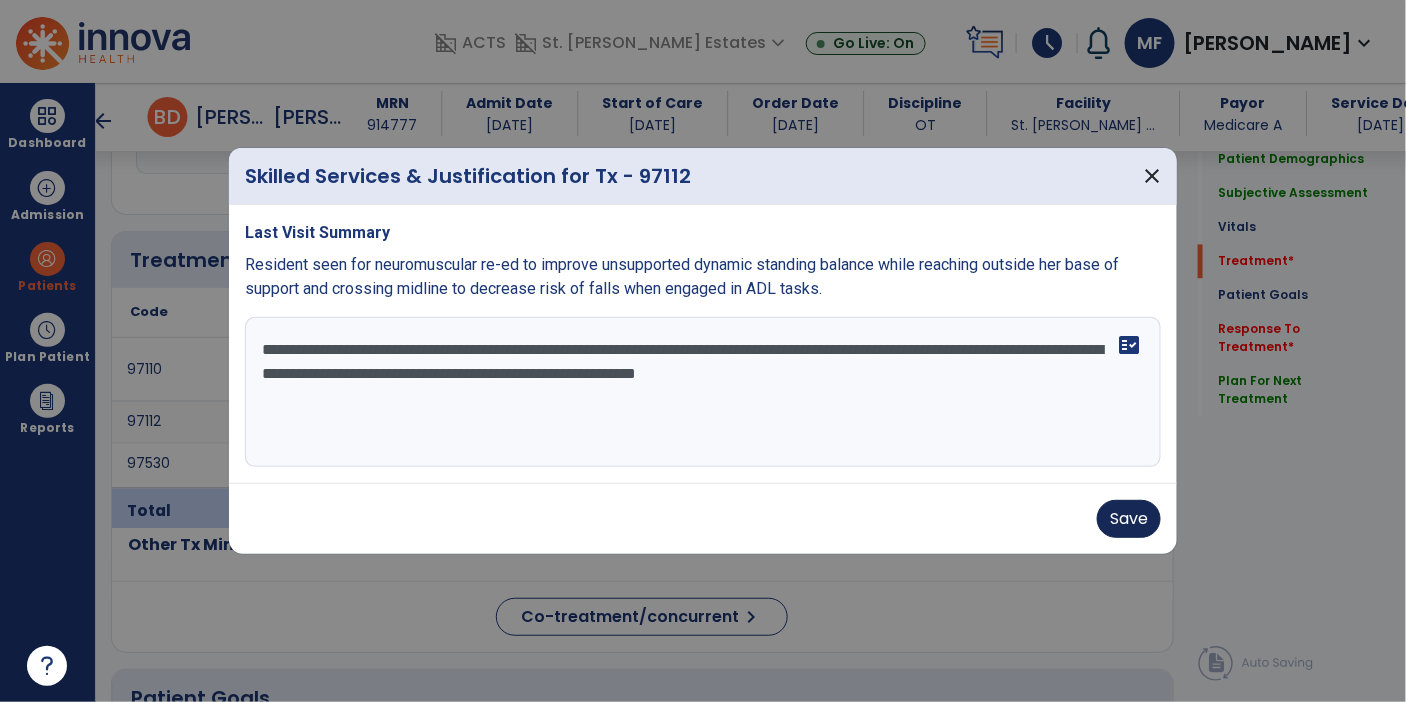 type on "**********" 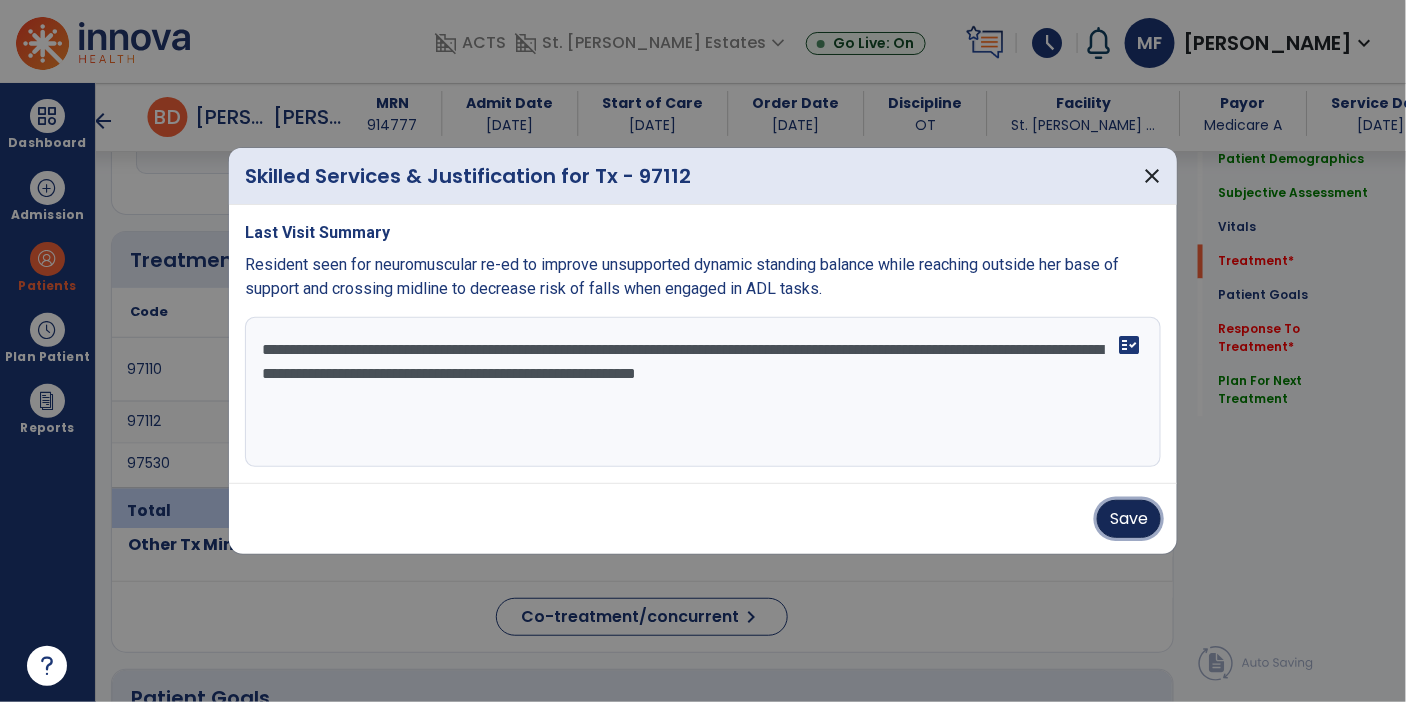 click on "Save" at bounding box center (1129, 519) 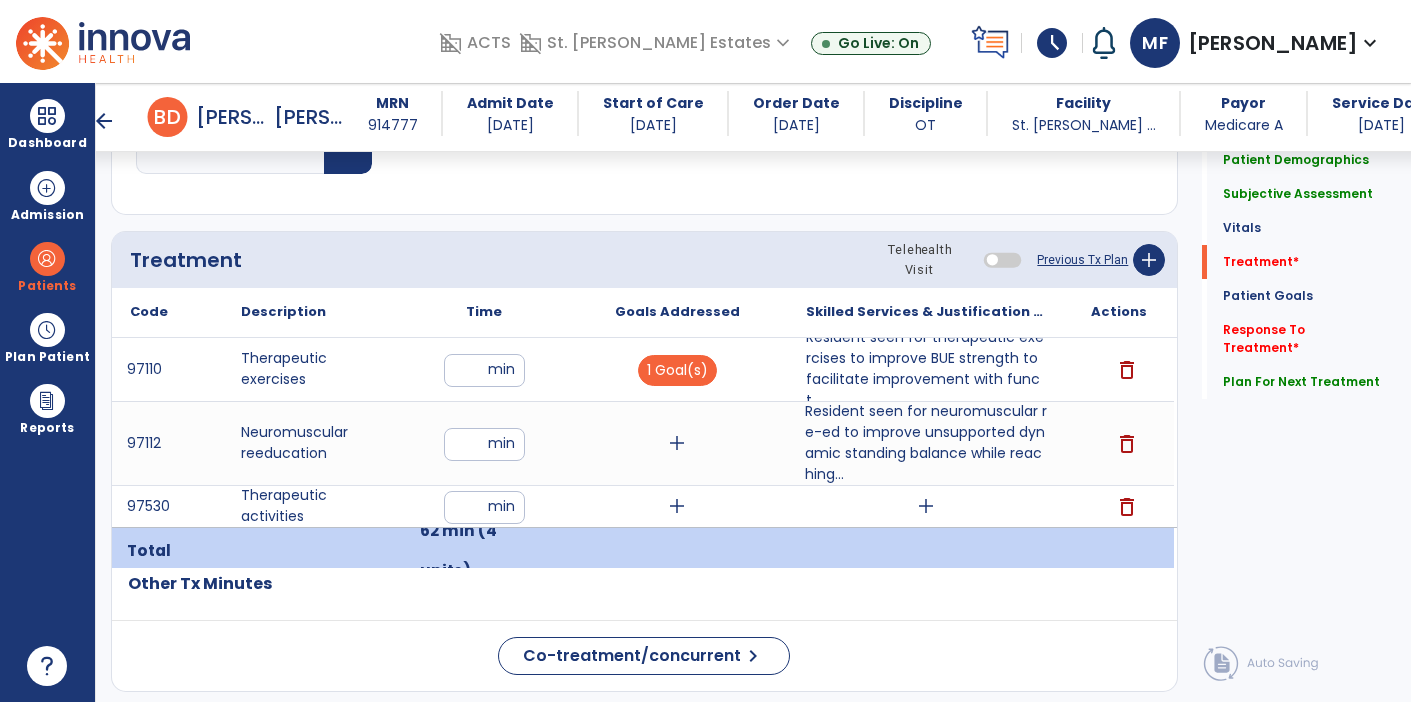 click on "add" at bounding box center (677, 506) 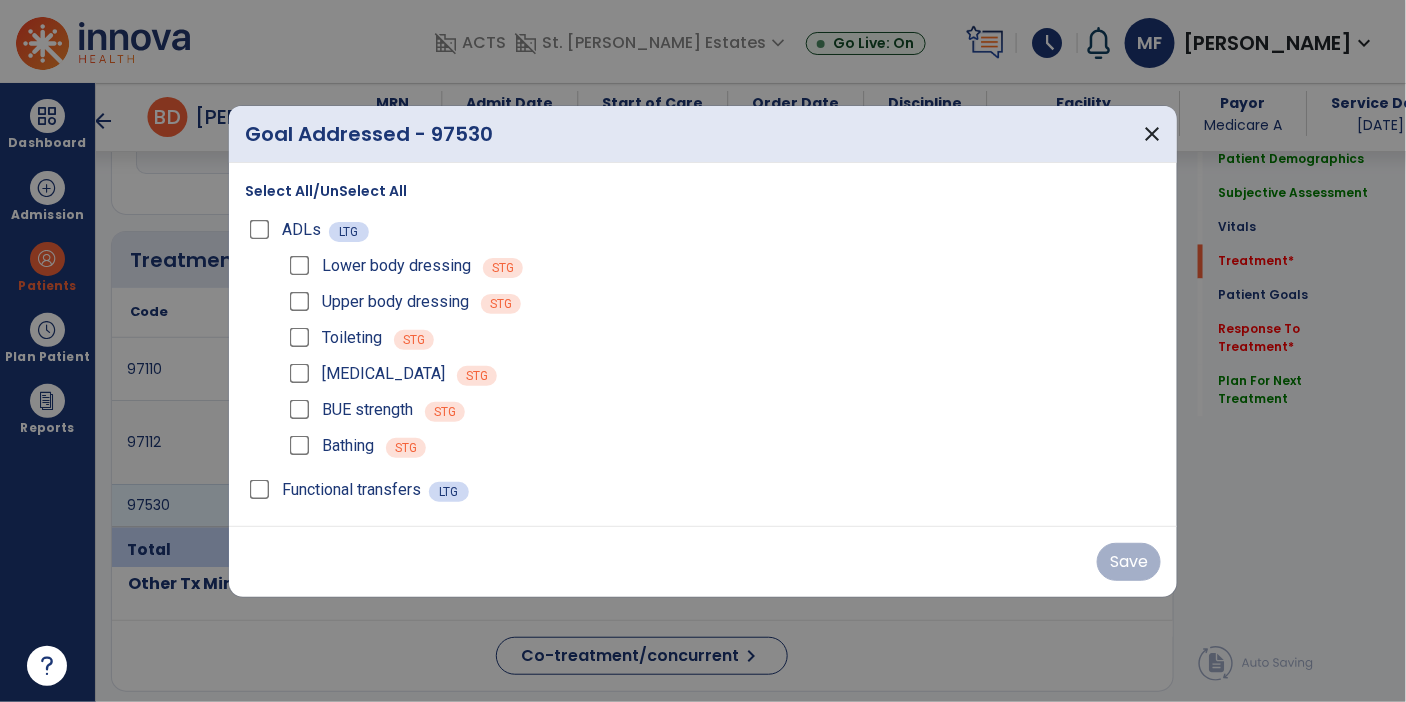 scroll, scrollTop: 1128, scrollLeft: 0, axis: vertical 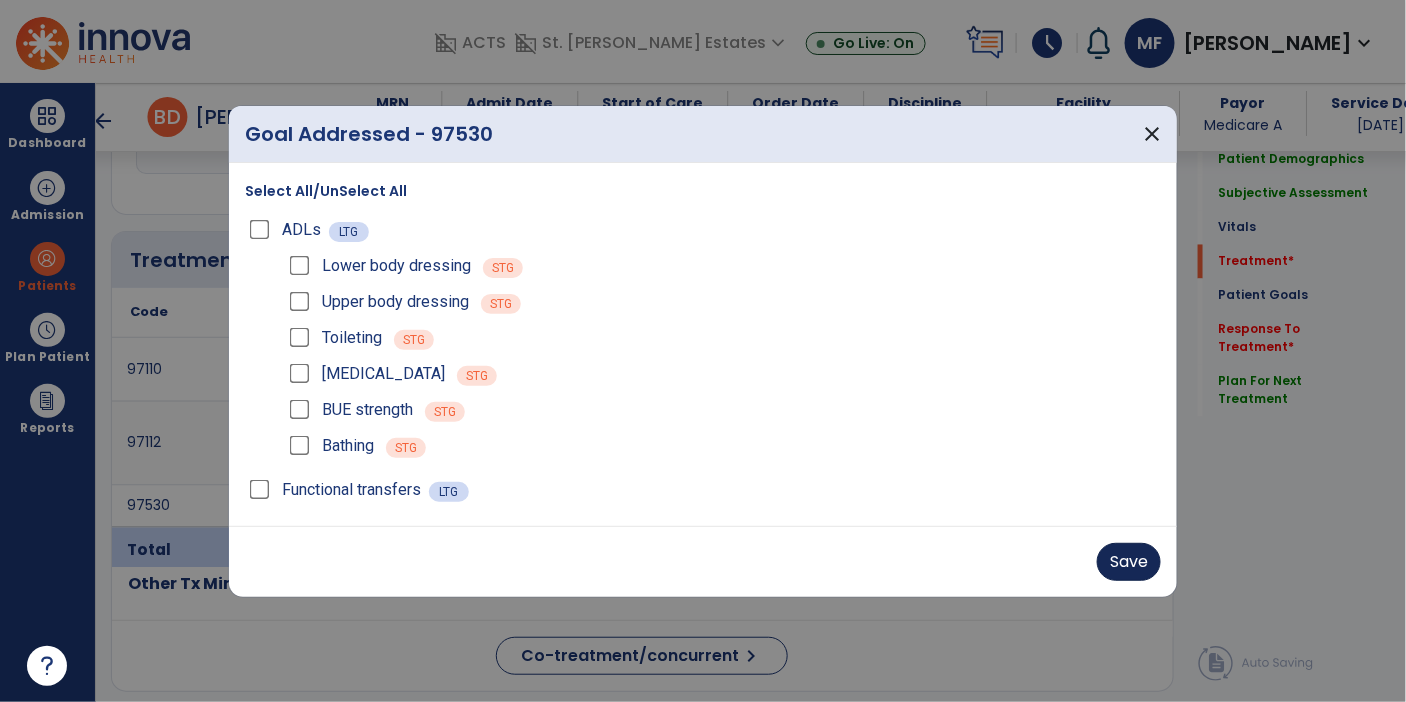 click on "Save" at bounding box center [1129, 562] 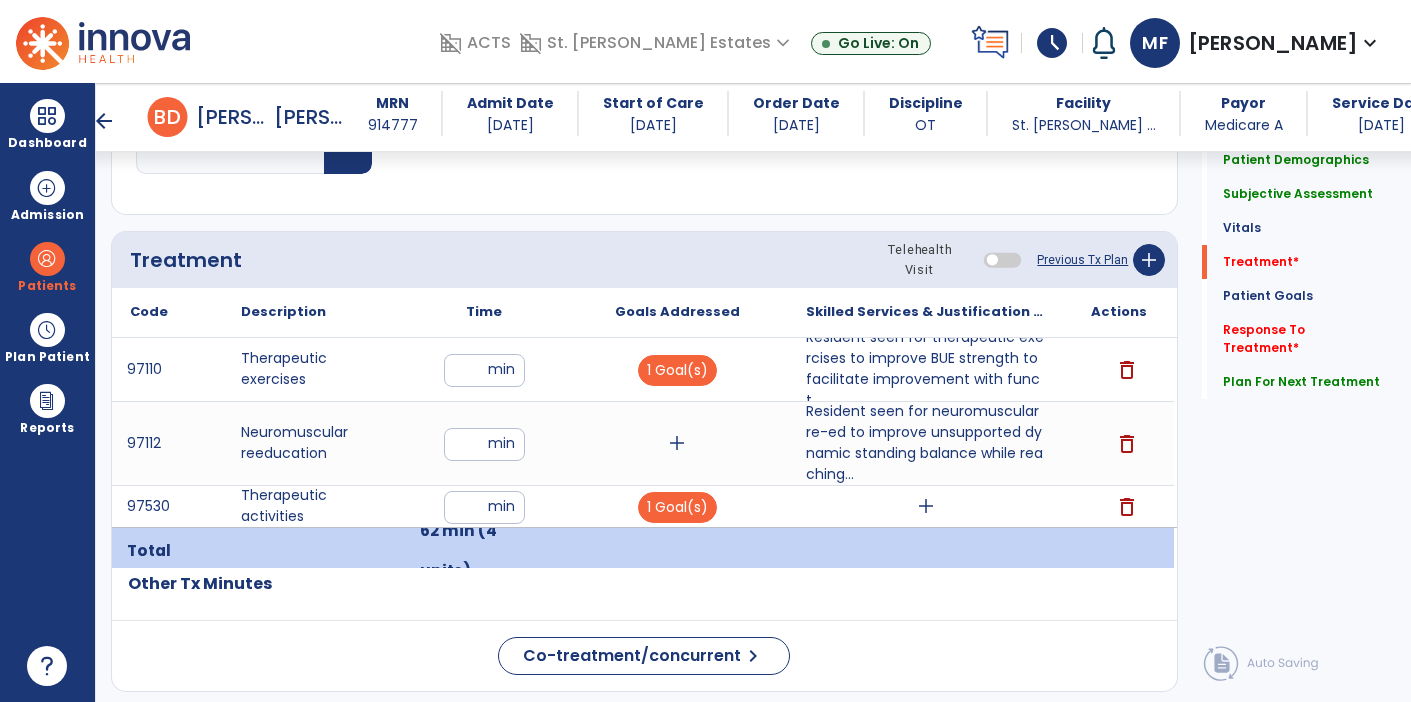click on "add" at bounding box center (926, 506) 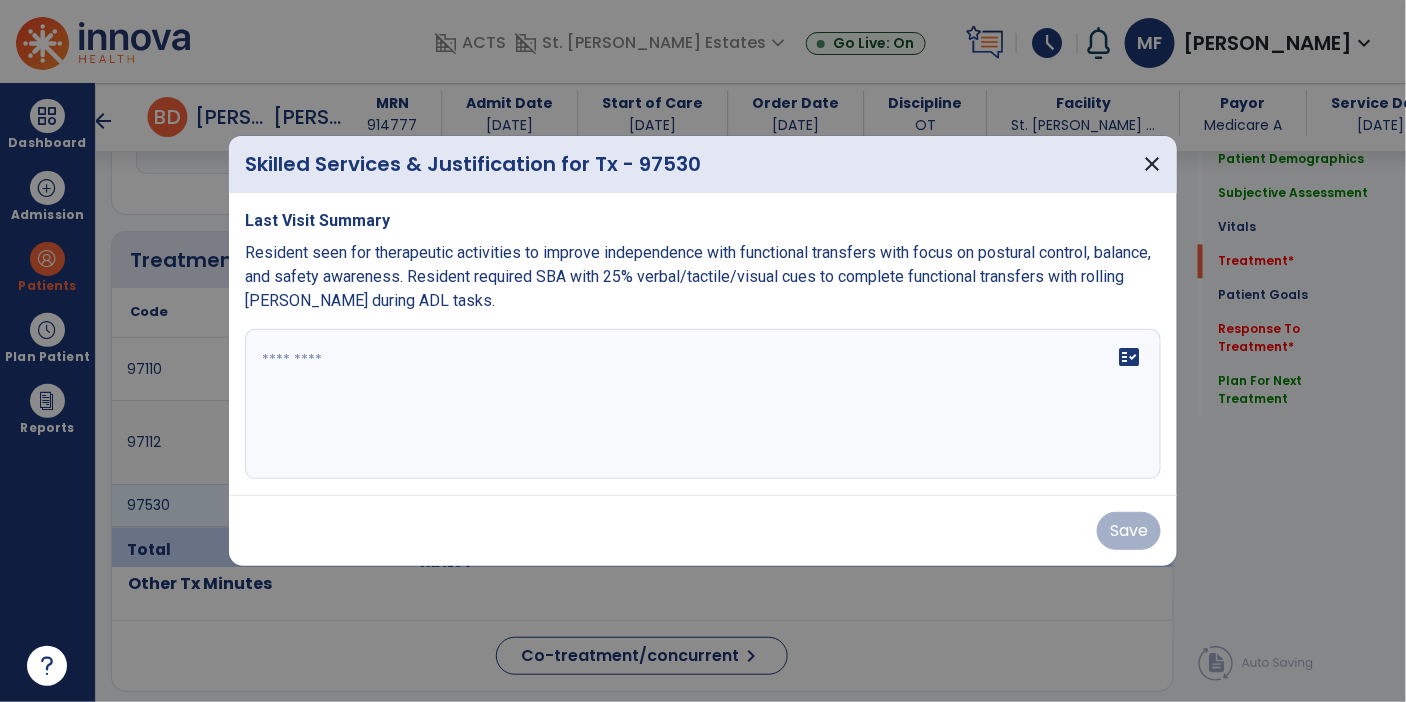 click on "Save" at bounding box center [703, 530] 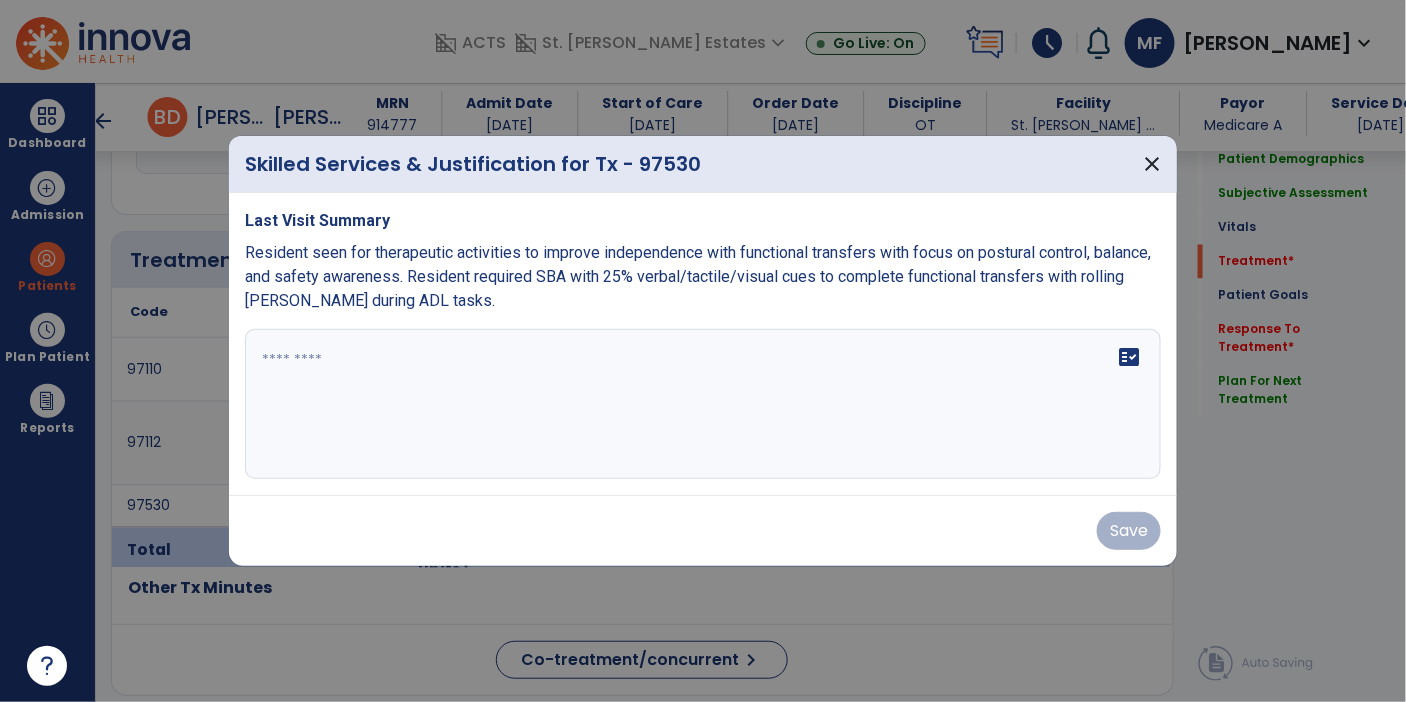 scroll, scrollTop: 1128, scrollLeft: 0, axis: vertical 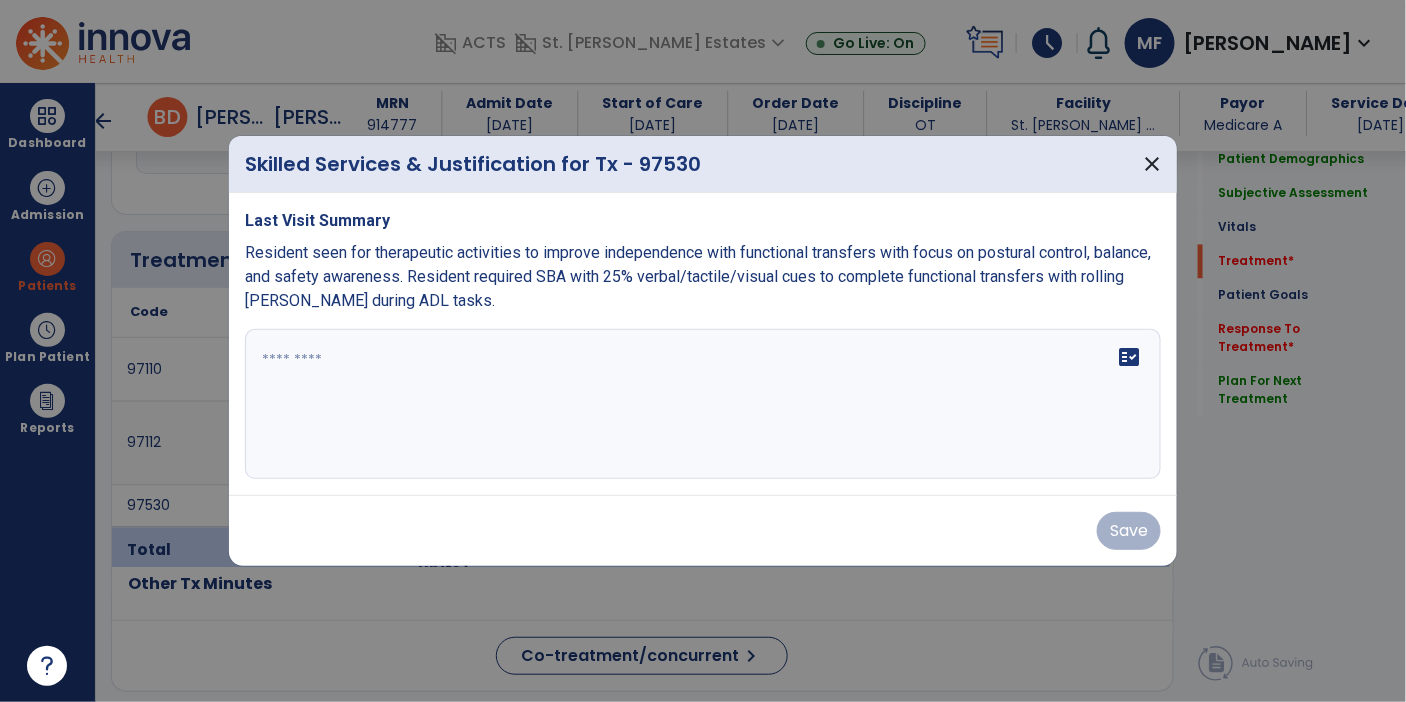 click on "fact_check" at bounding box center (703, 404) 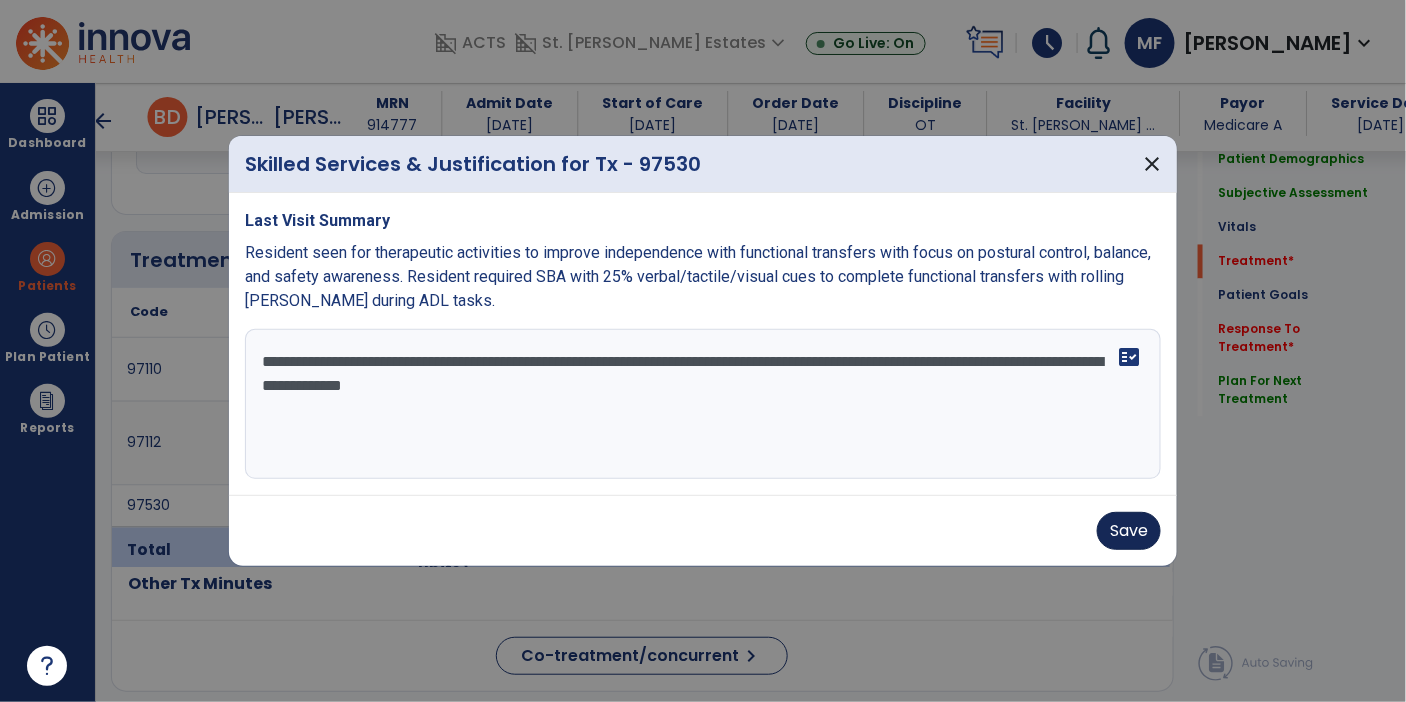 type on "**********" 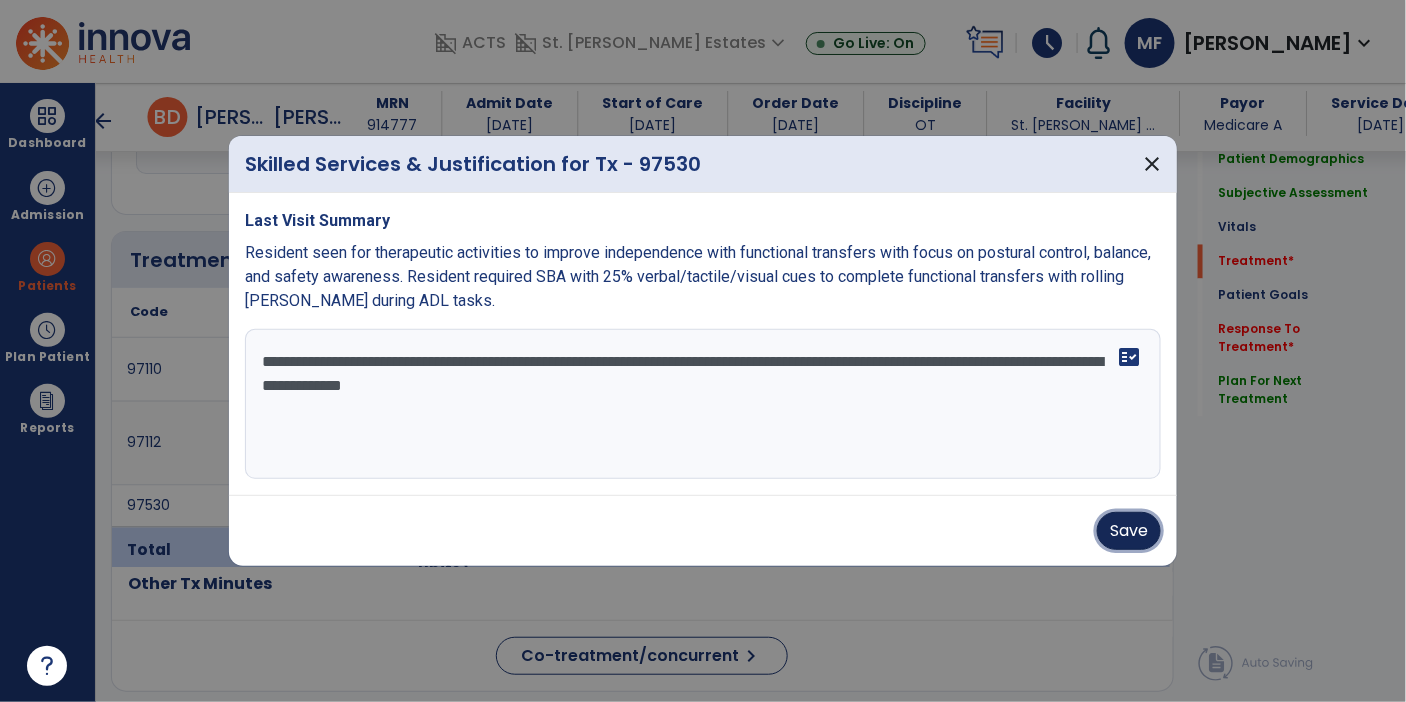 click on "Save" at bounding box center [1129, 531] 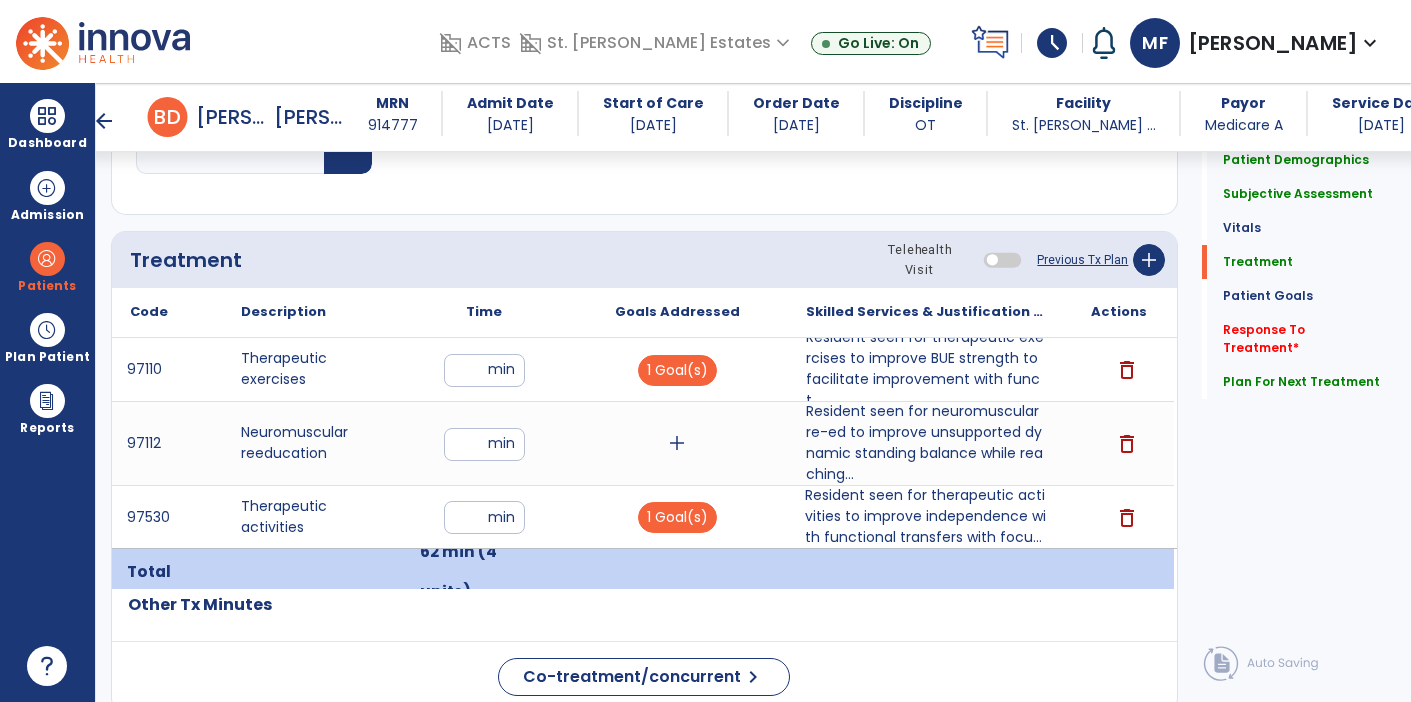 click on "Resident seen for therapeutic activities to improve independence with functional transfers with focu..." at bounding box center [926, 516] 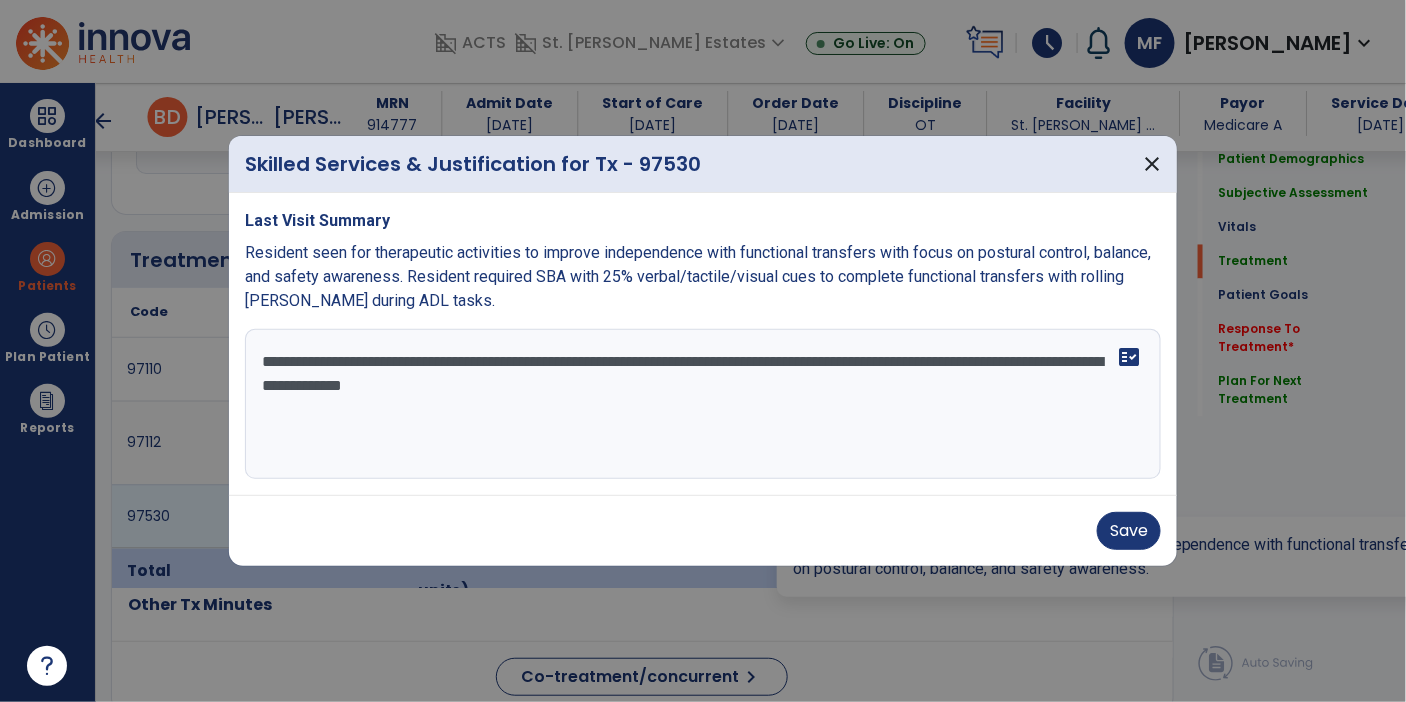 click on "**********" at bounding box center [703, 404] 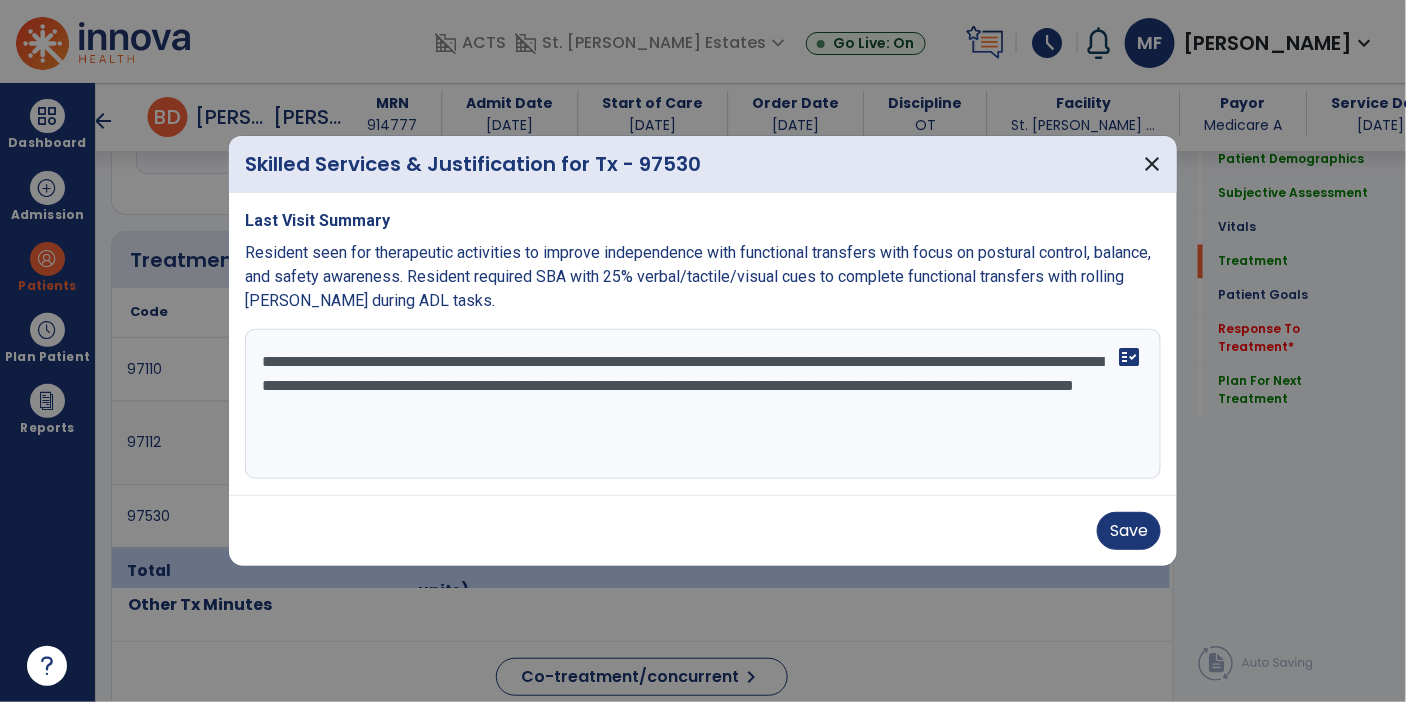 type on "**********" 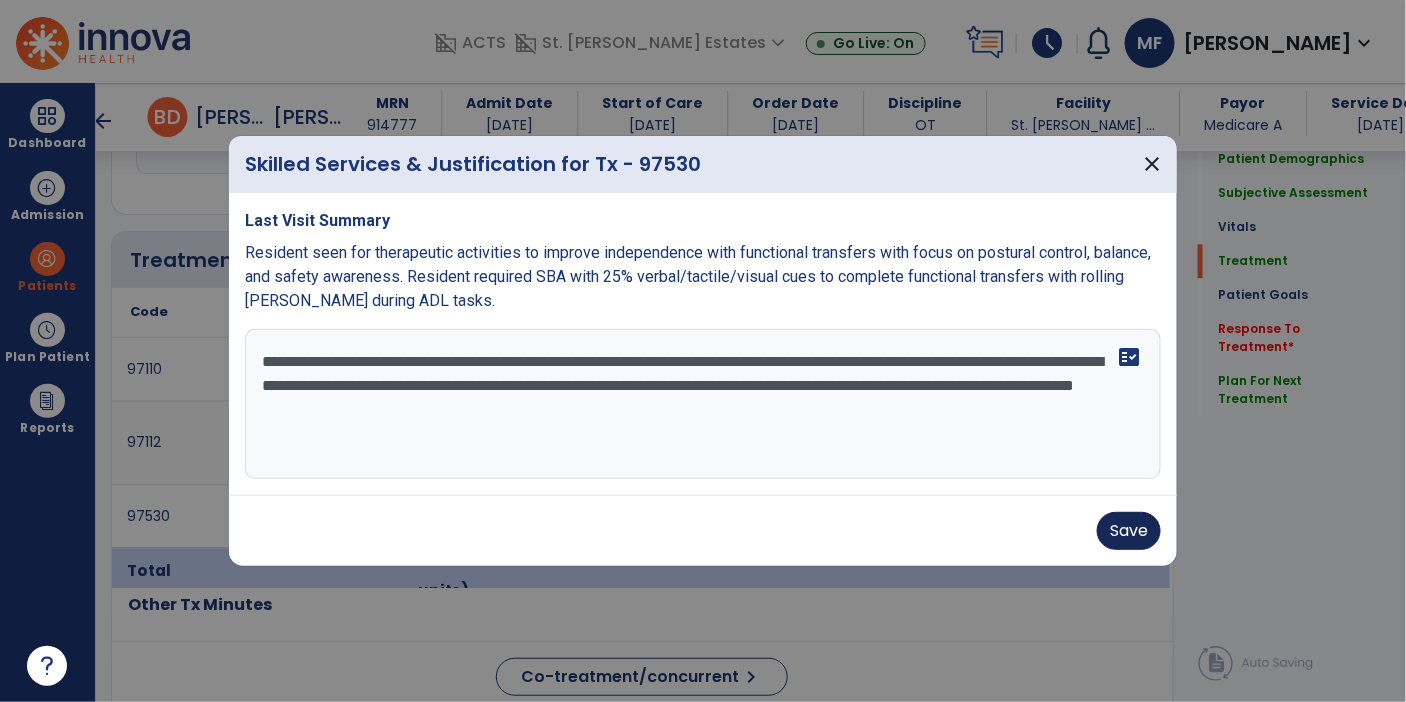 click on "Save" at bounding box center [1129, 531] 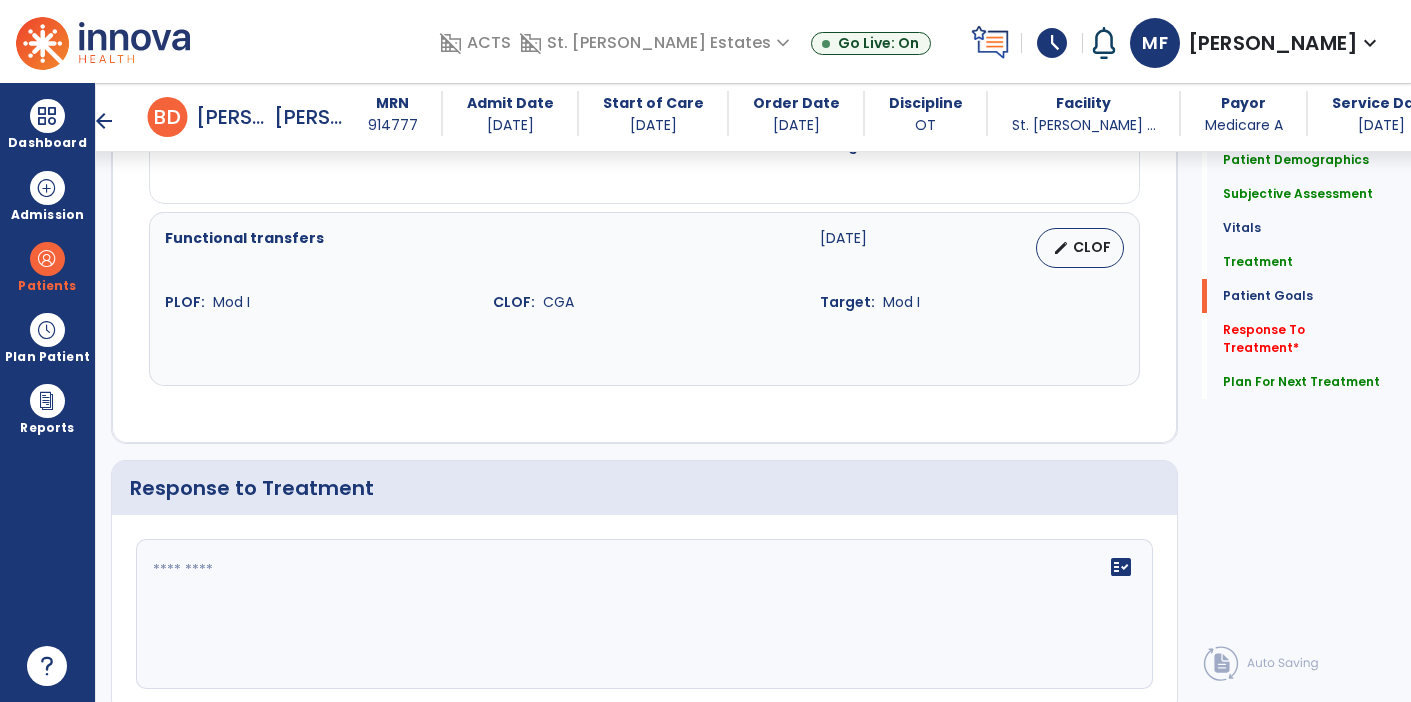 scroll, scrollTop: 2710, scrollLeft: 0, axis: vertical 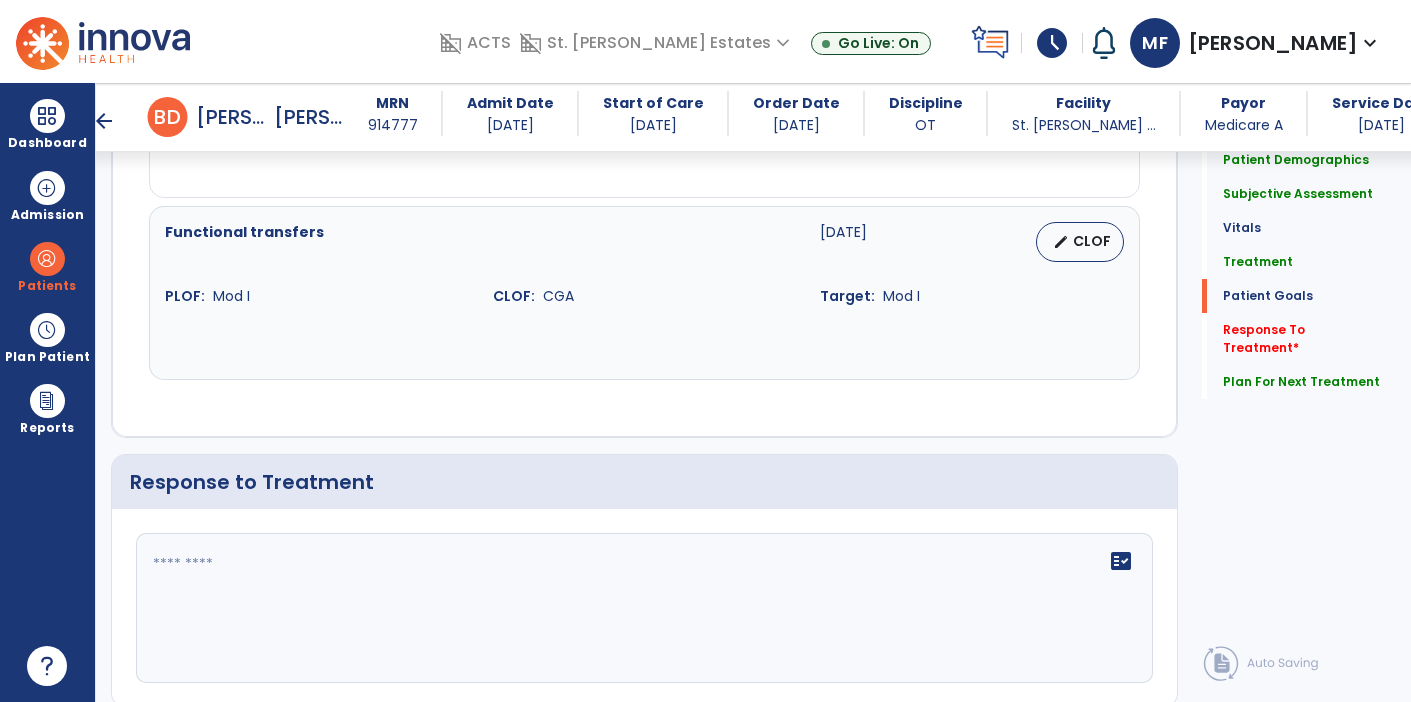 click on "fact_check" 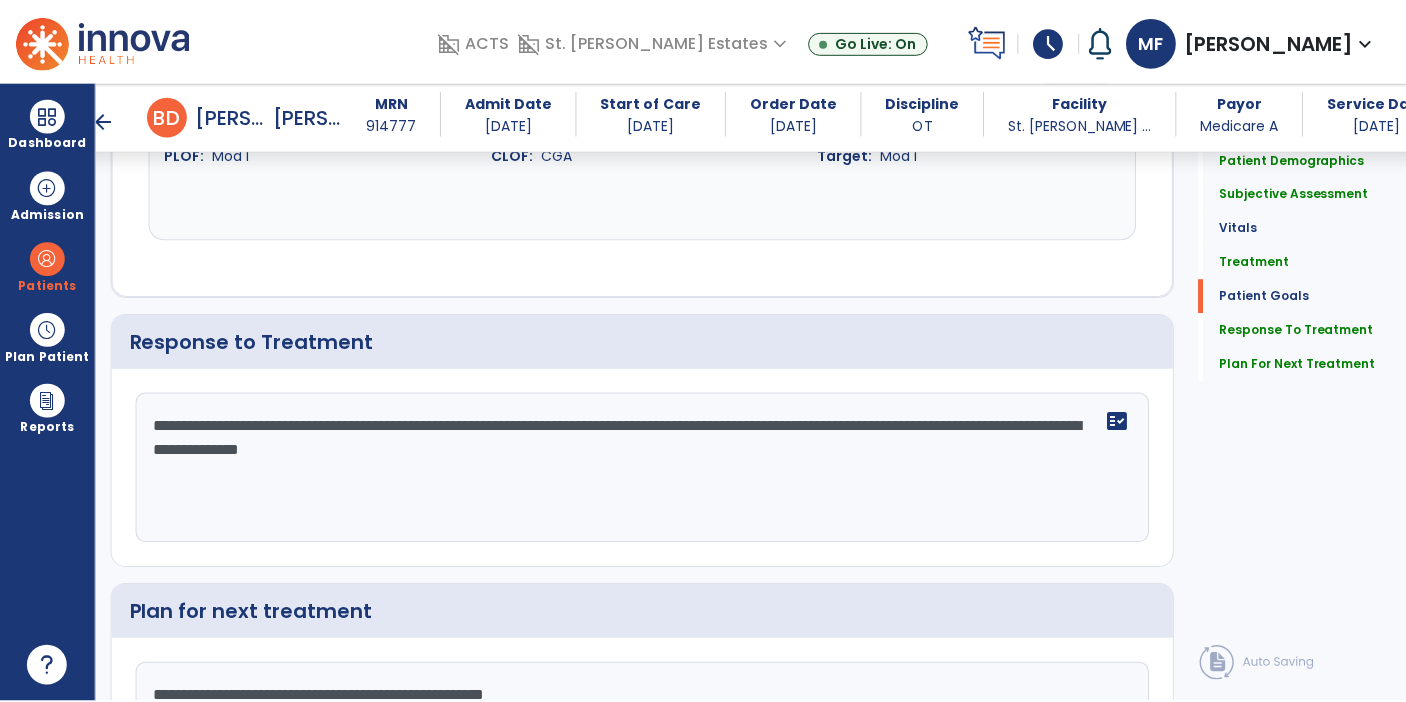 scroll, scrollTop: 3040, scrollLeft: 0, axis: vertical 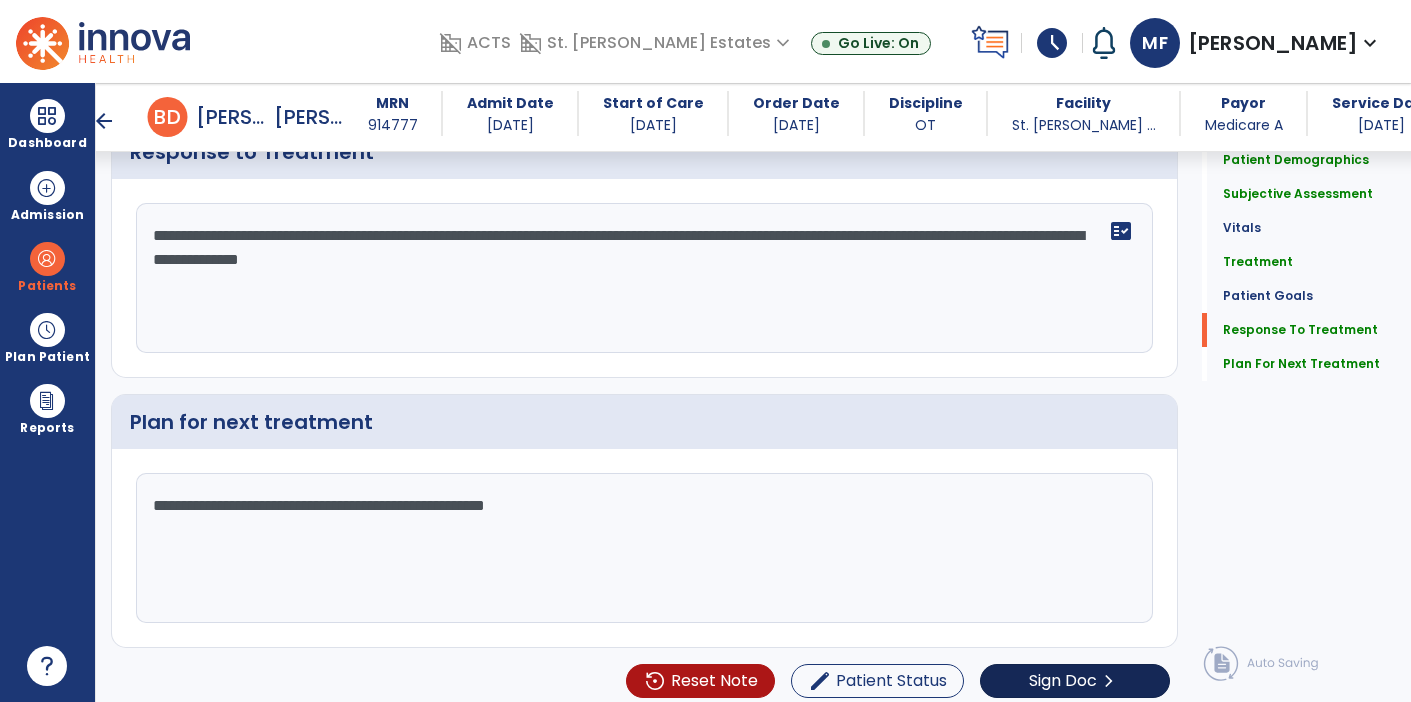 type on "**********" 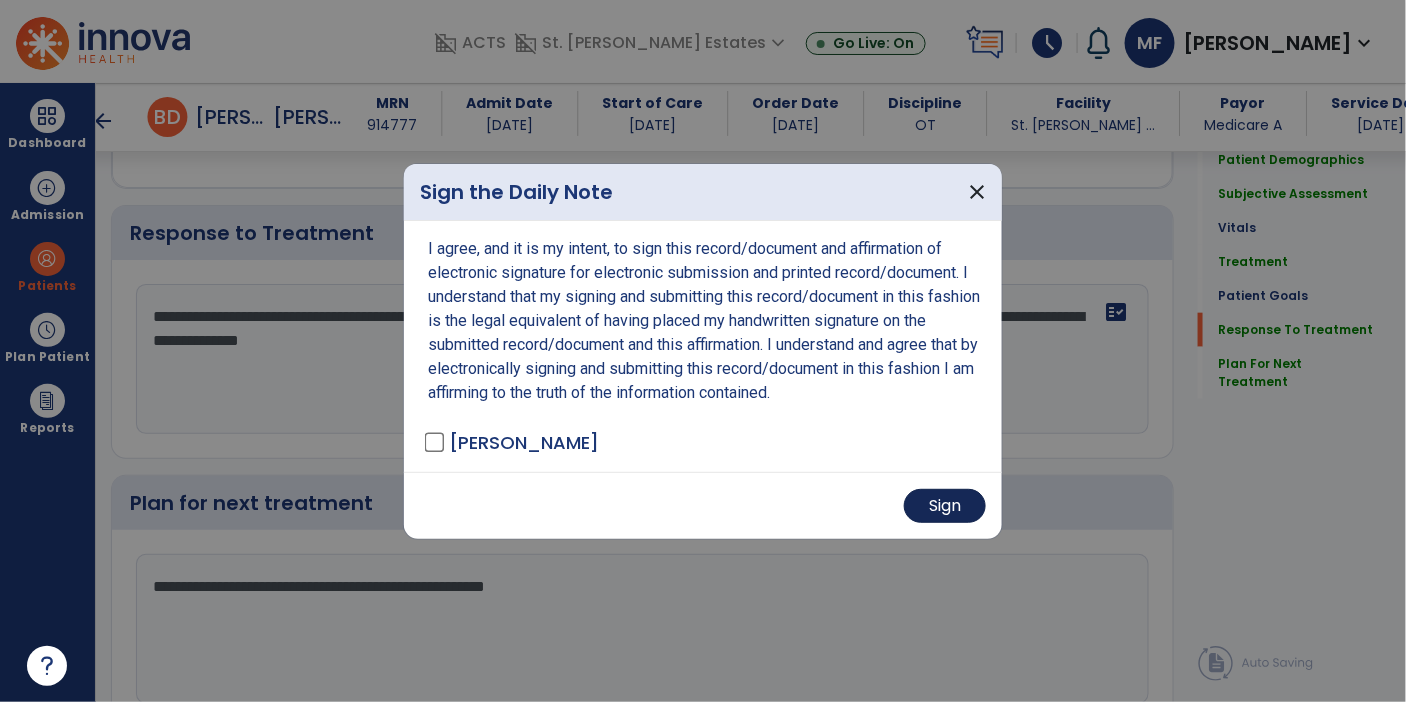 click on "Sign" at bounding box center (945, 506) 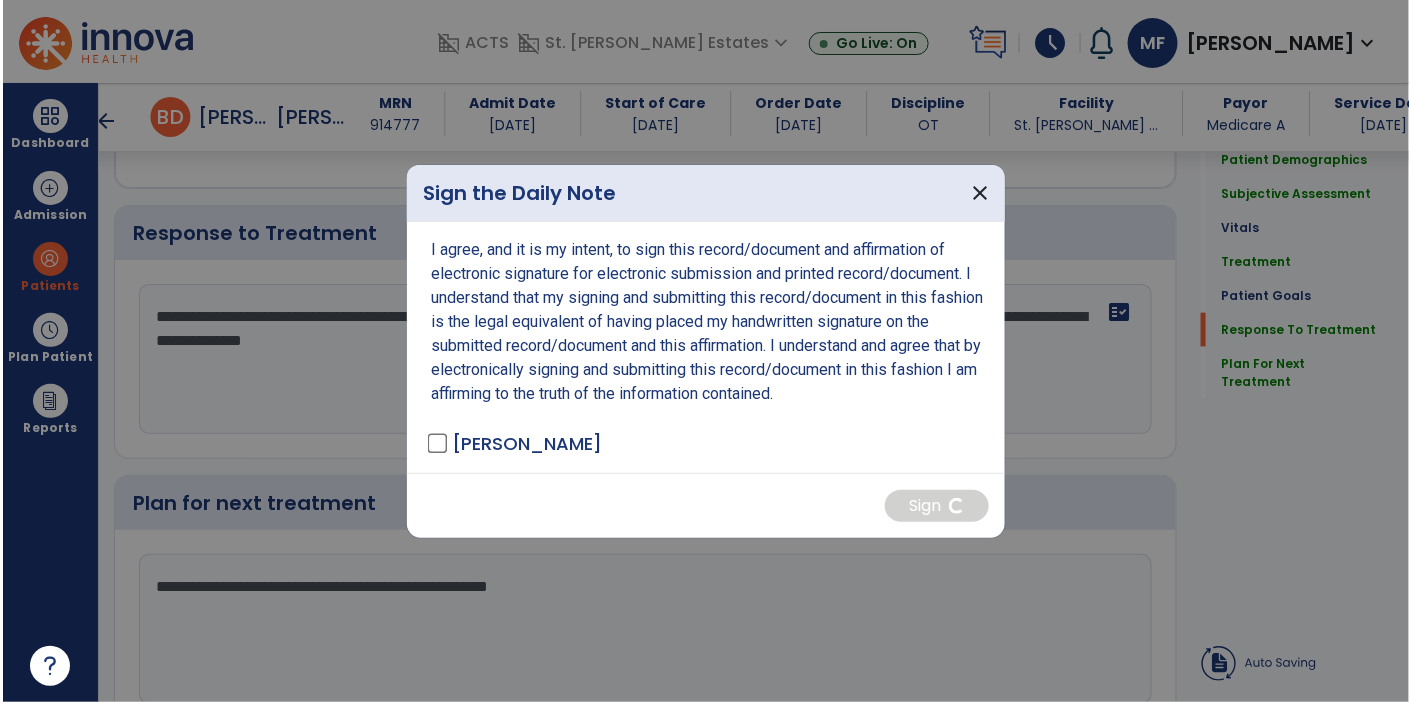 scroll, scrollTop: 3040, scrollLeft: 0, axis: vertical 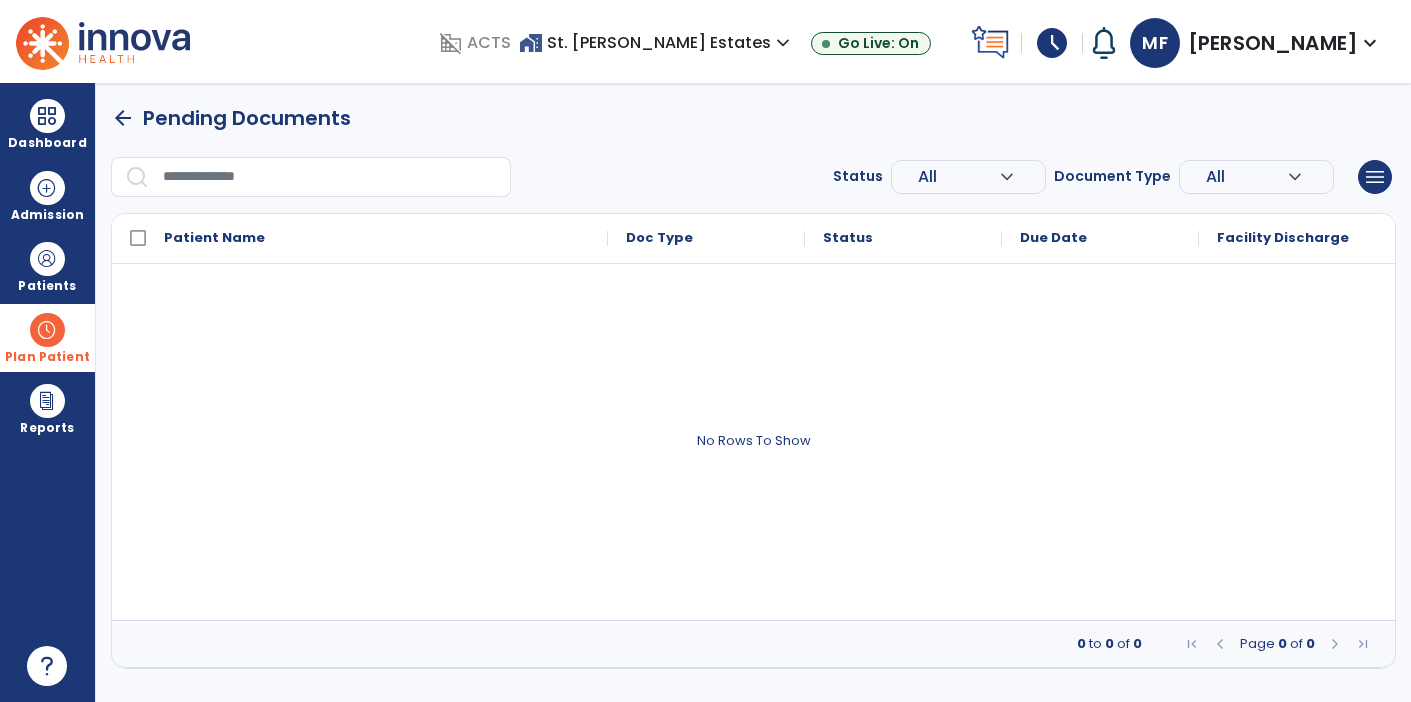 click at bounding box center [47, 330] 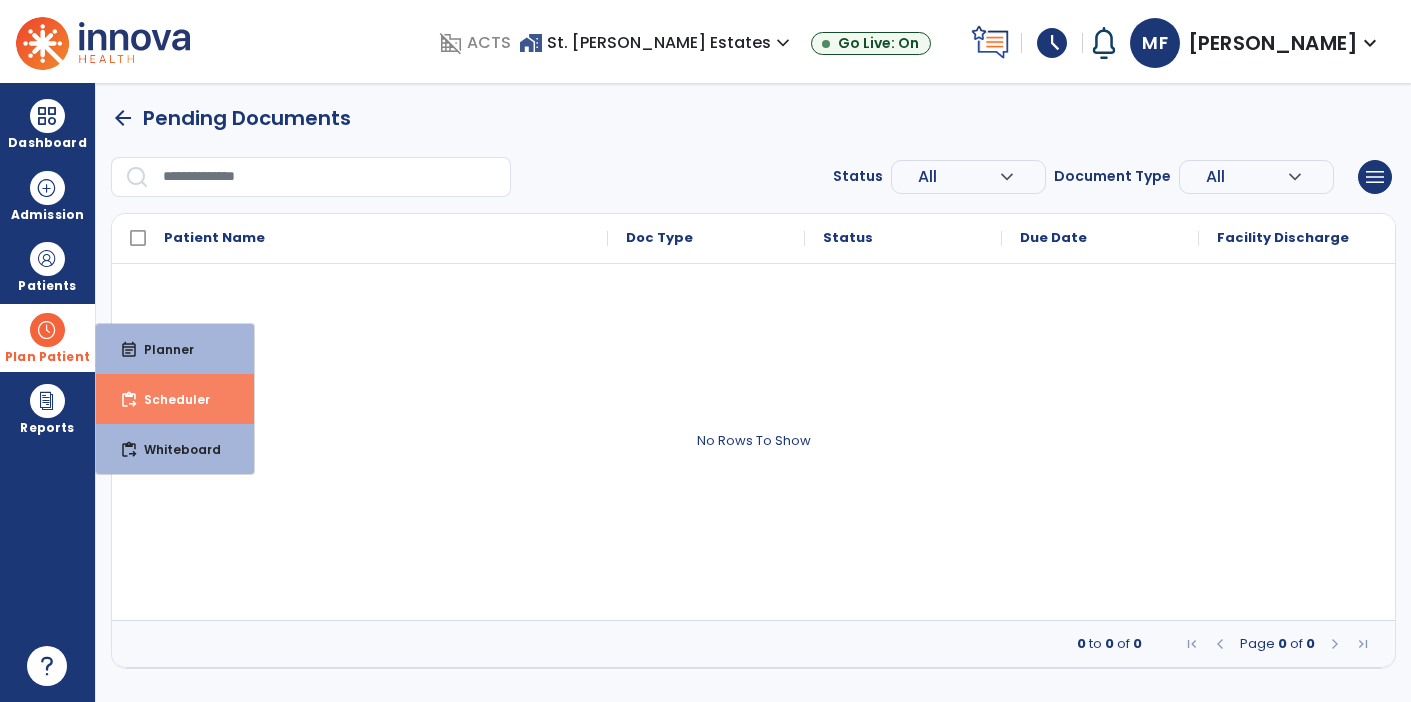 click on "content_paste_go  Scheduler" at bounding box center [175, 399] 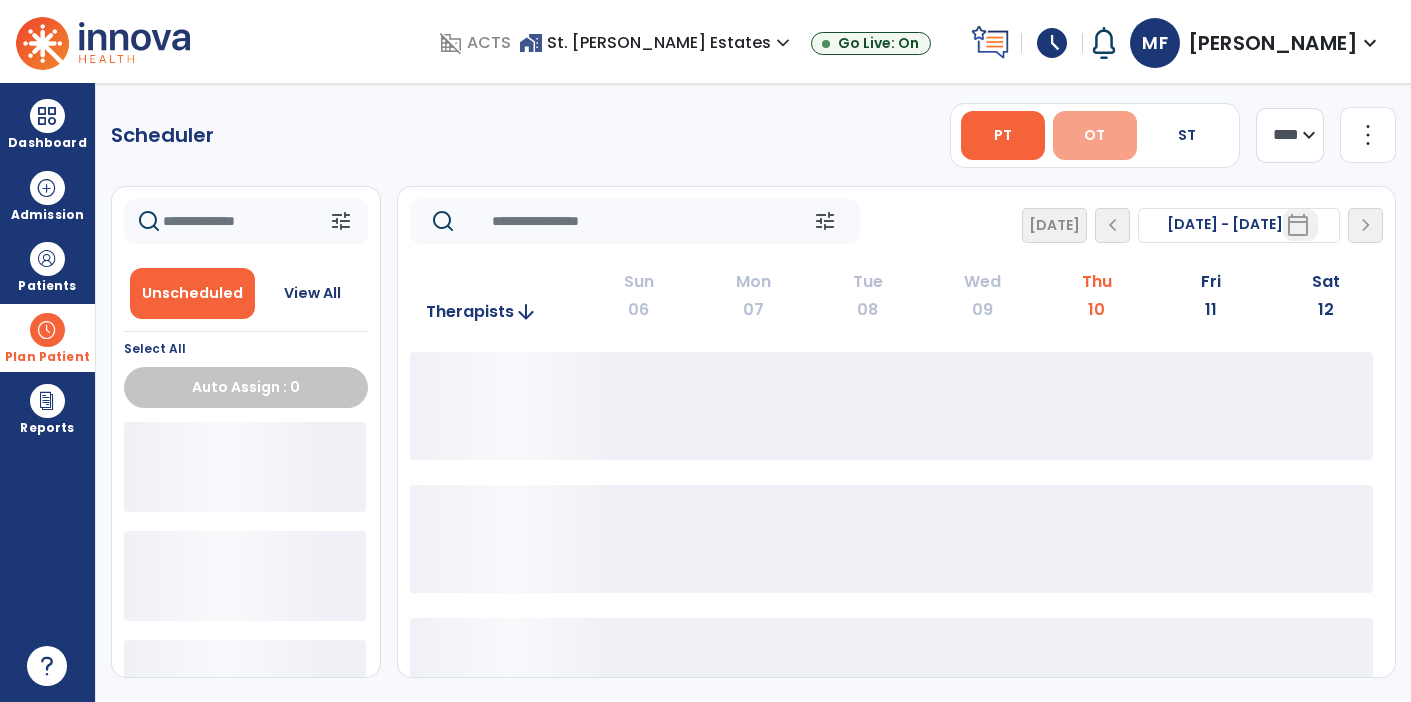 click on "OT" at bounding box center (1095, 135) 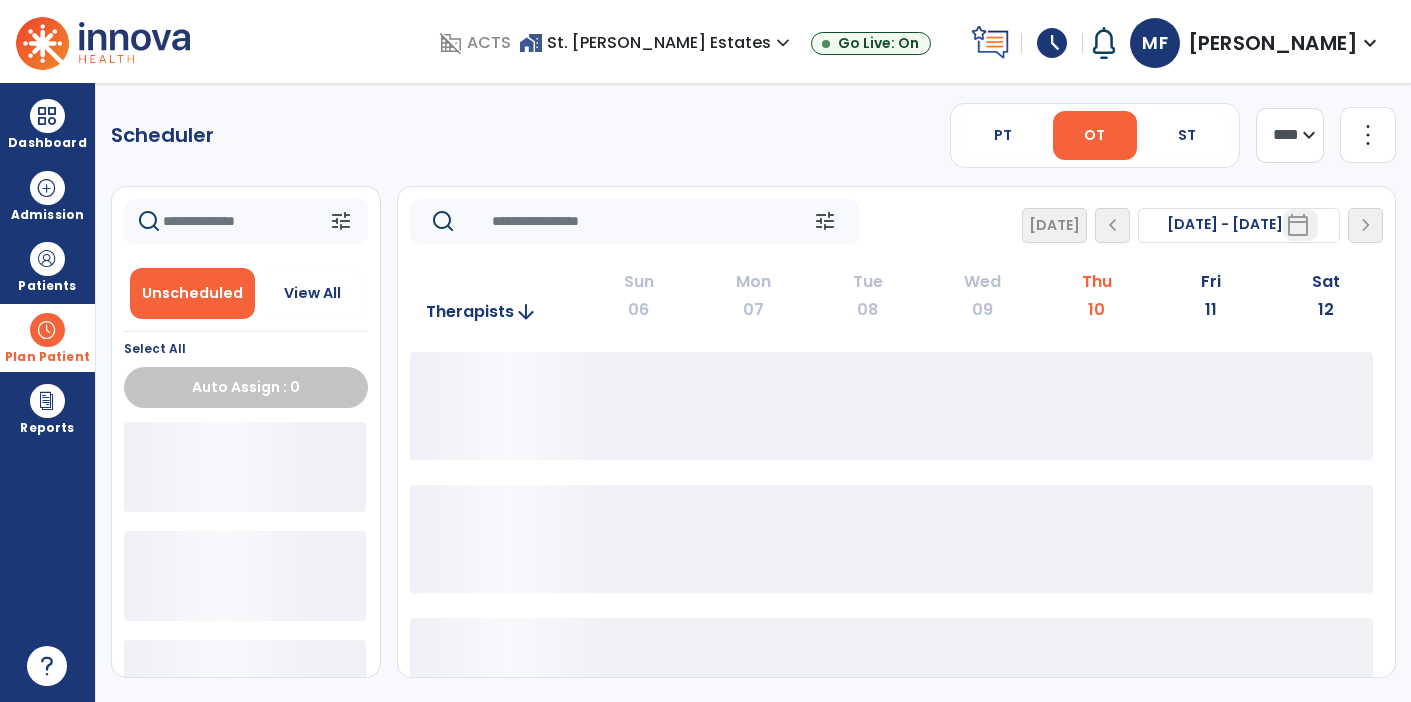 click on "**** ***" 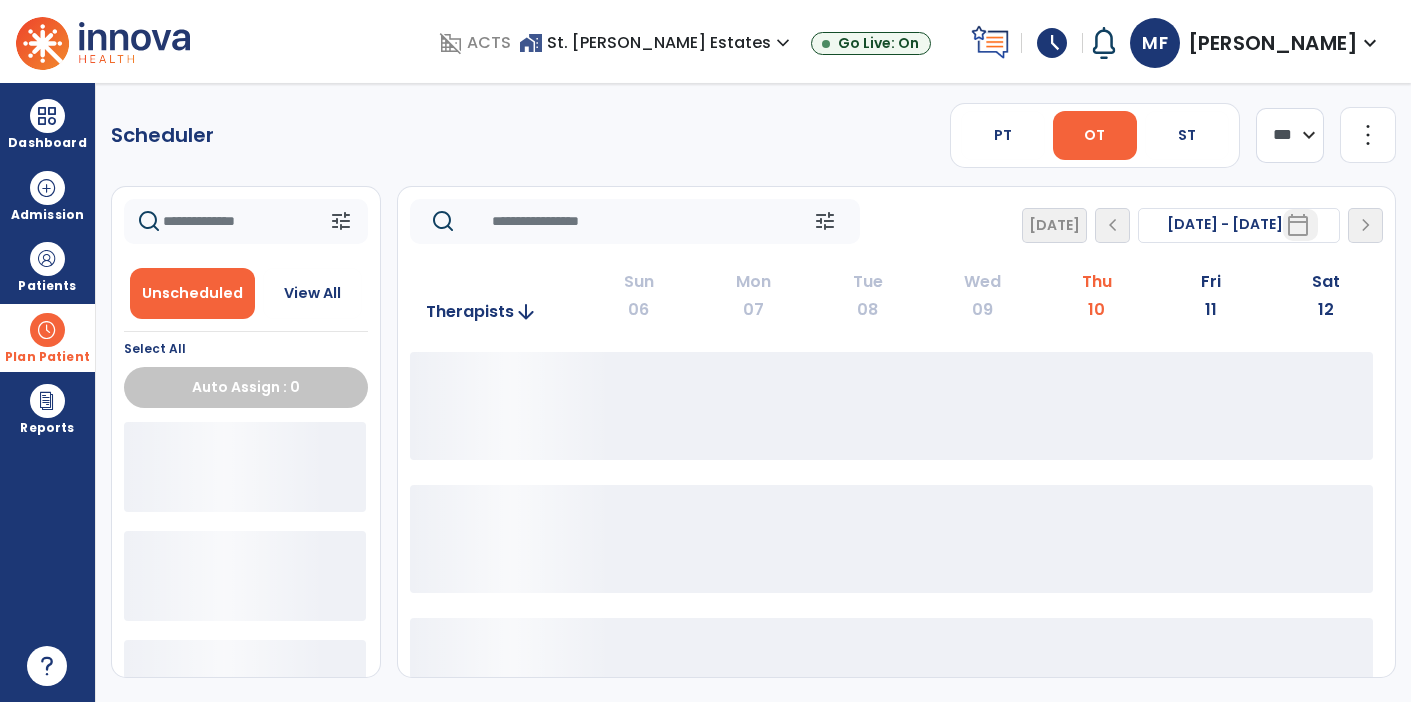 click on "**** ***" 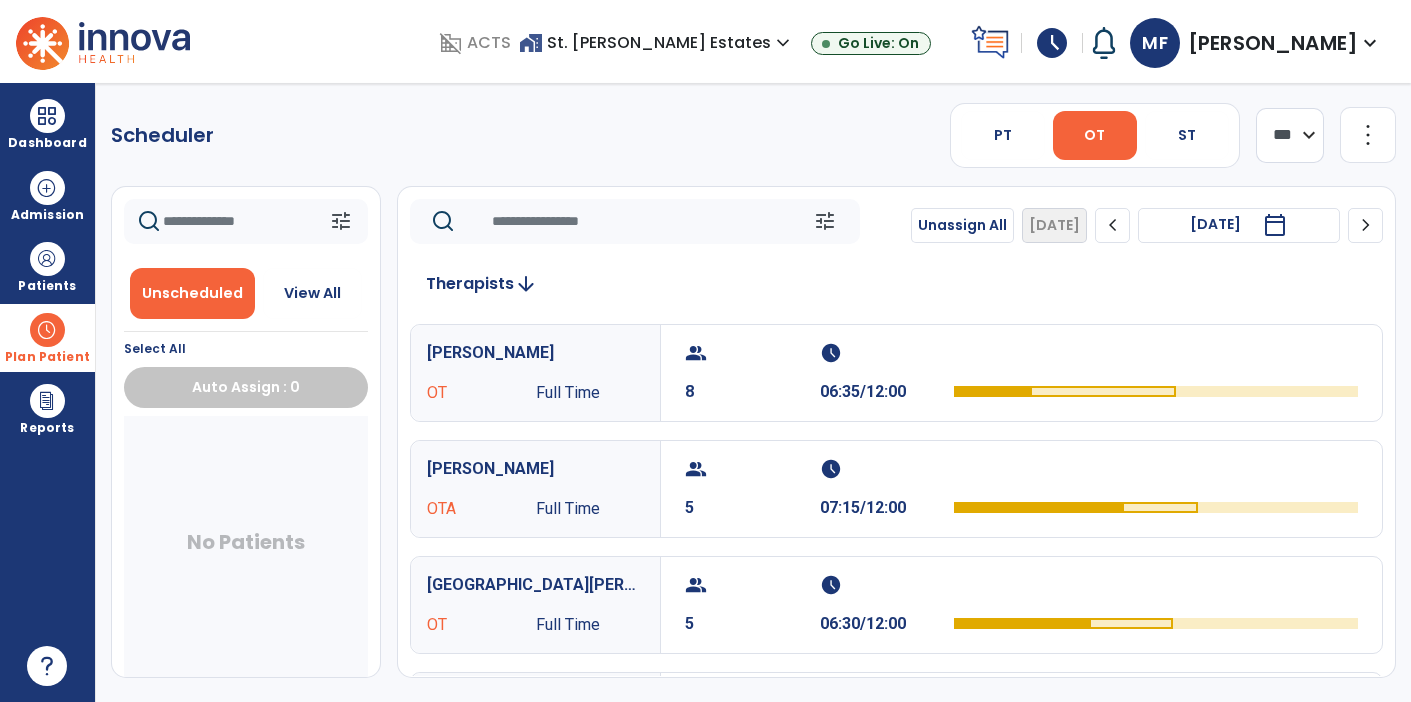 click on "calendar_today" at bounding box center (1275, 225) 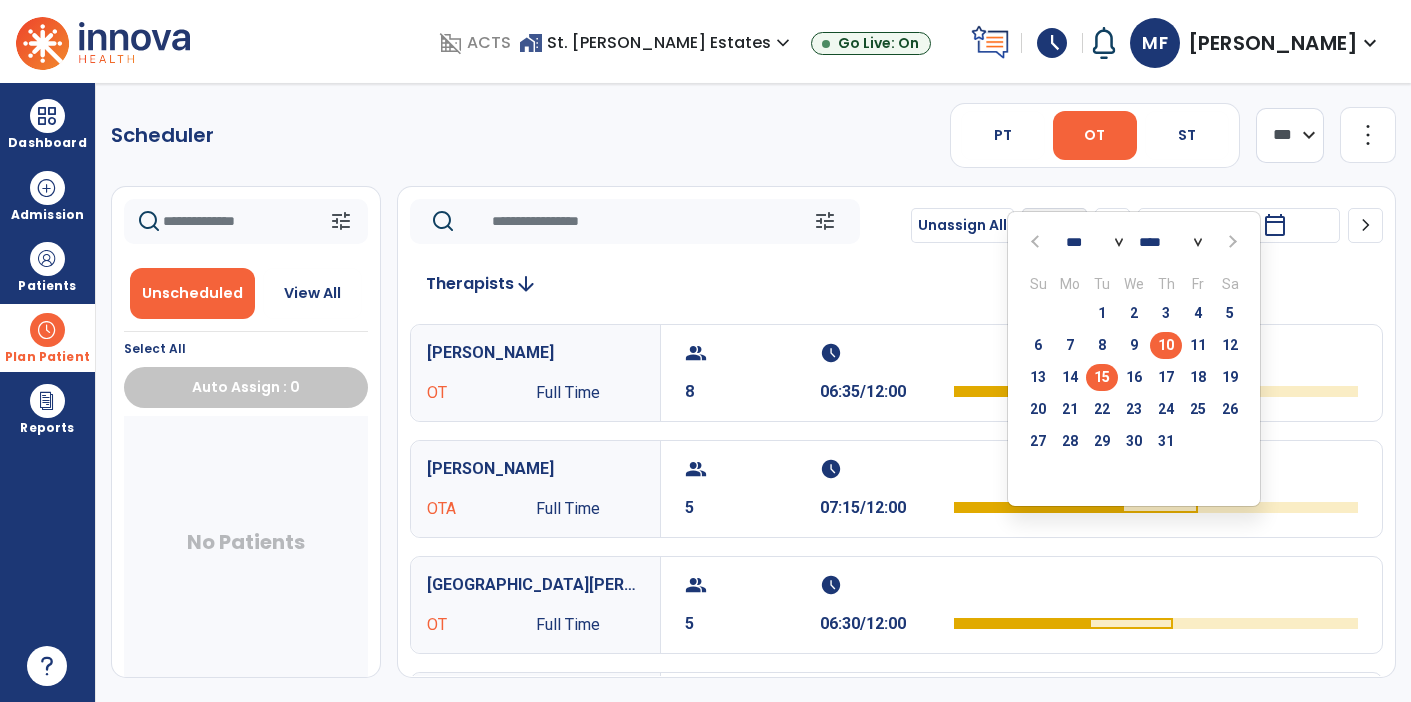 click on "15" at bounding box center (1102, 377) 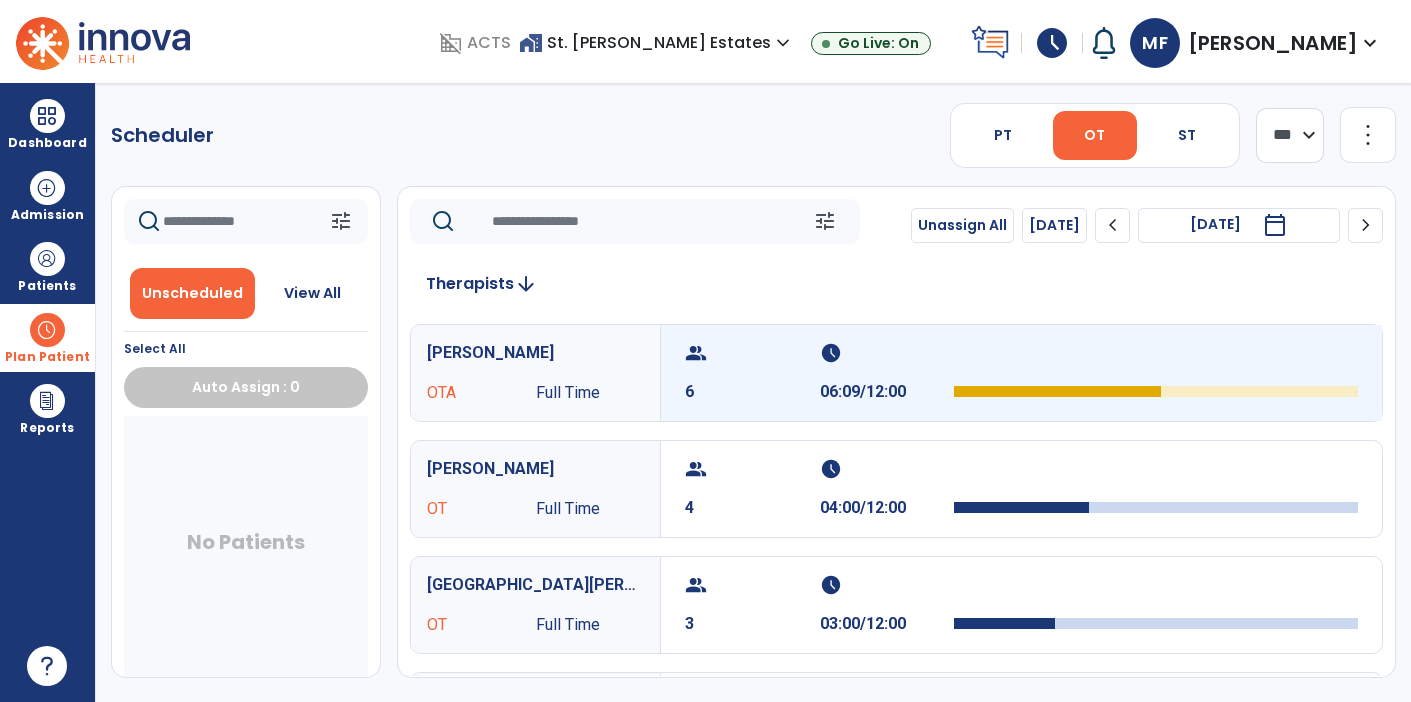 click on "schedule" at bounding box center [885, 353] 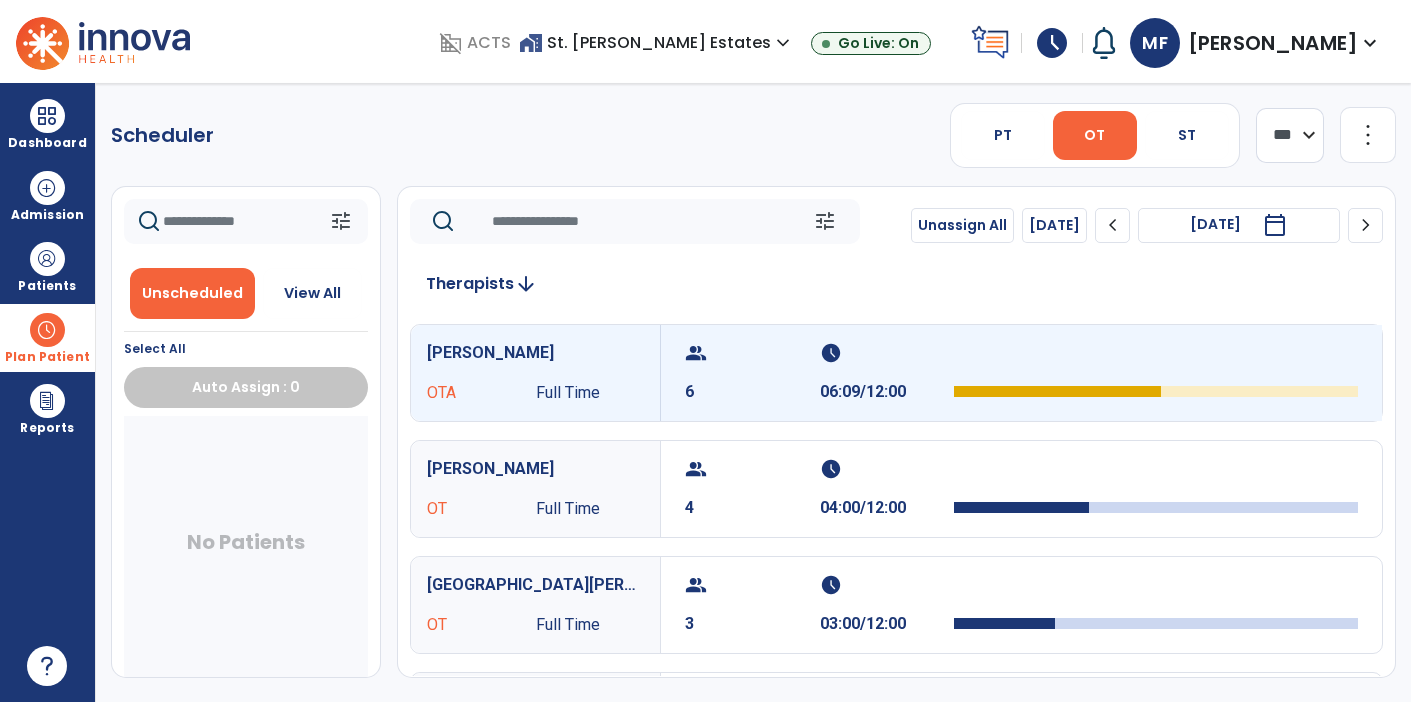 click on "schedule  06:09/12:00" at bounding box center (887, 373) 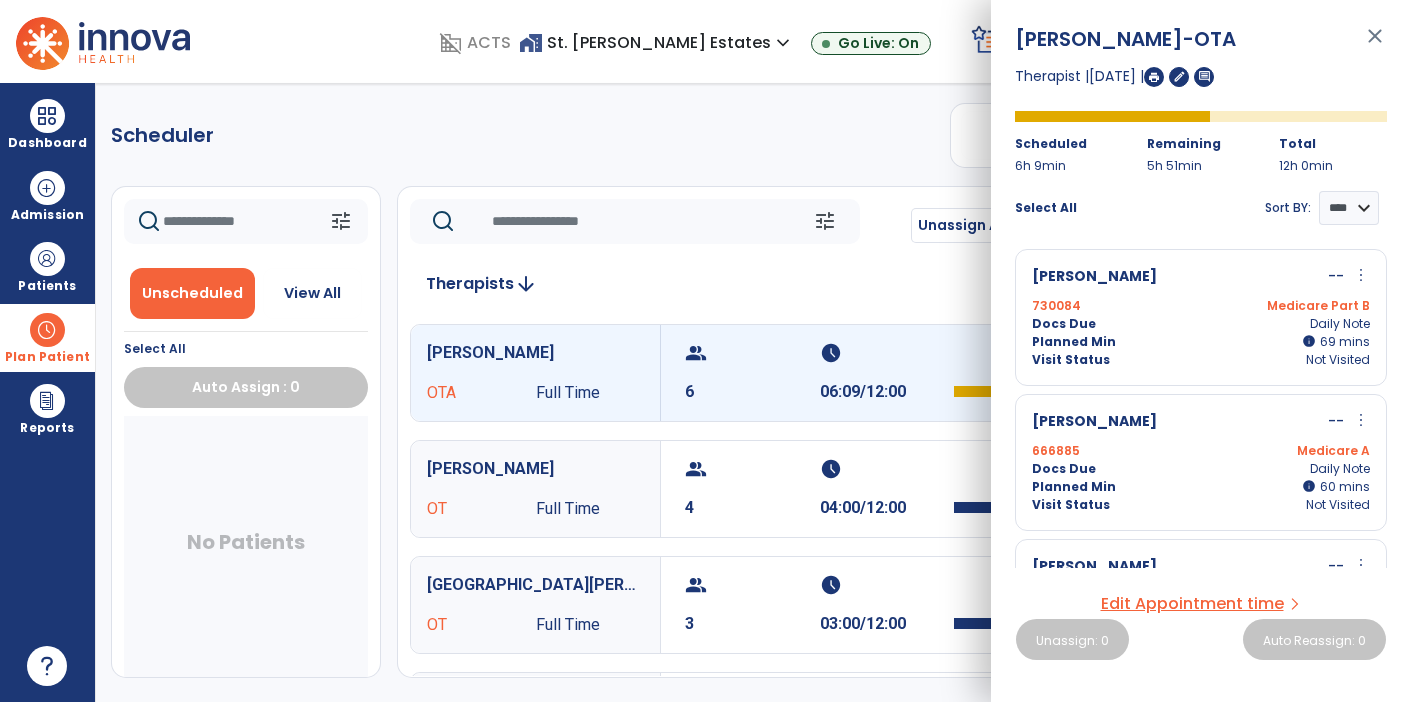 click on "schedule  06:09/12:00" at bounding box center [887, 373] 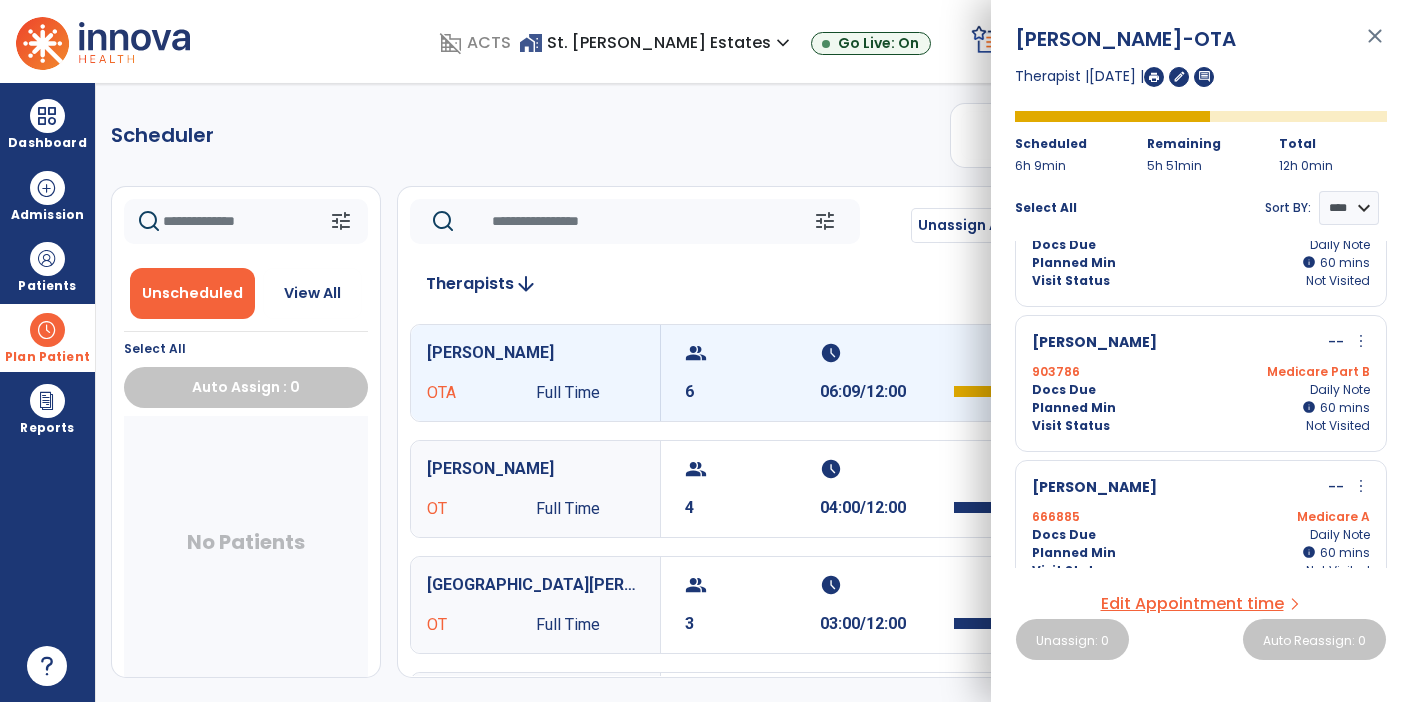 scroll, scrollTop: 512, scrollLeft: 0, axis: vertical 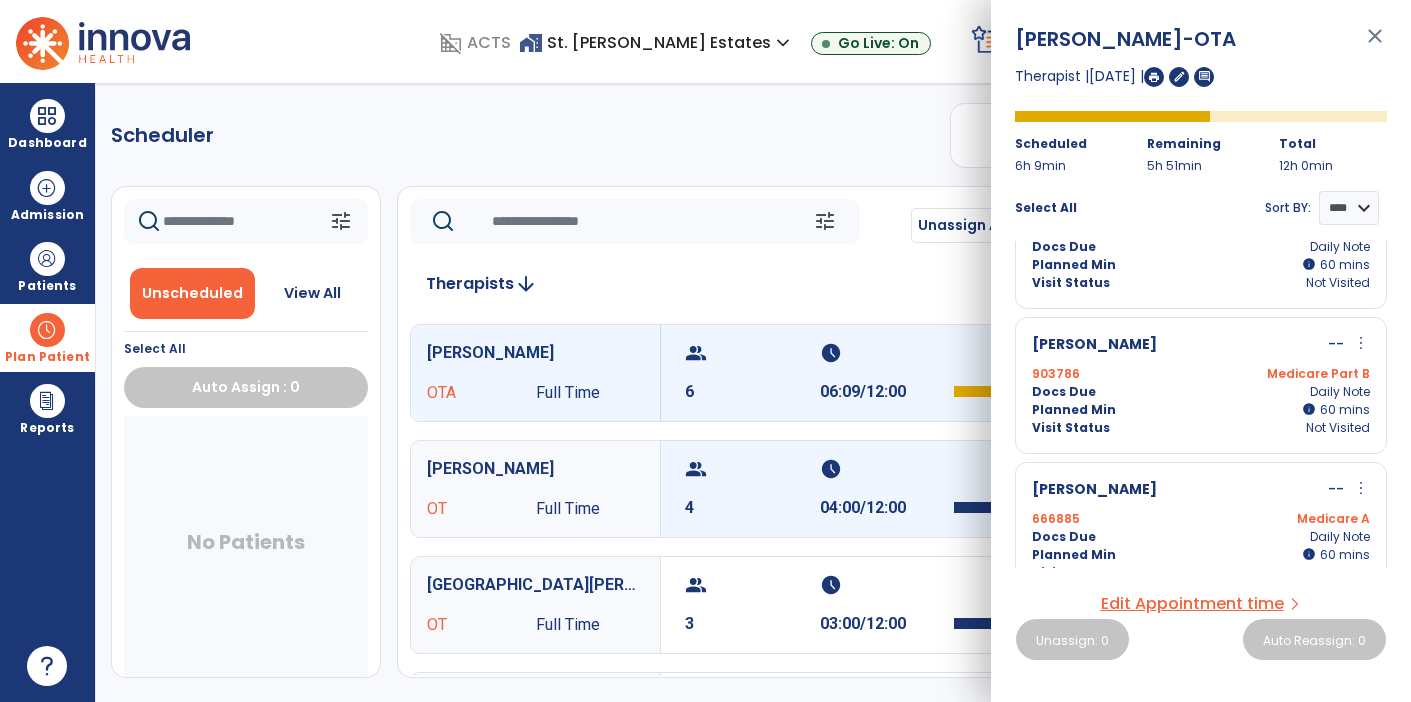 click on "04:00/12:00" at bounding box center (887, 508) 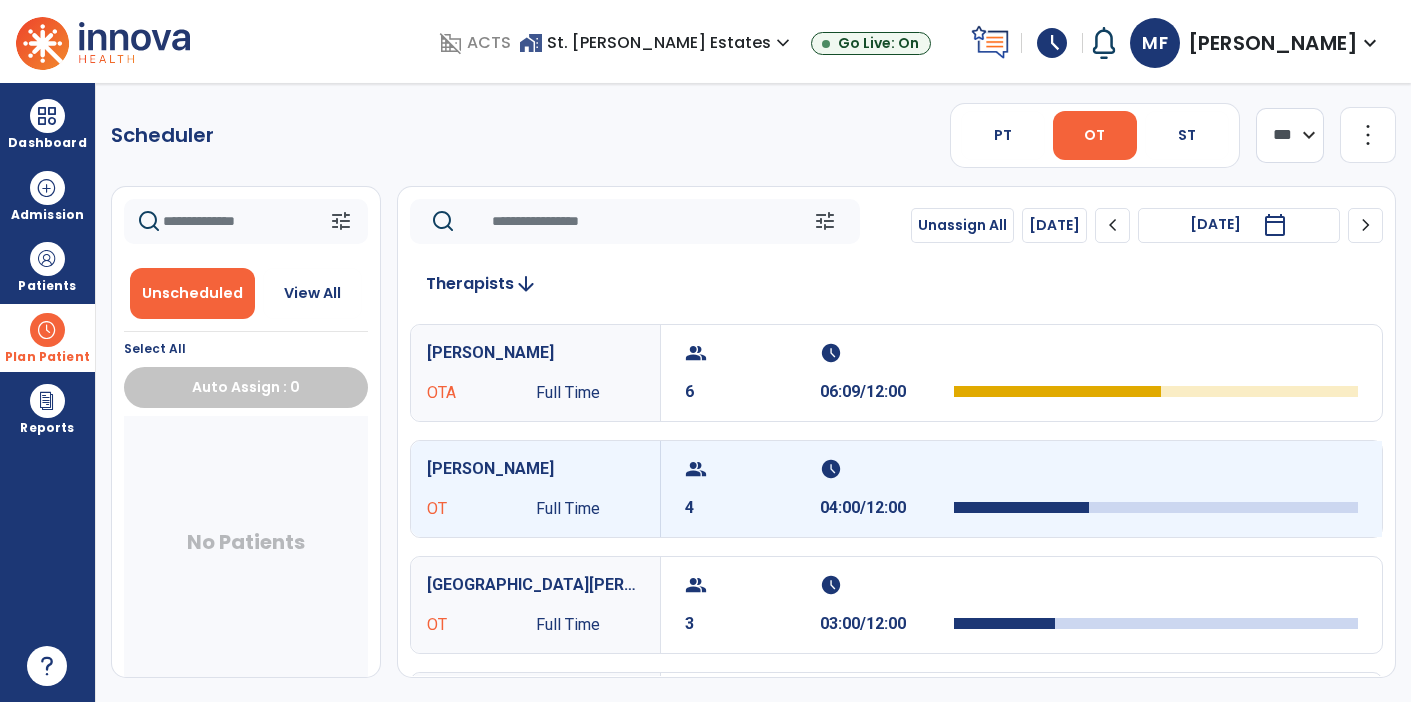 click on "schedule  04:00/12:00" at bounding box center [887, 489] 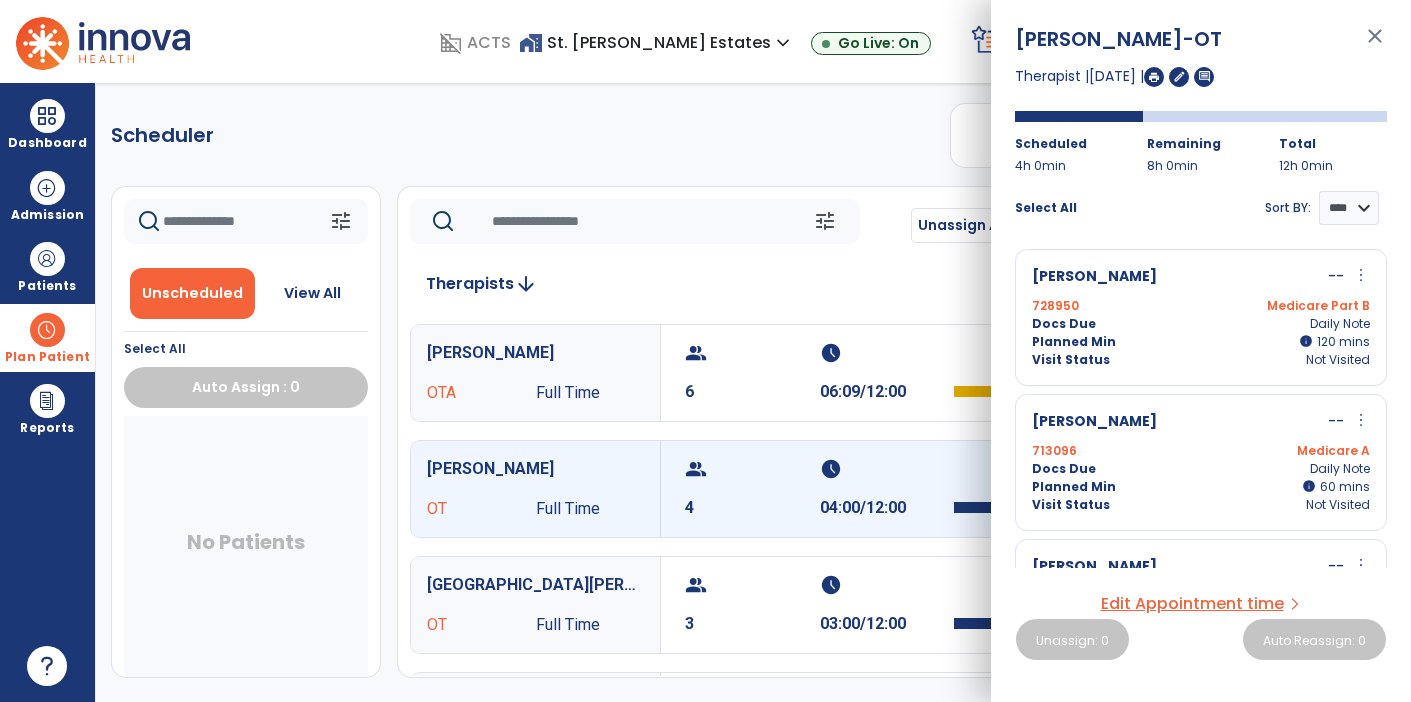click on "Docs Due Daily Note" at bounding box center [1201, 469] 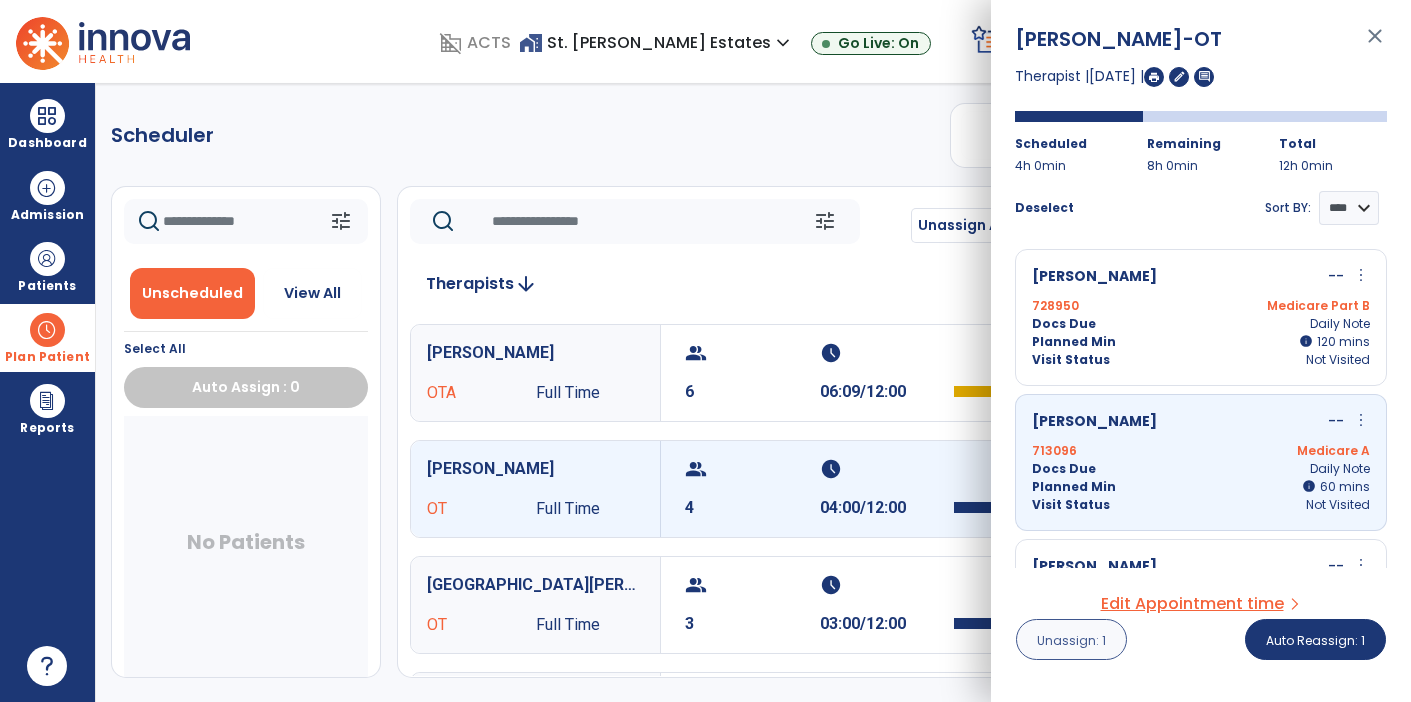 click on "Unassign: 1" at bounding box center (1071, 640) 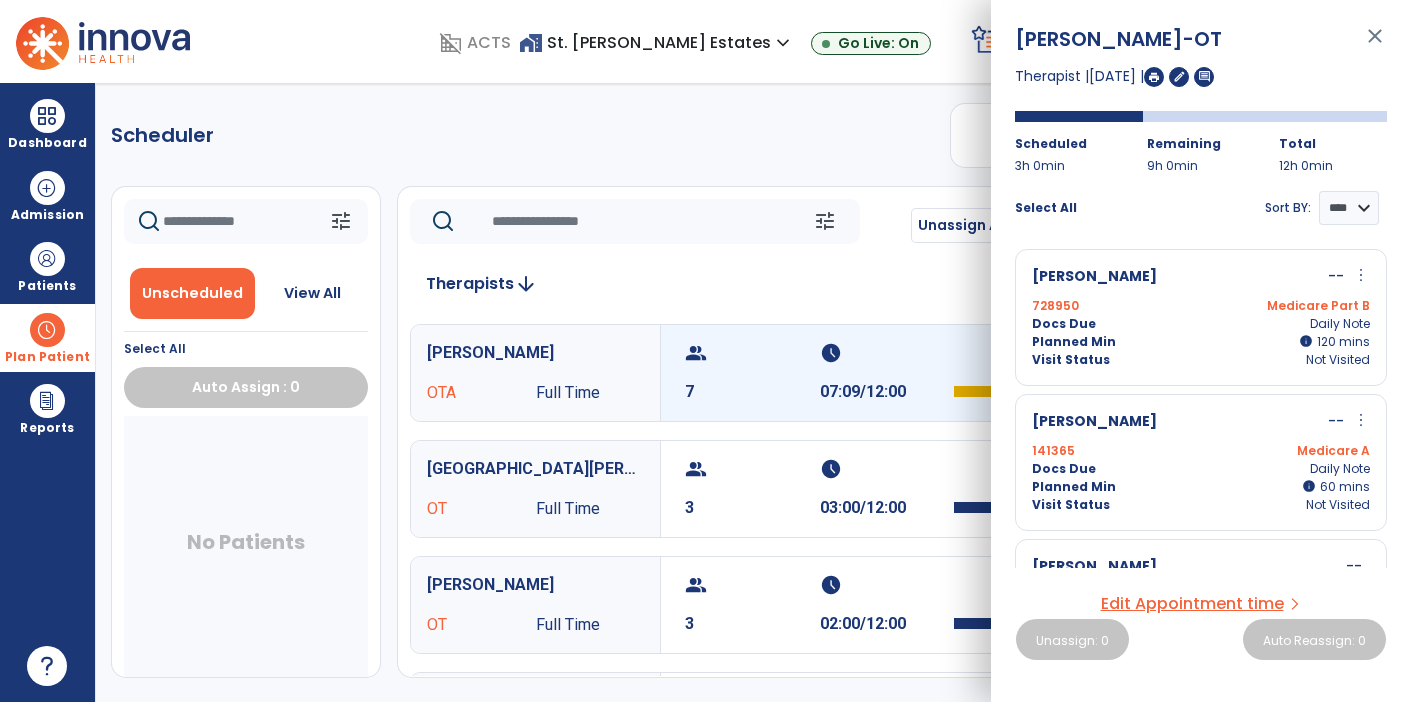 click on "schedule" at bounding box center [885, 353] 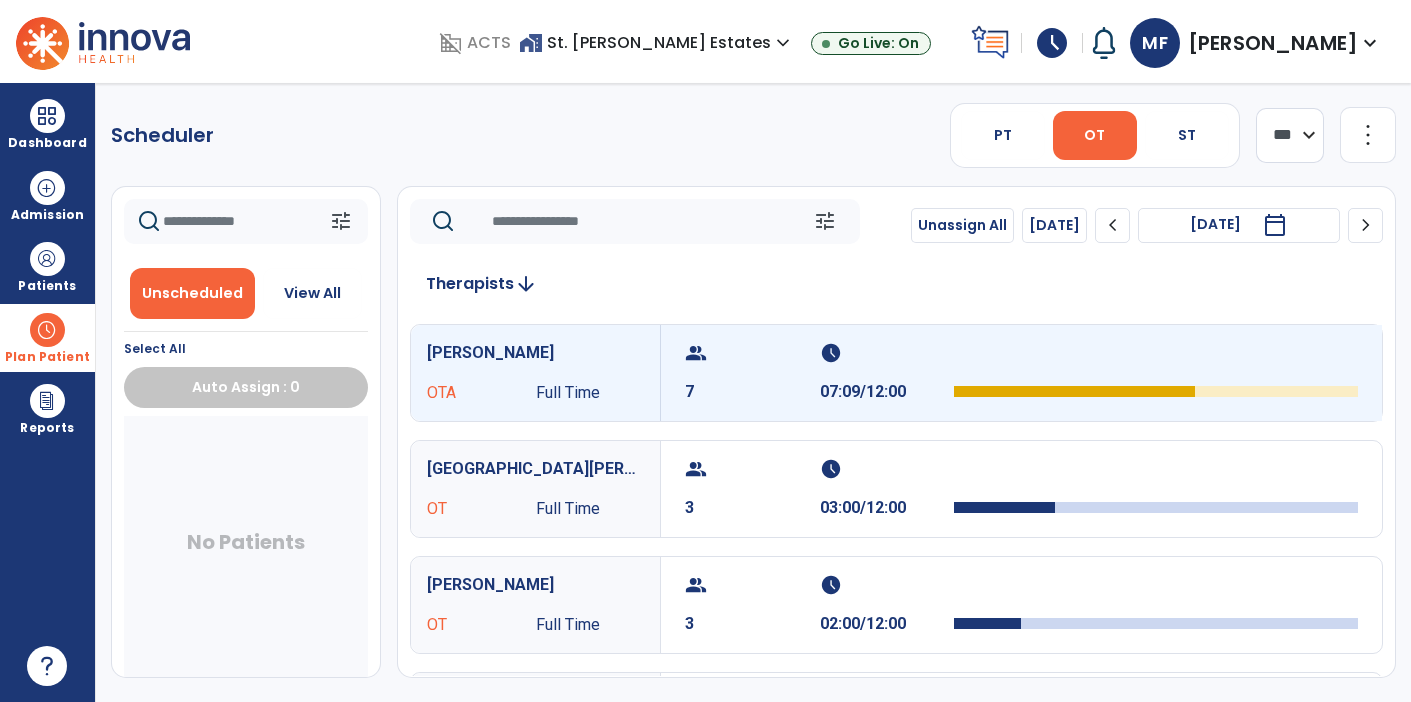 click on "schedule" at bounding box center (885, 353) 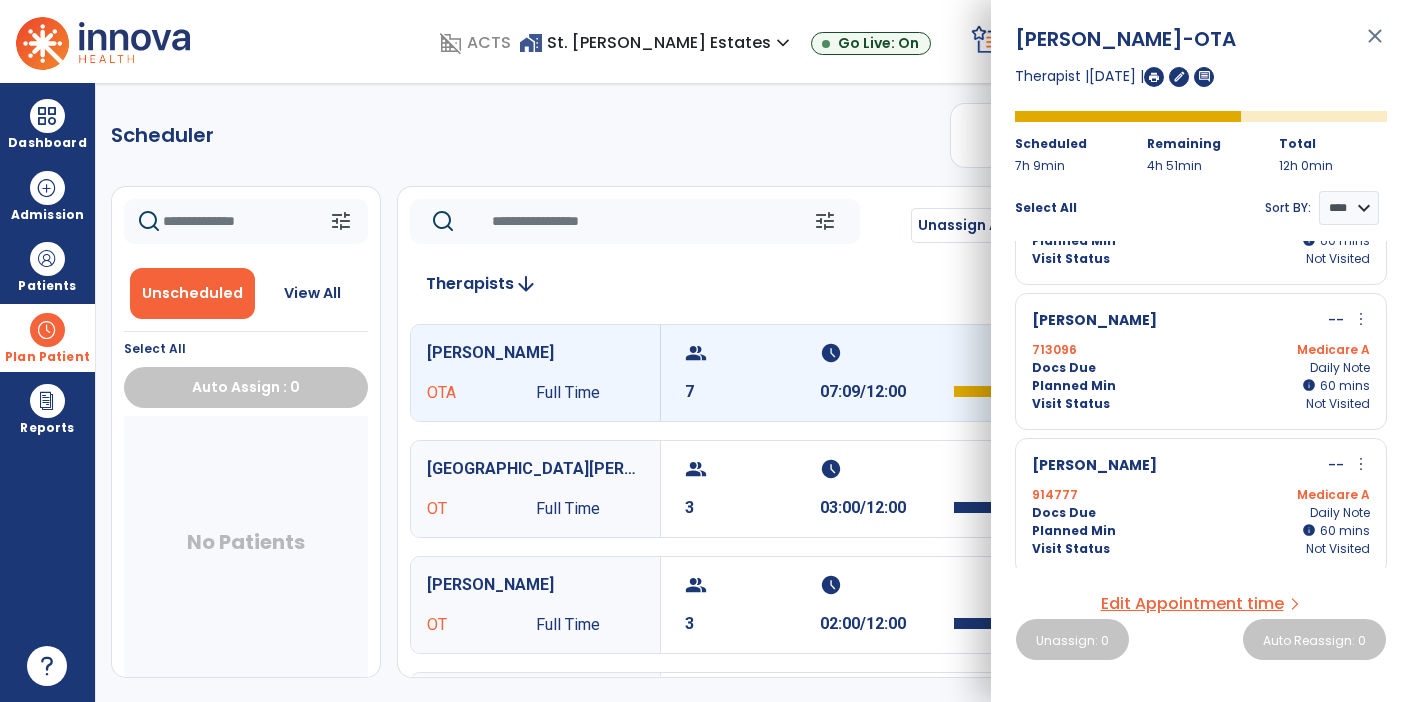 scroll, scrollTop: 374, scrollLeft: 0, axis: vertical 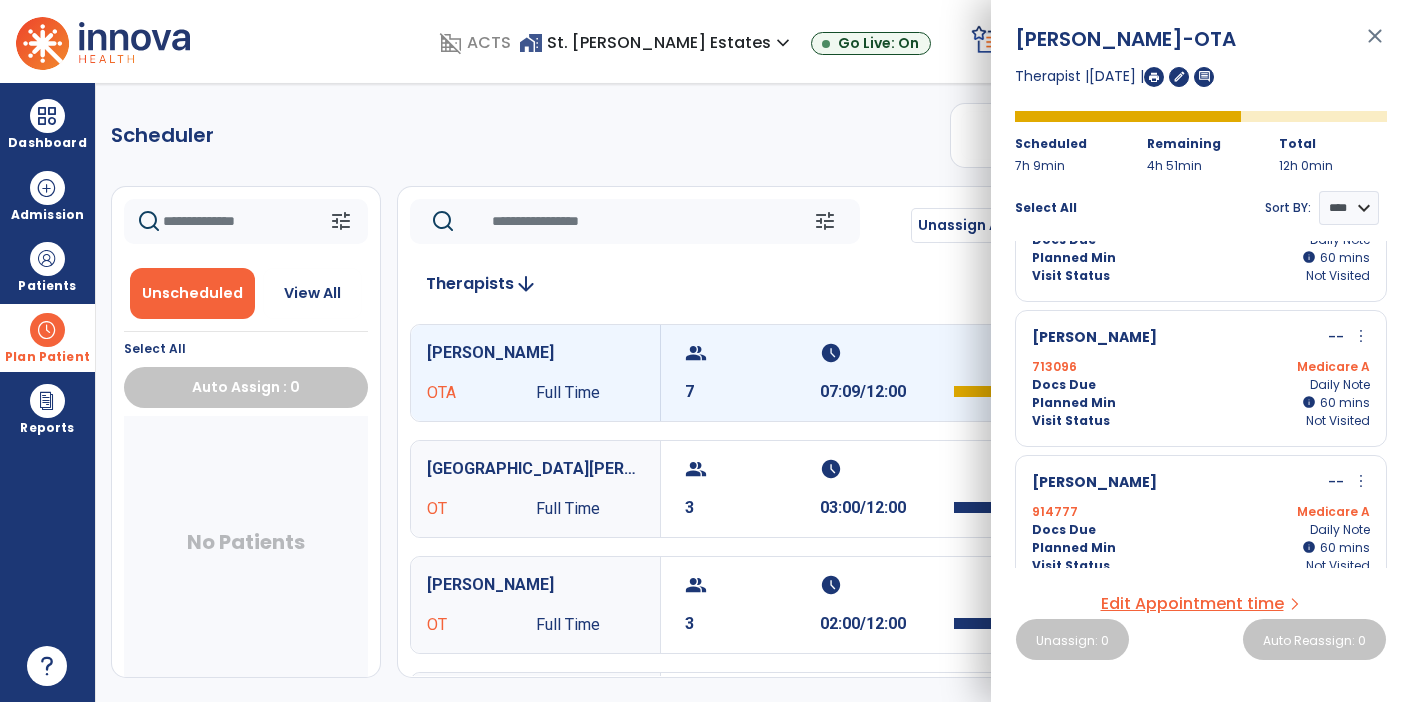 click on "more_vert" at bounding box center (1361, 336) 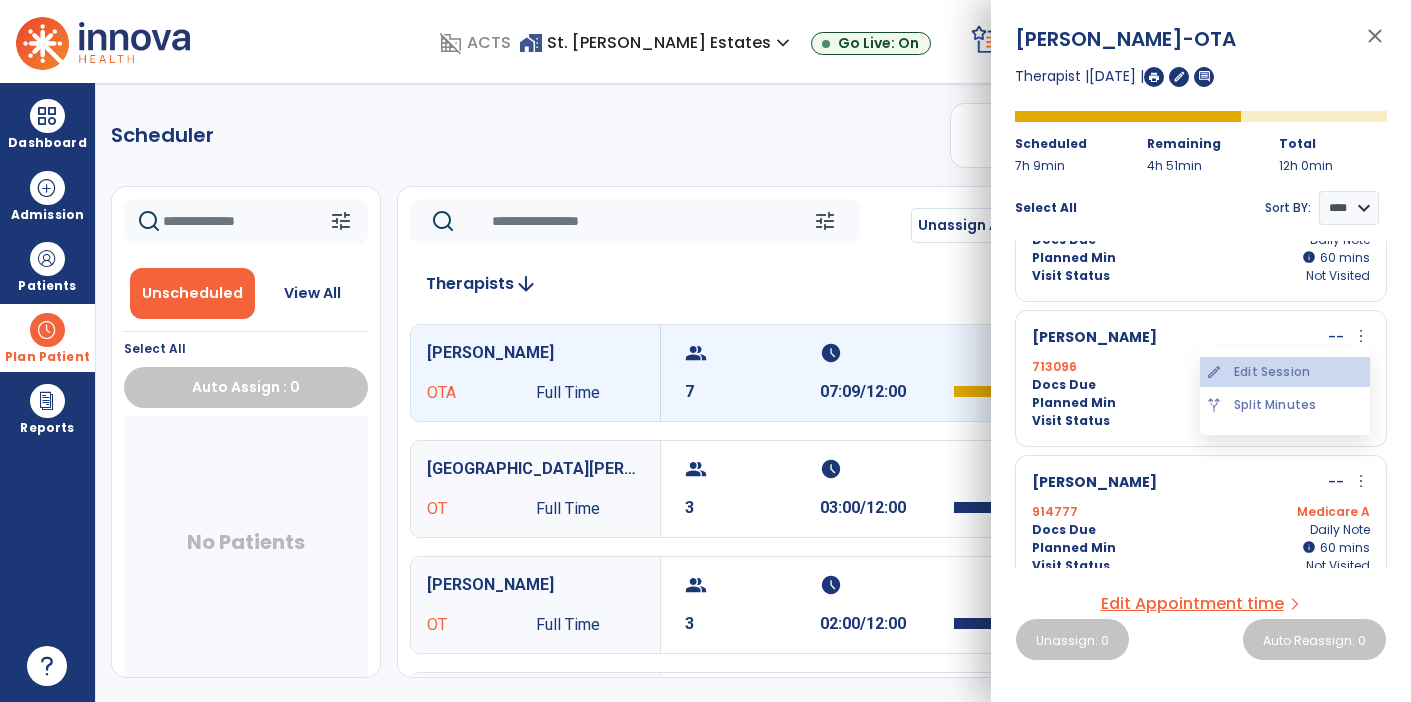 click on "edit   Edit Session" at bounding box center [1285, 372] 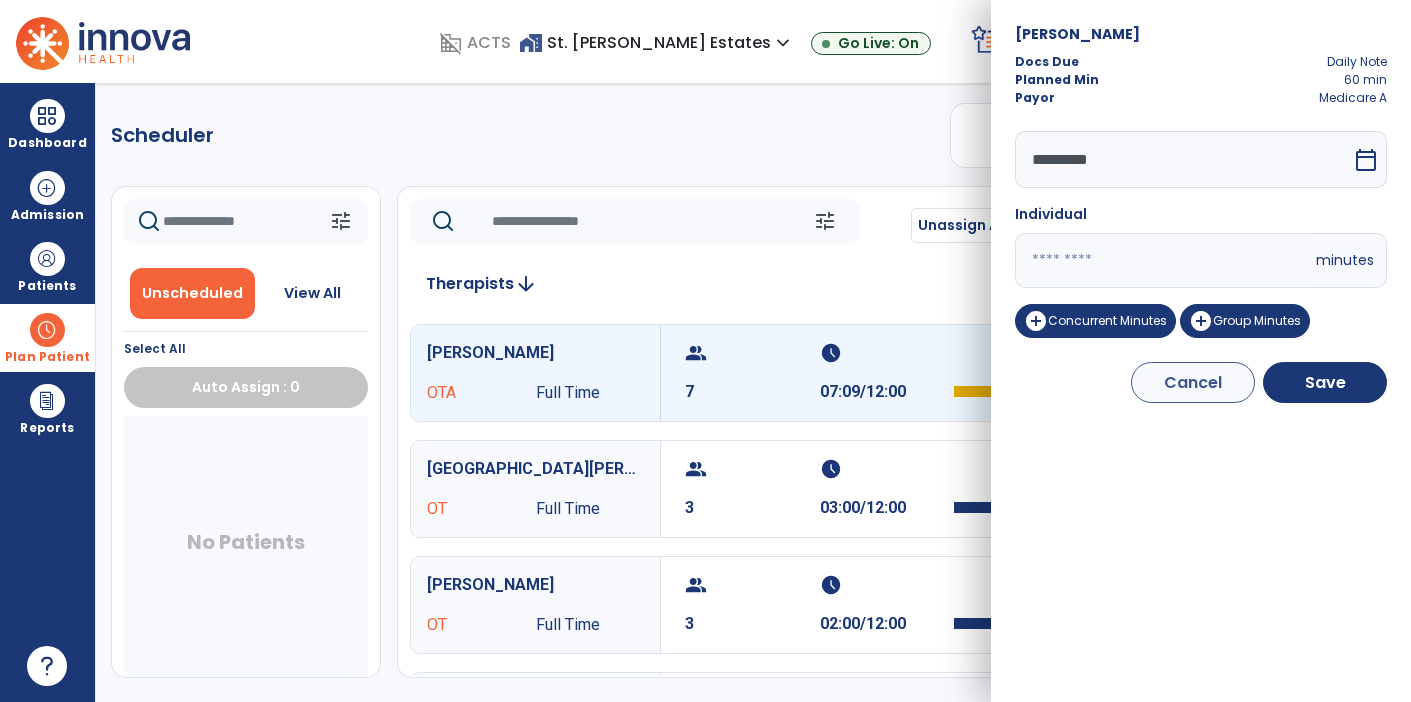 click on "**" at bounding box center [1163, 260] 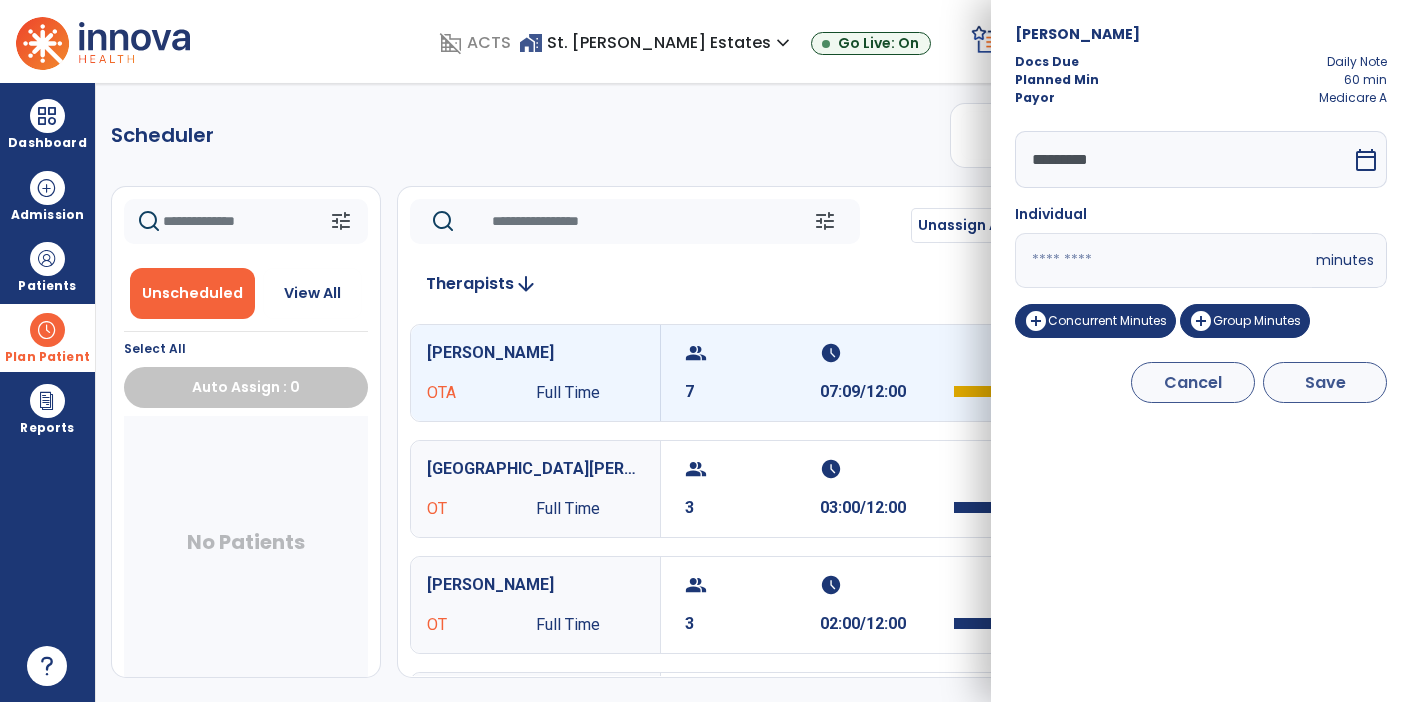 type on "**" 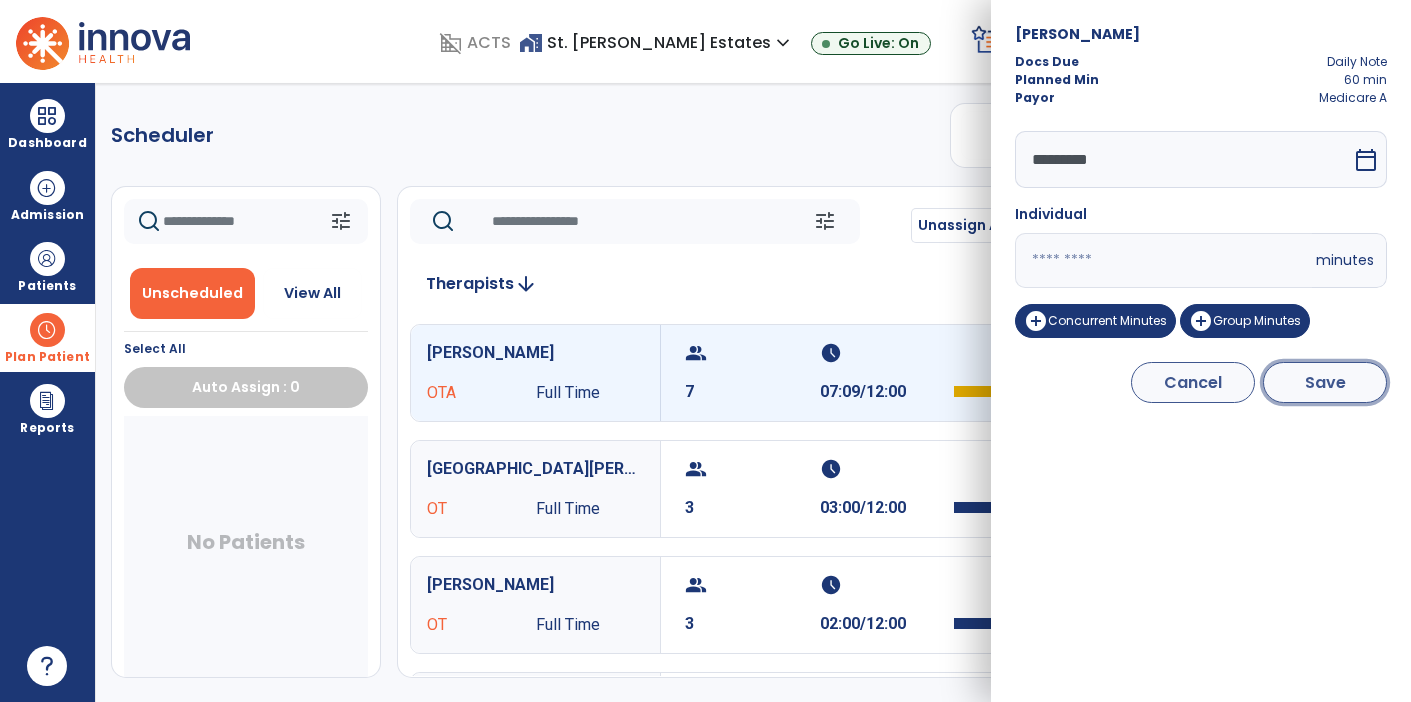click on "Save" at bounding box center (1325, 382) 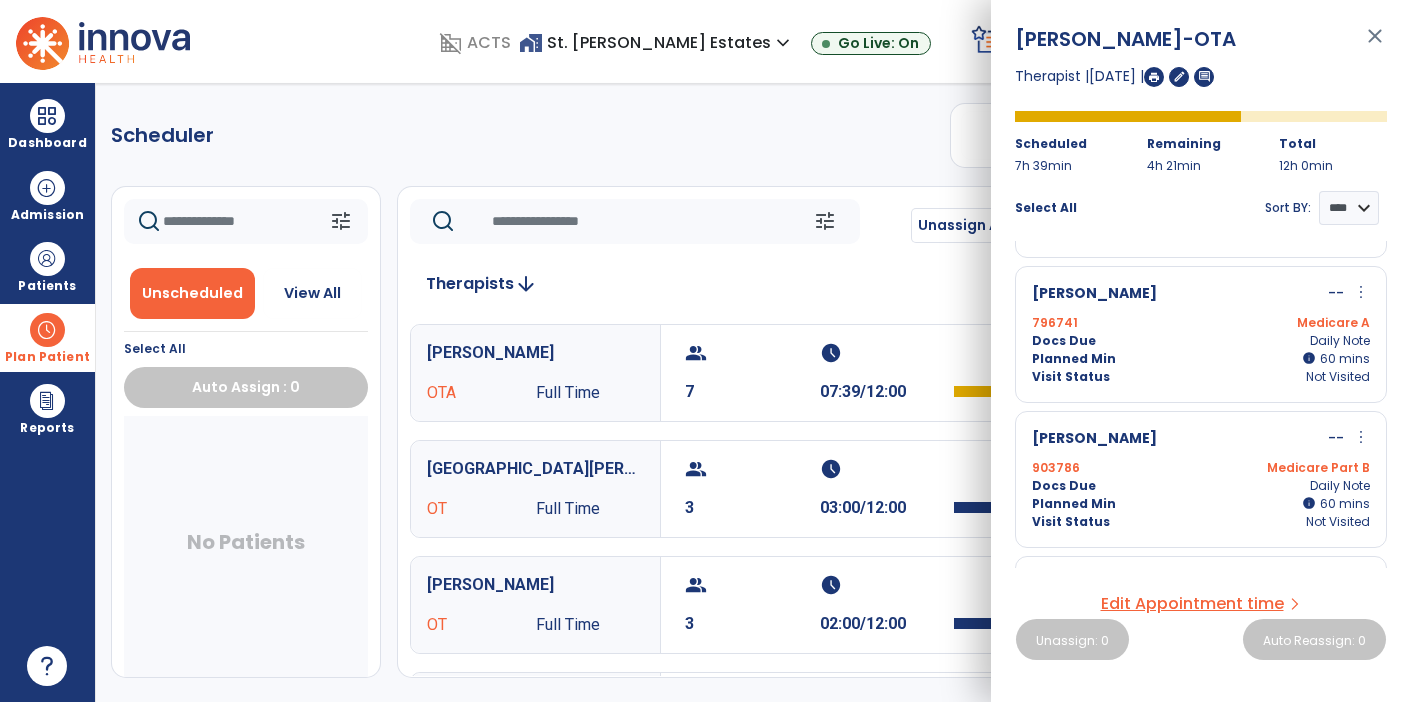scroll, scrollTop: 417, scrollLeft: 0, axis: vertical 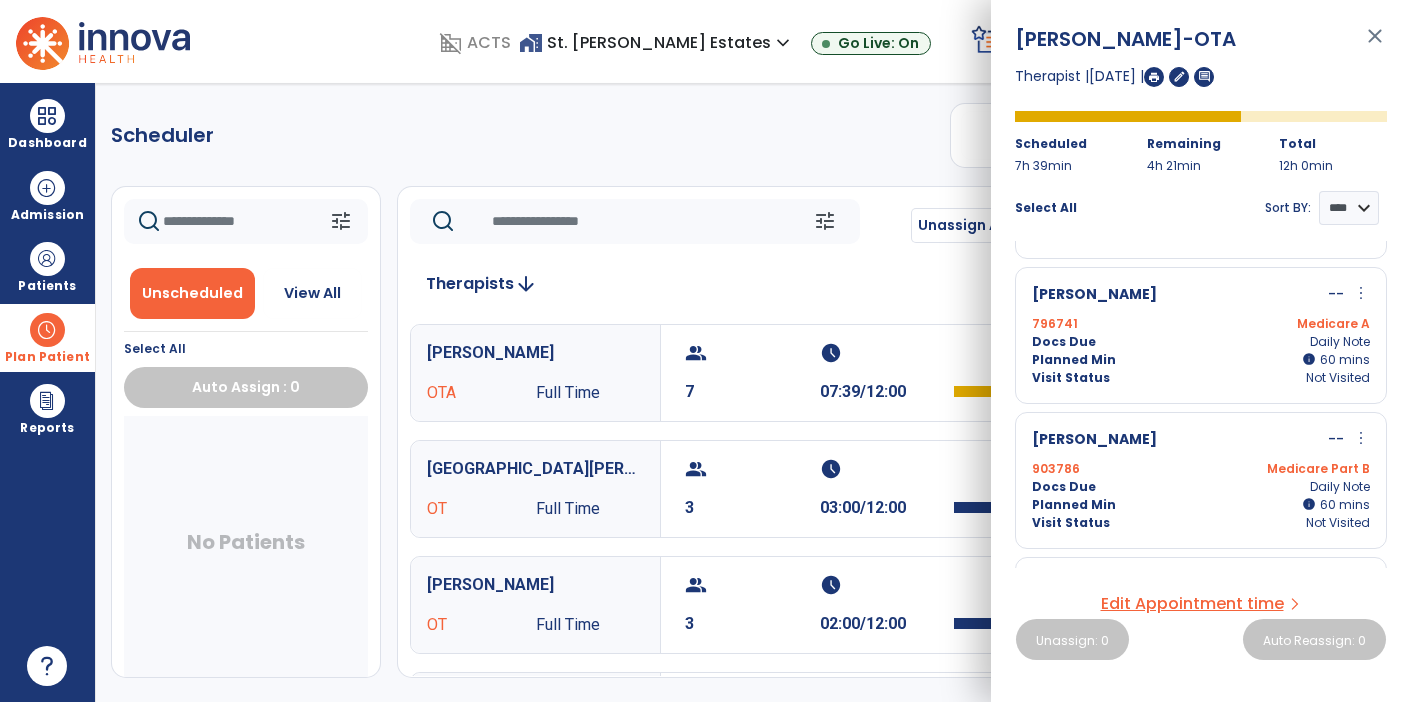 click on "Medicare Part B" at bounding box center [1285, 469] 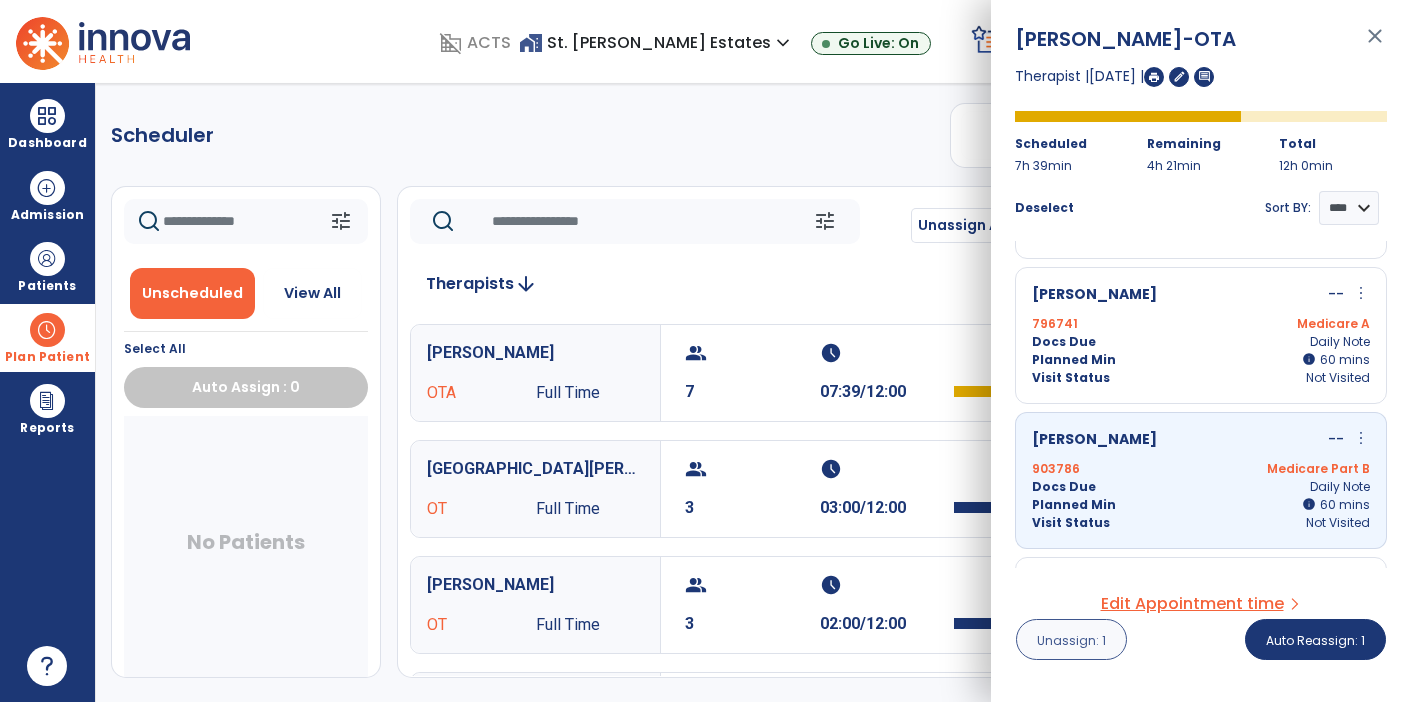 click on "Unassign: 1" at bounding box center (1071, 640) 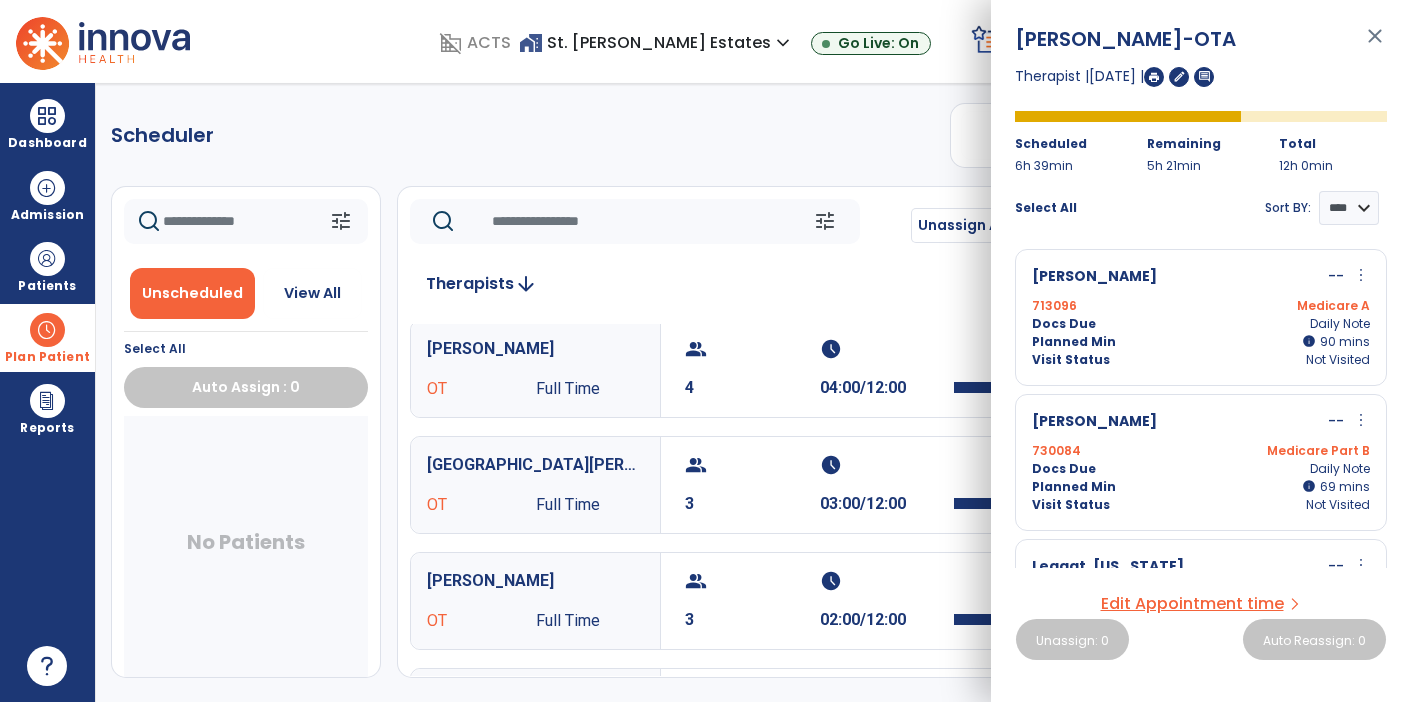 scroll, scrollTop: 0, scrollLeft: 0, axis: both 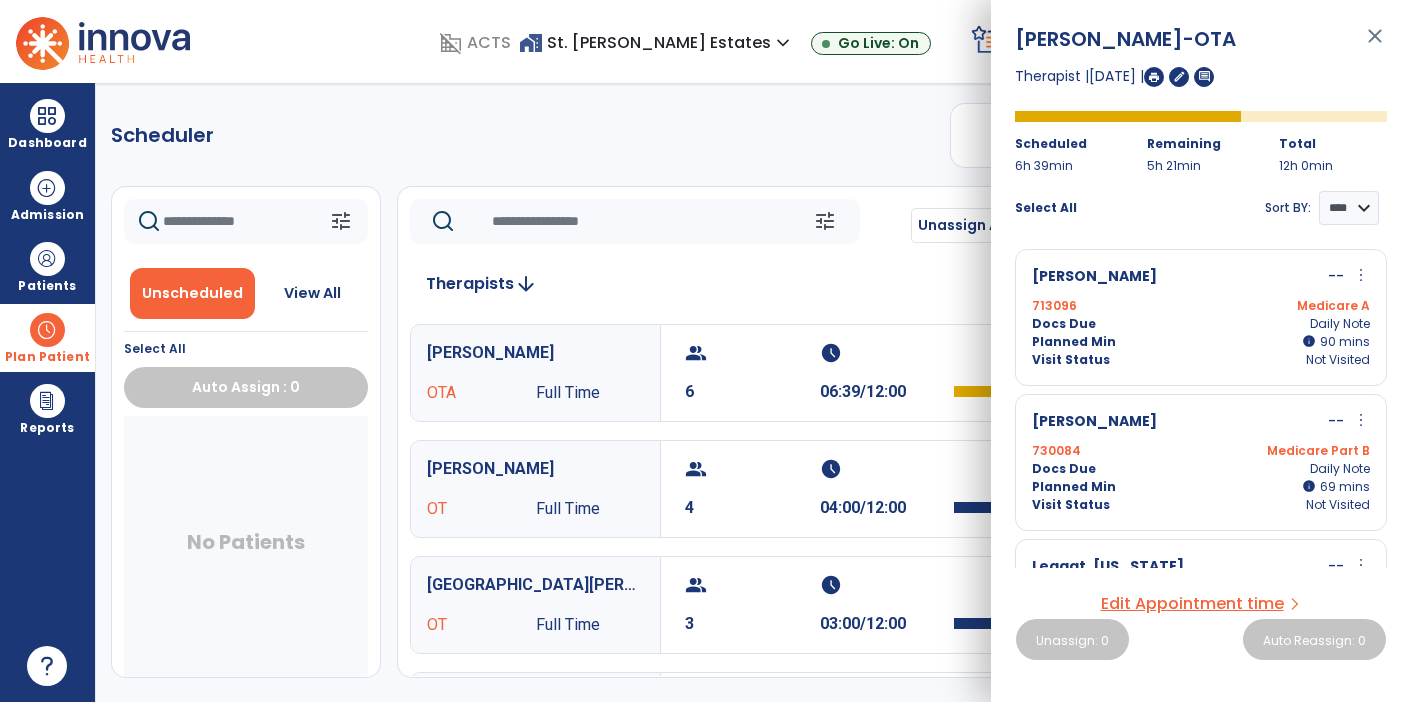 click on "No Patients" at bounding box center [246, 546] 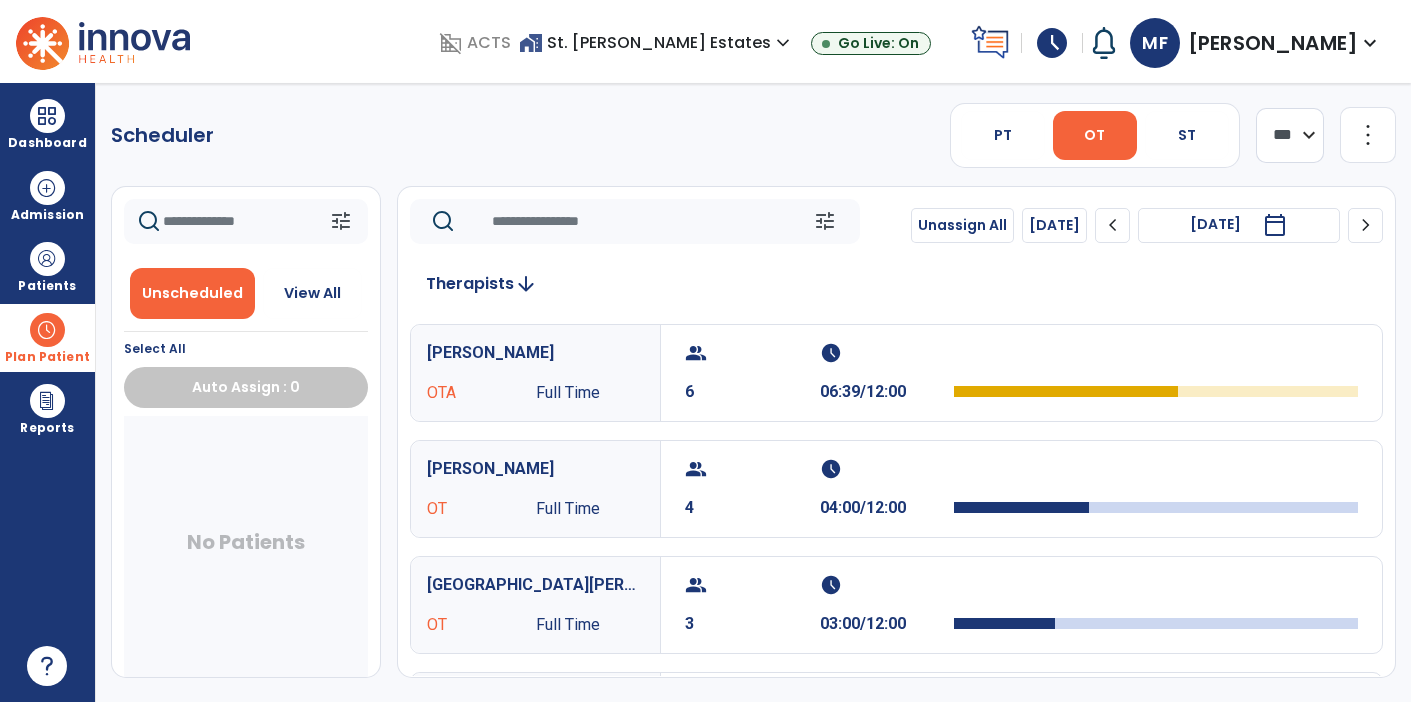 click on "calendar_today" at bounding box center [1275, 225] 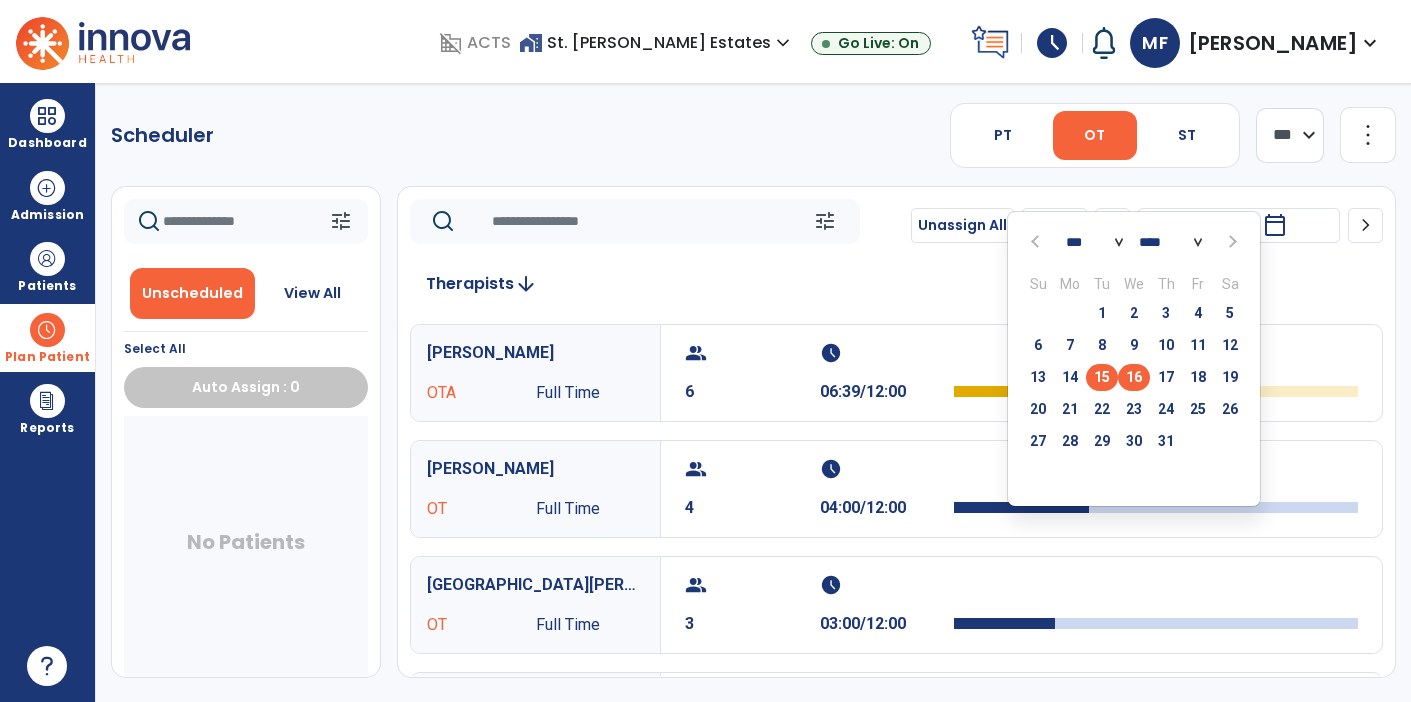 click on "16" at bounding box center [1134, 377] 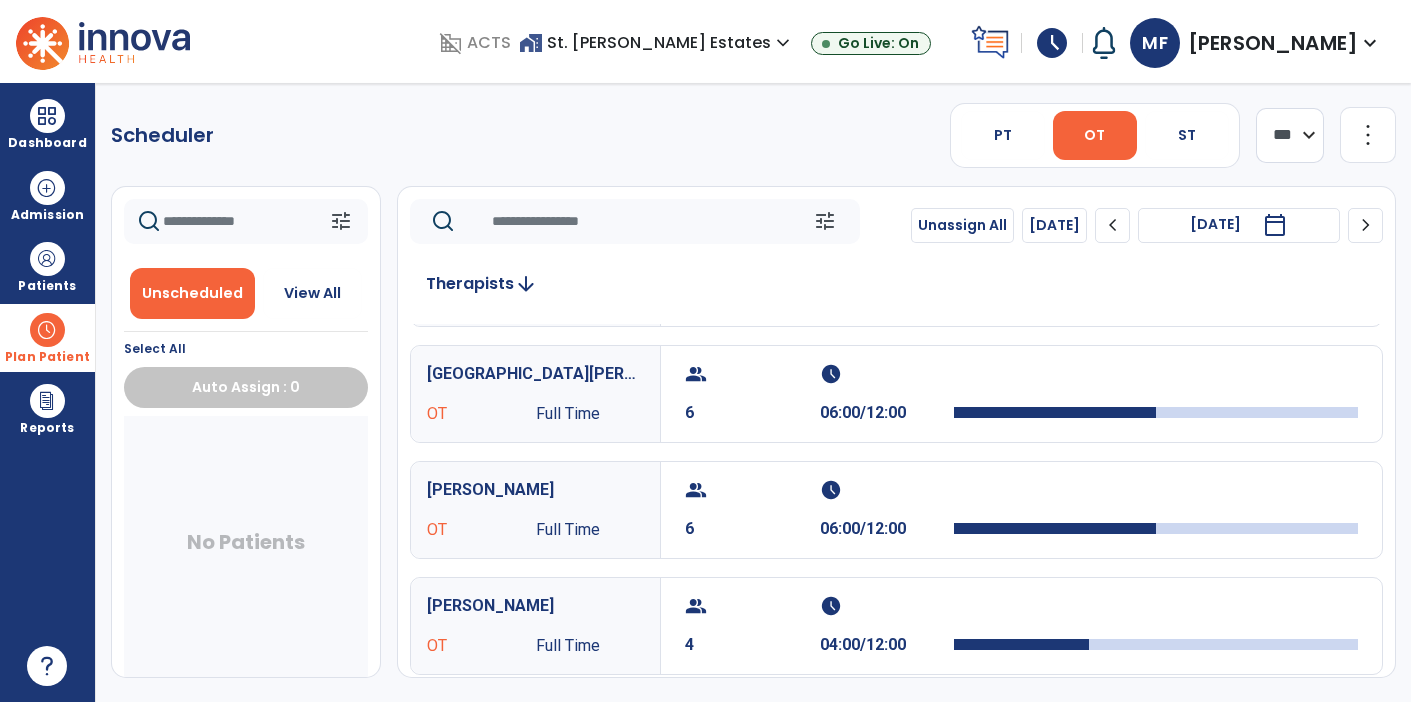 scroll, scrollTop: 0, scrollLeft: 0, axis: both 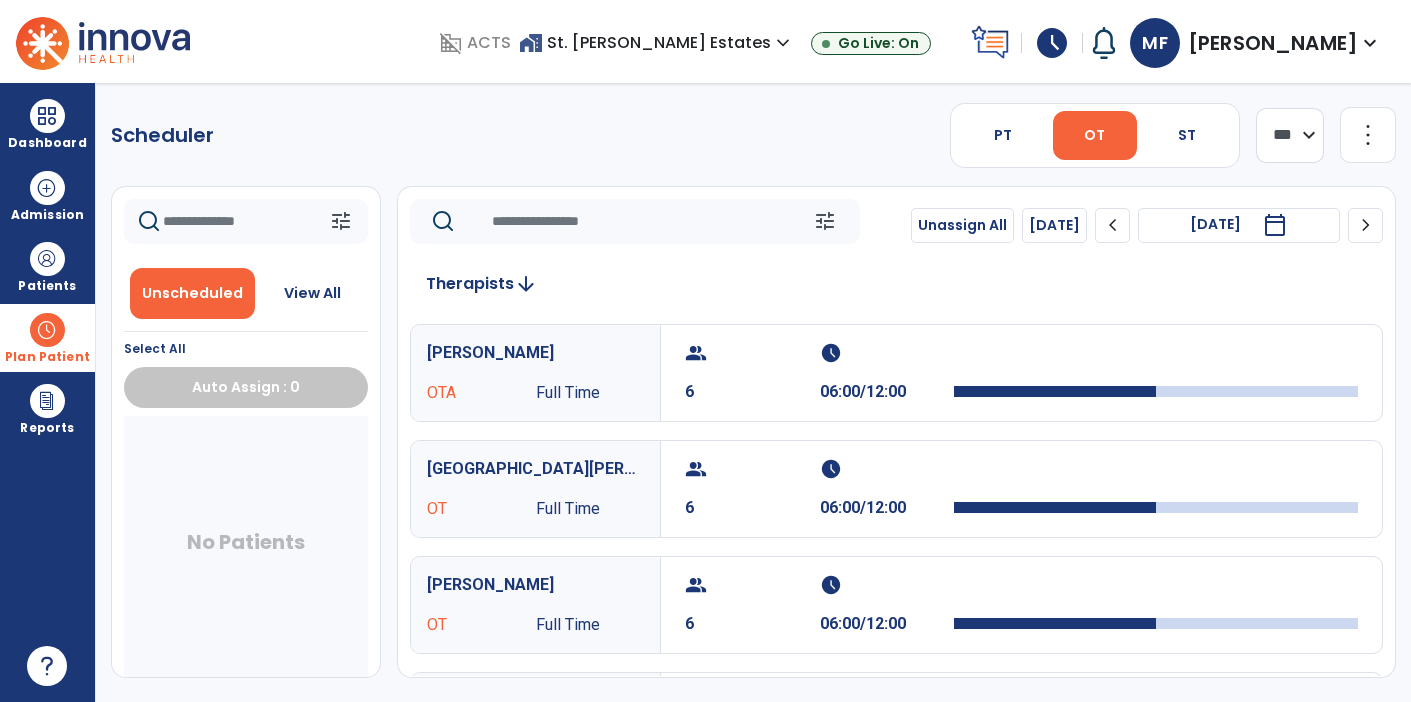 click on "calendar_today" at bounding box center [1277, 225] 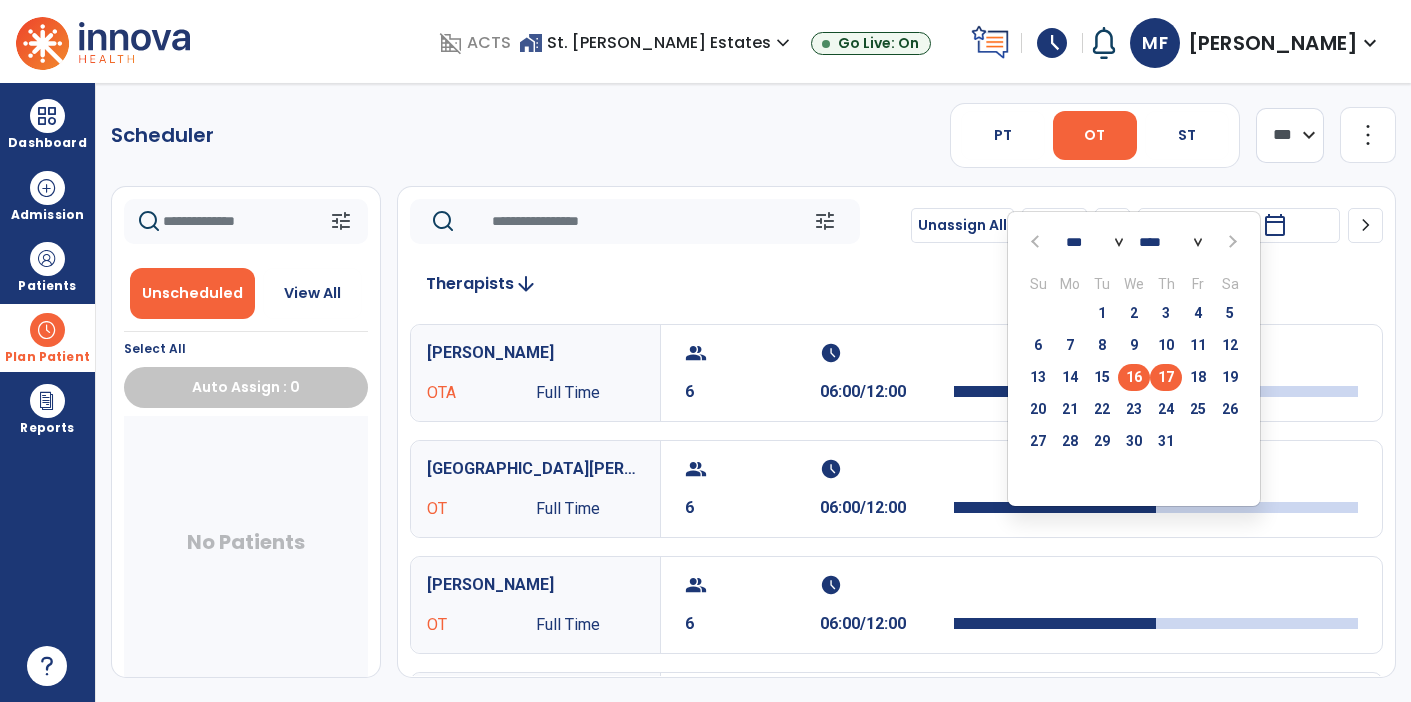 click on "17" at bounding box center [1166, 377] 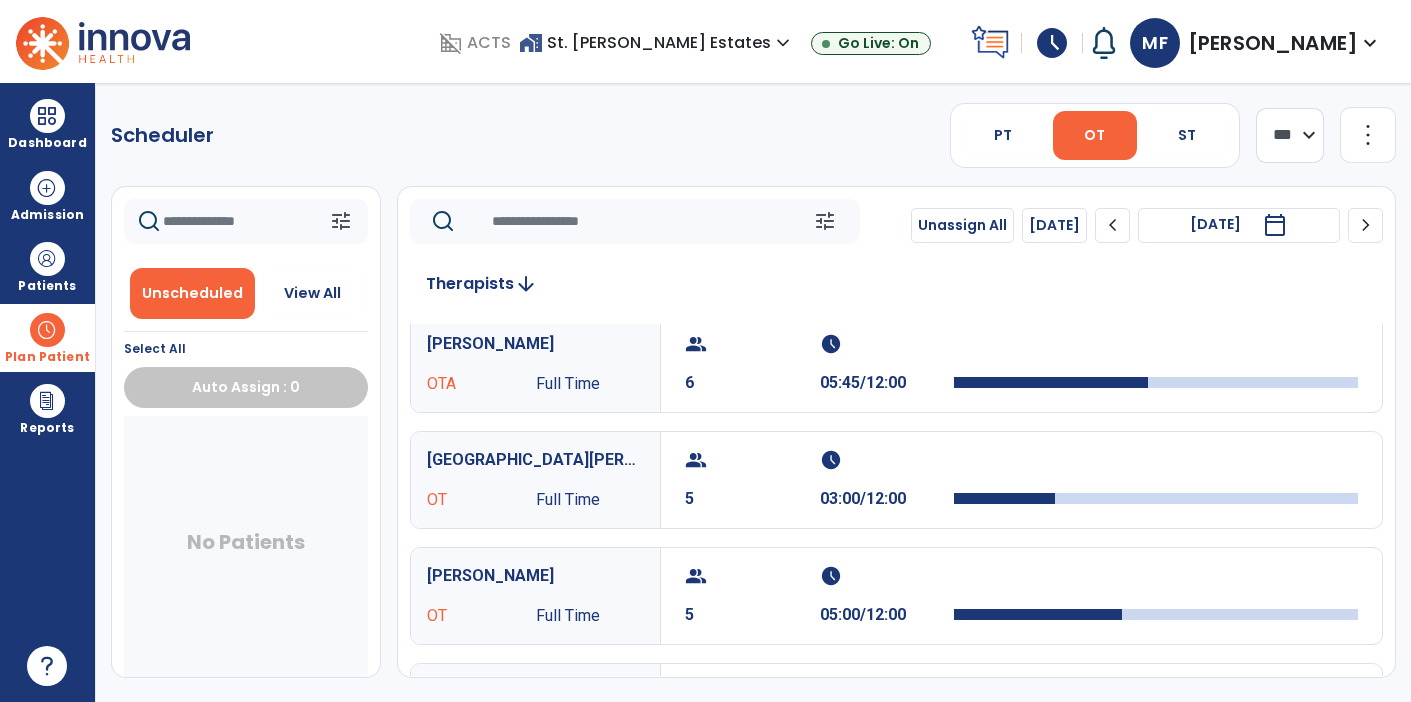 scroll, scrollTop: 0, scrollLeft: 0, axis: both 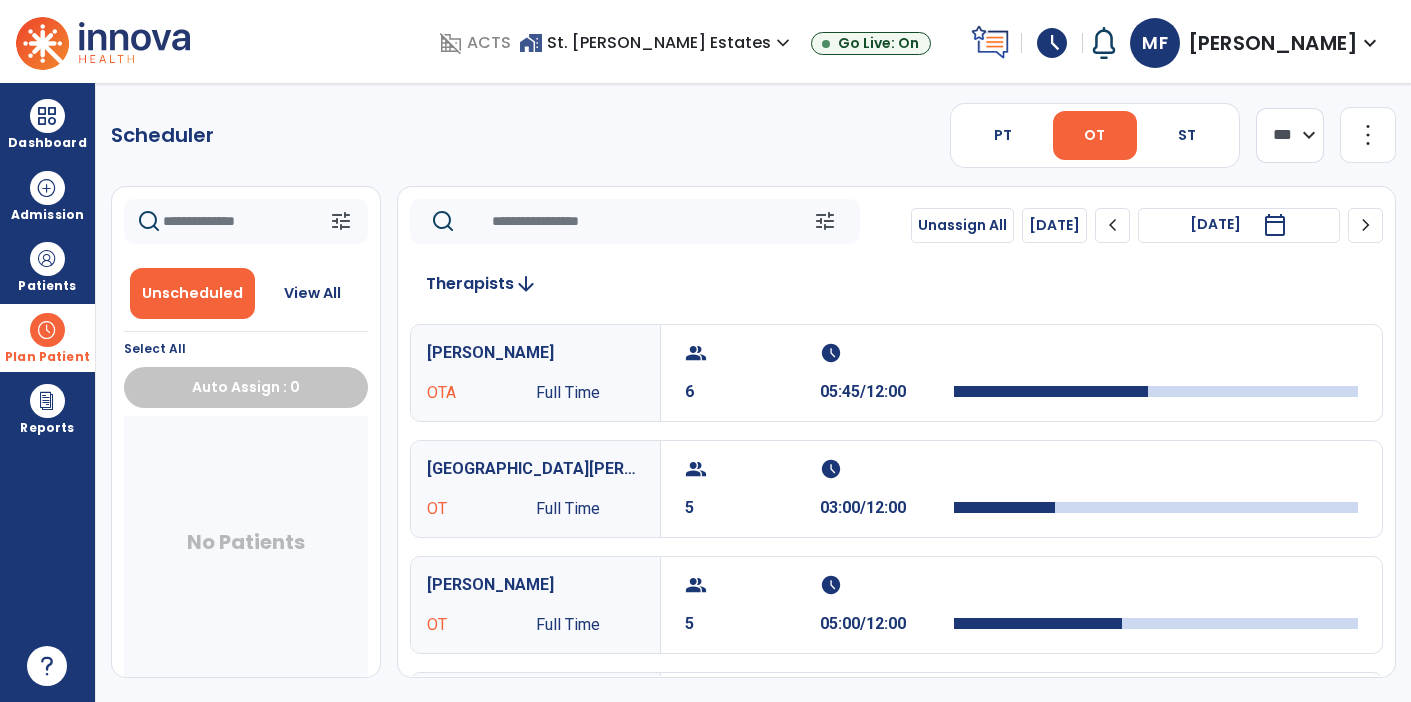 click on "calendar_today" at bounding box center (1275, 225) 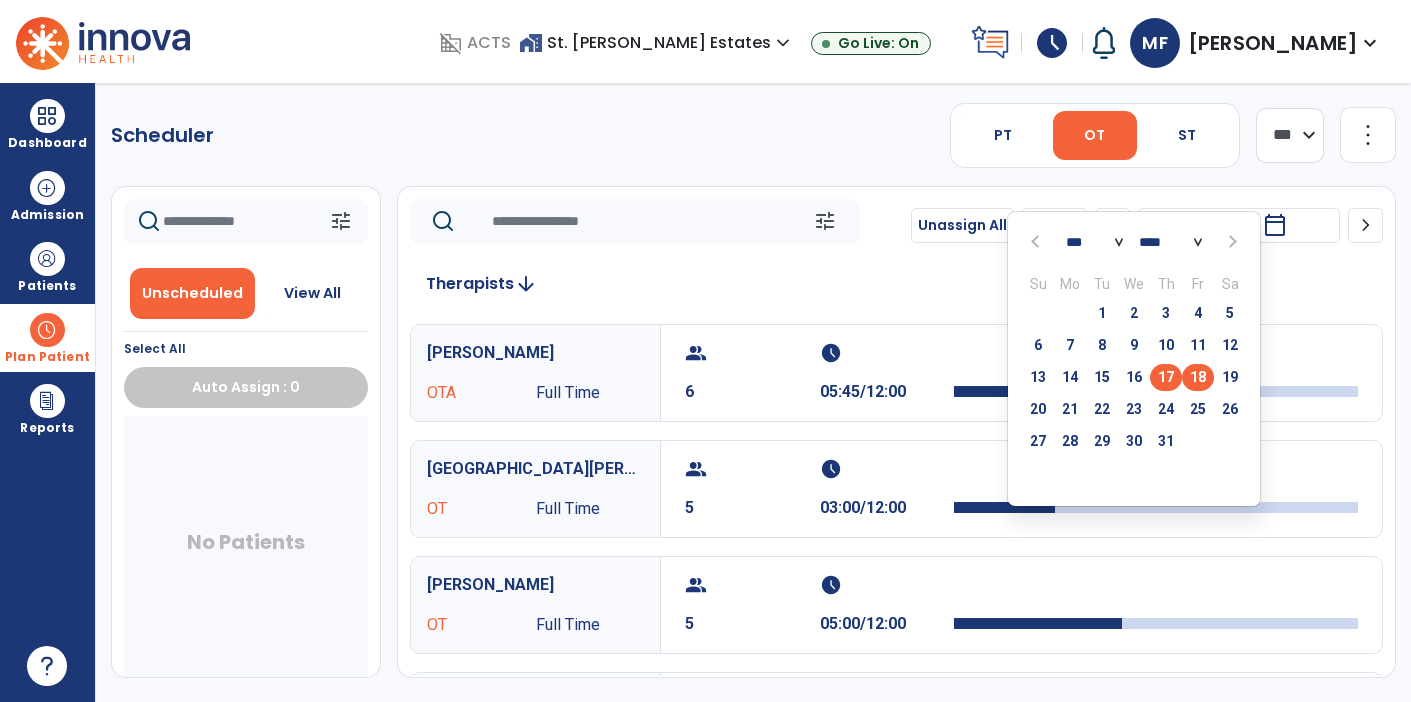 click on "18" at bounding box center [1198, 377] 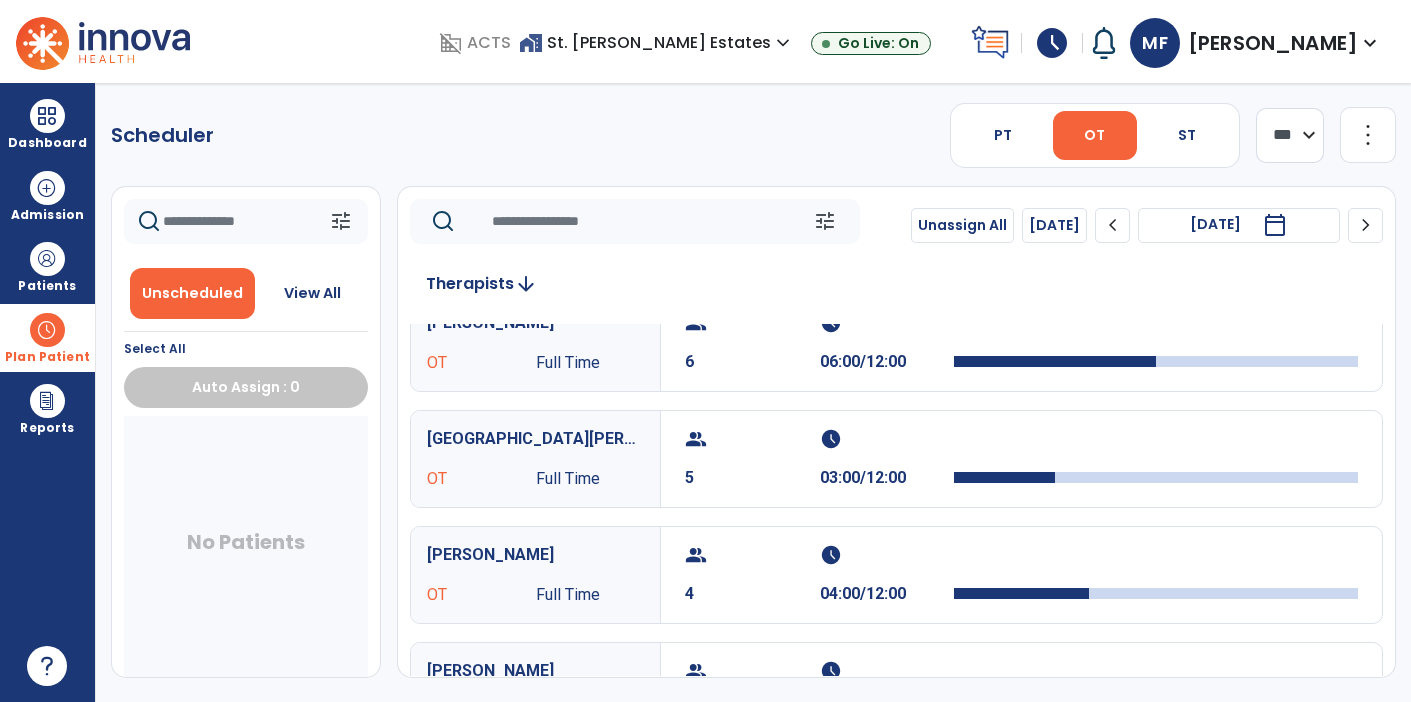 scroll, scrollTop: 0, scrollLeft: 0, axis: both 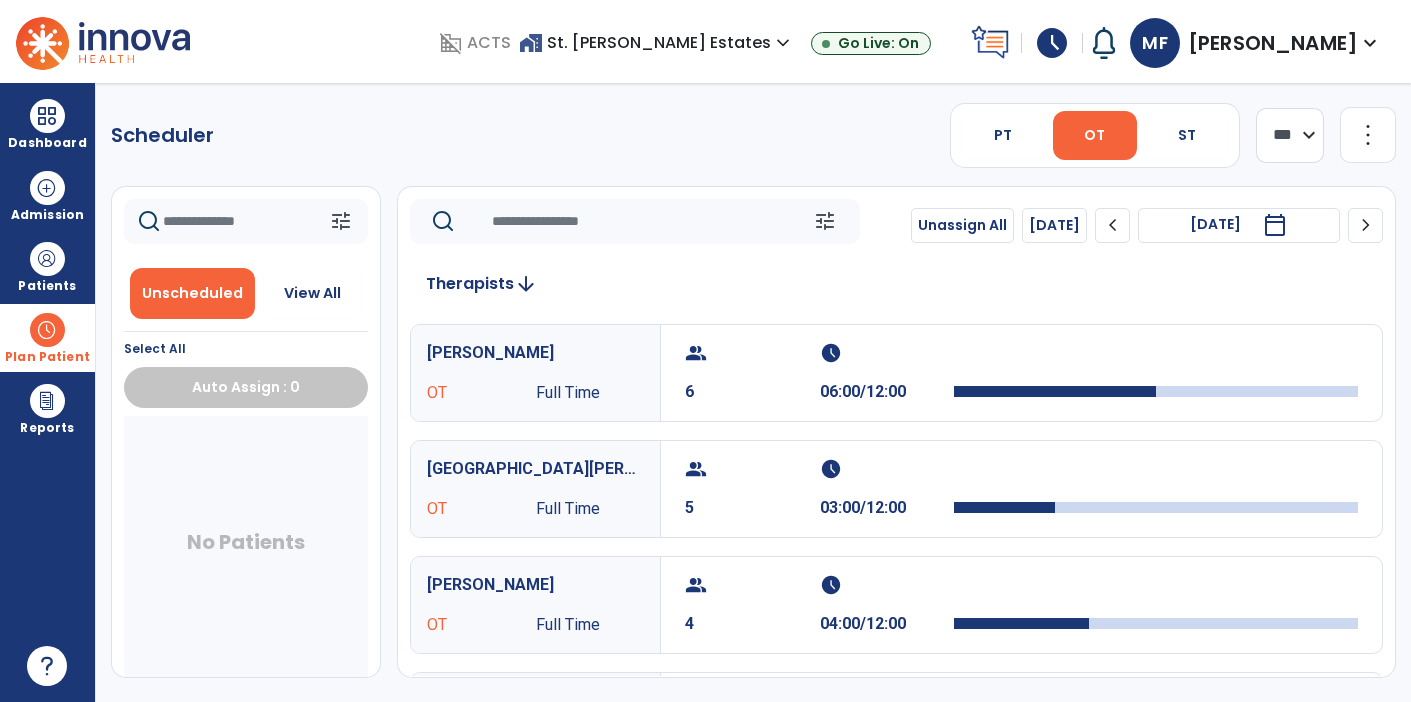 click on "[DATE]" at bounding box center [1225, 224] 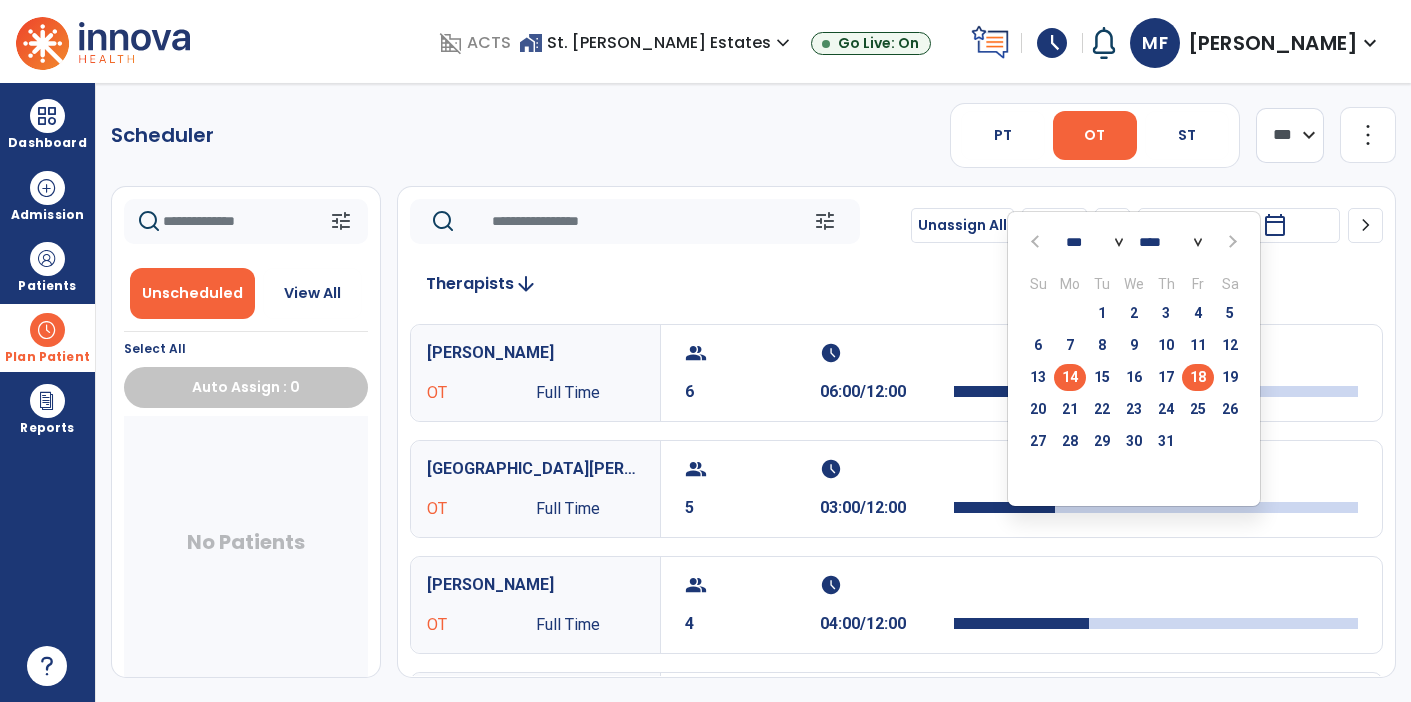 click on "14" at bounding box center [1070, 377] 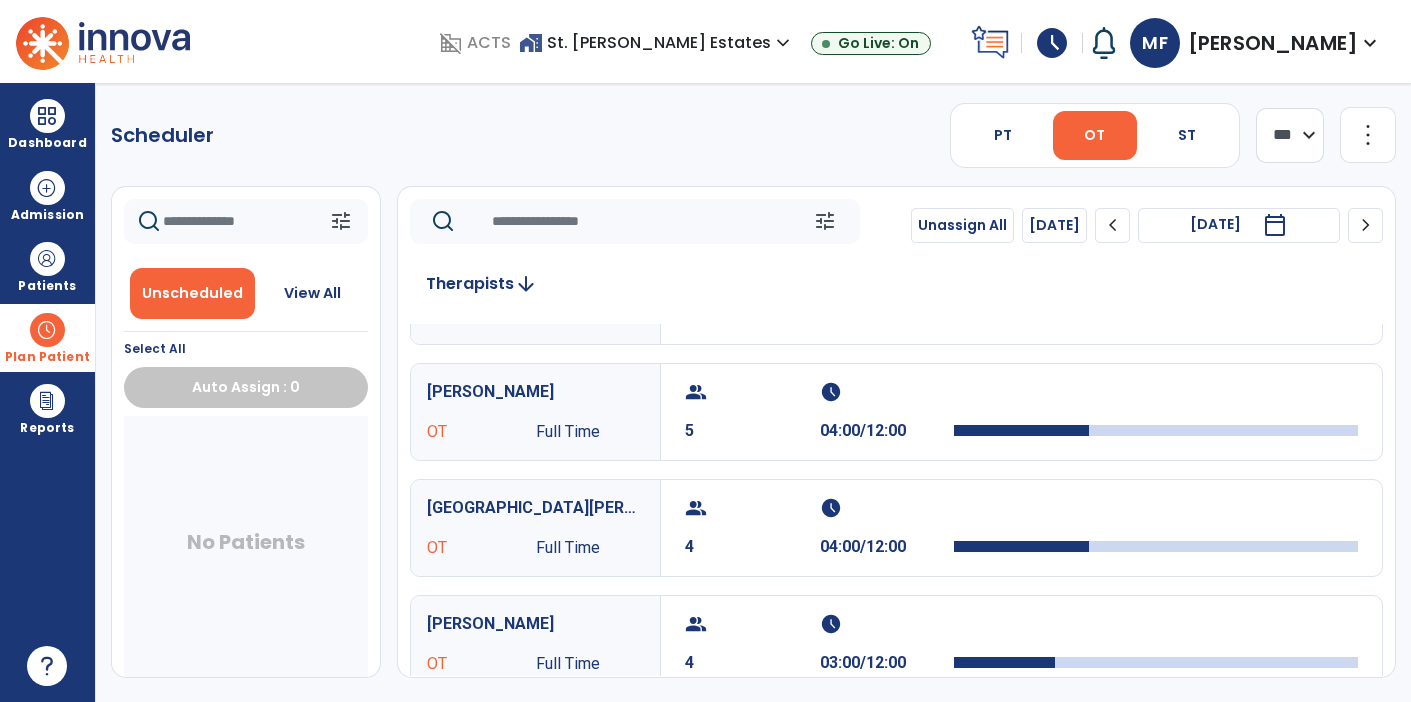 scroll, scrollTop: 0, scrollLeft: 0, axis: both 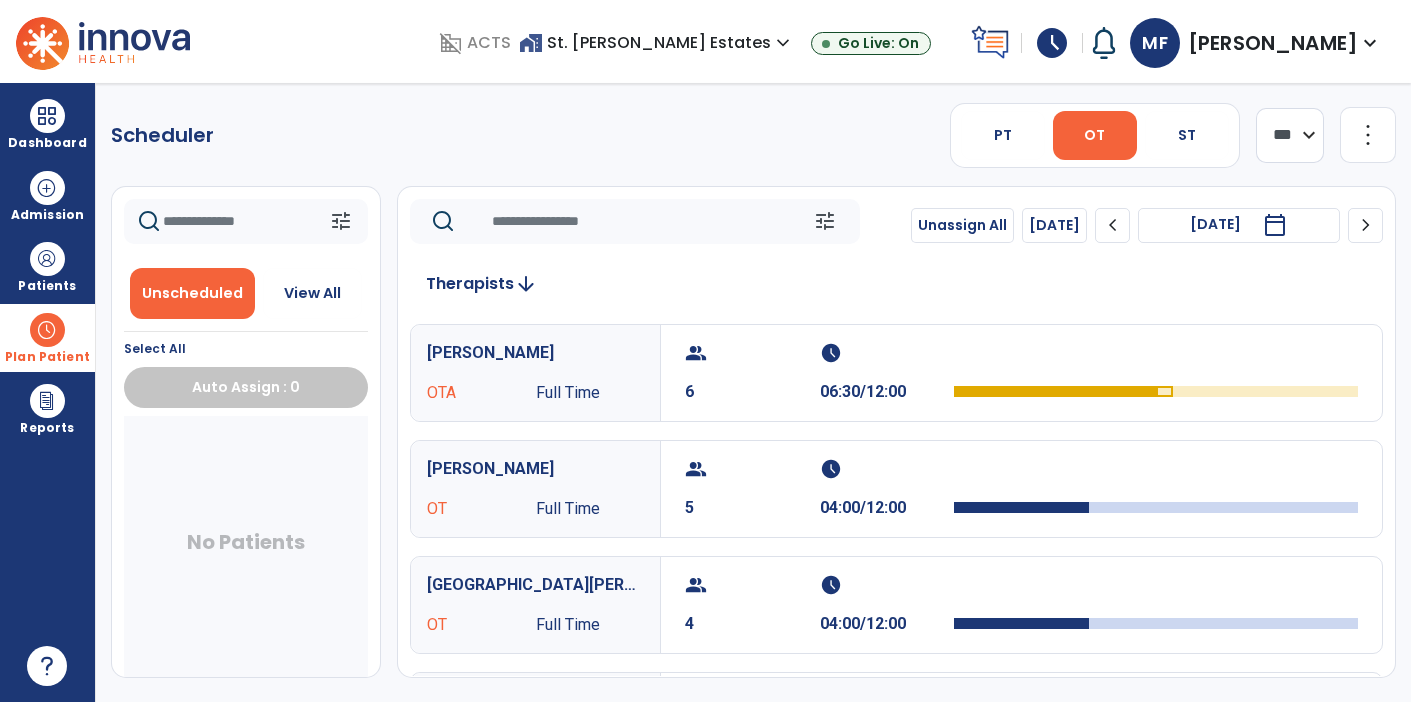 click at bounding box center (47, 330) 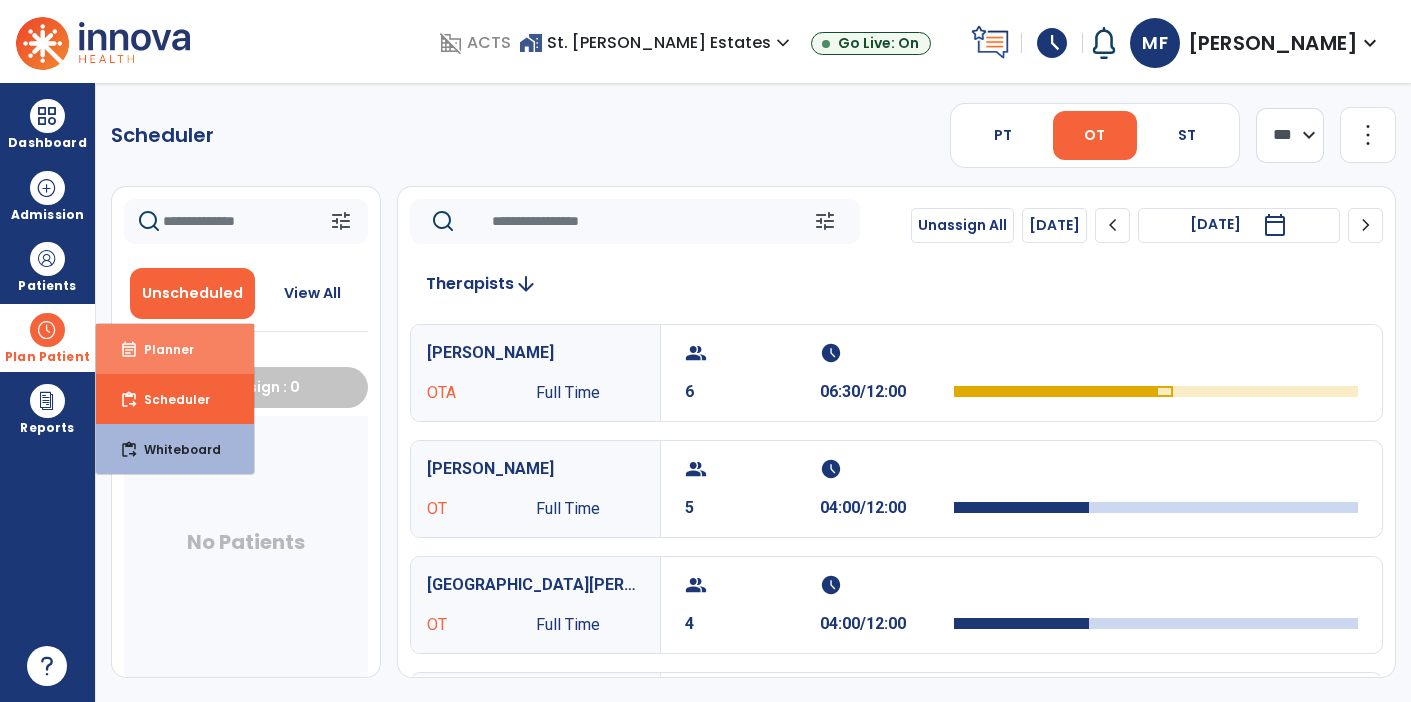 click on "Planner" at bounding box center [161, 349] 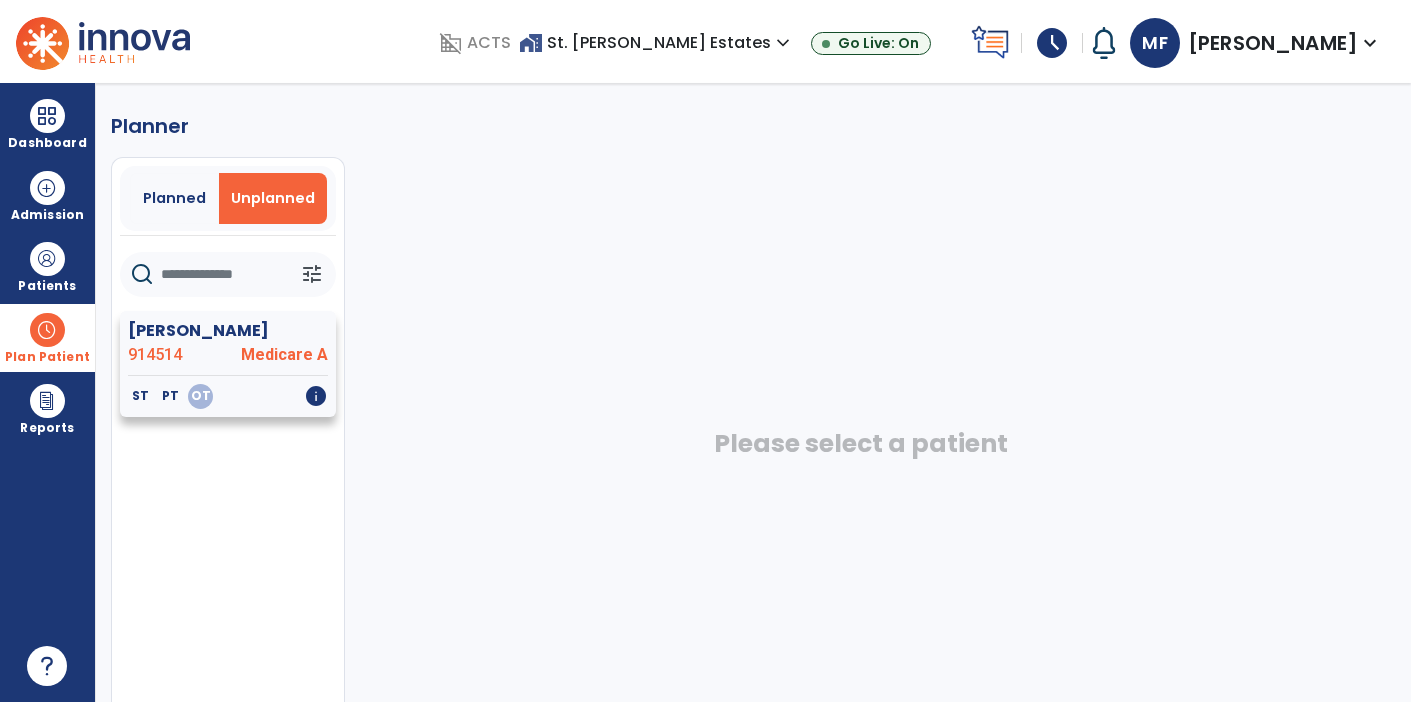 click on "Medicare A" 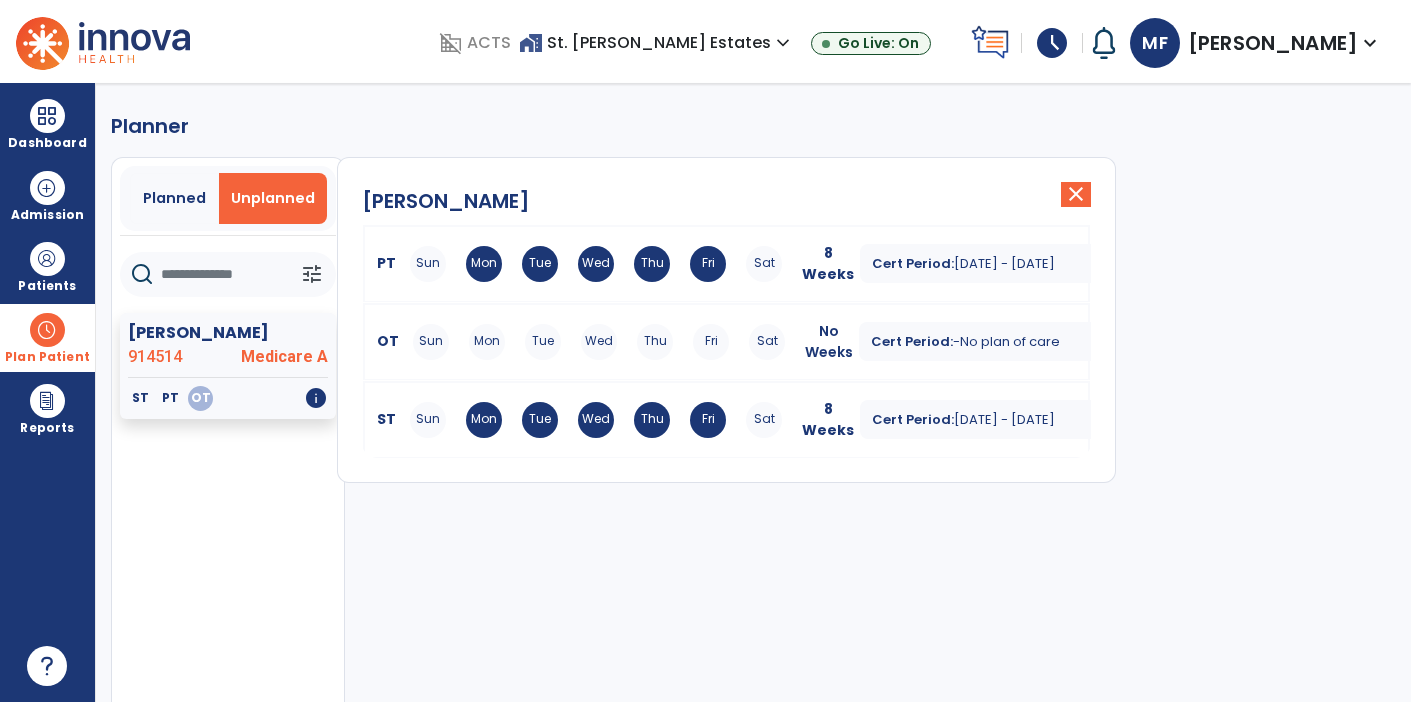 click on "Mon" at bounding box center (487, 342) 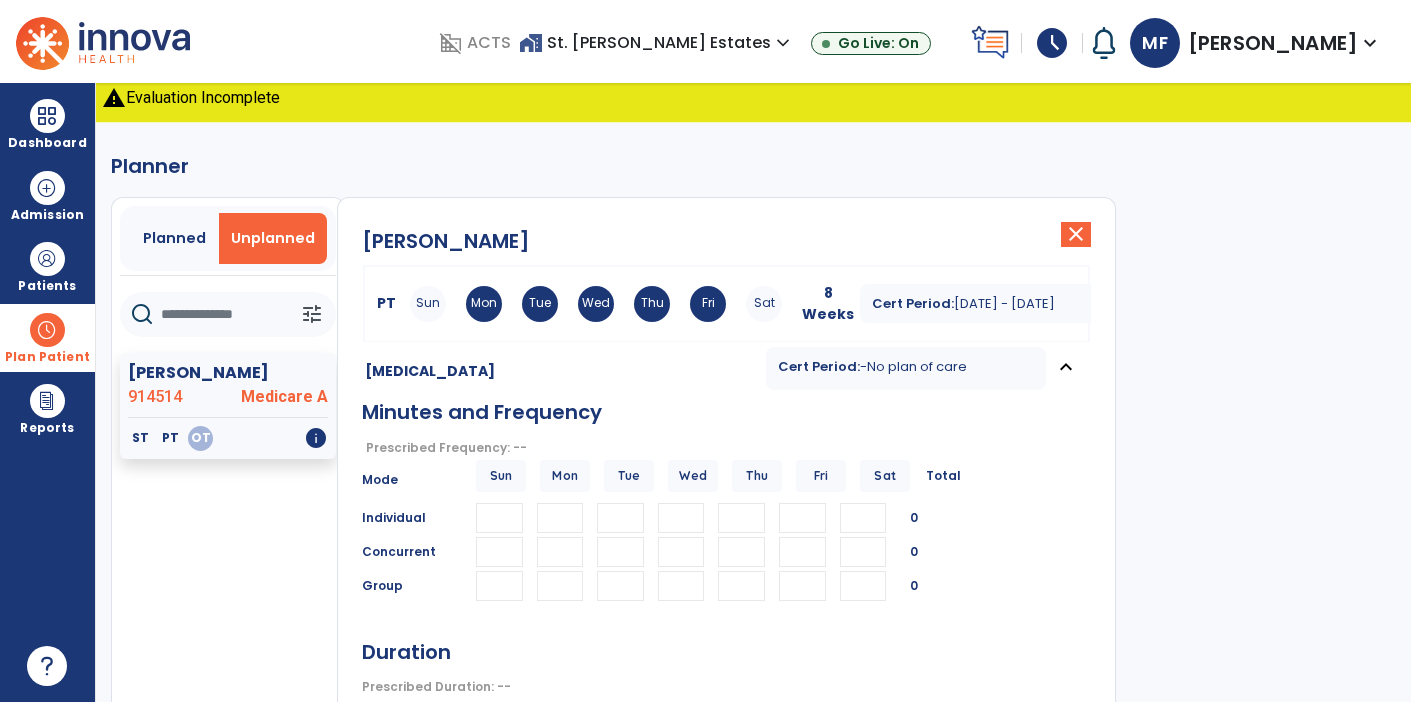 click at bounding box center [560, 518] 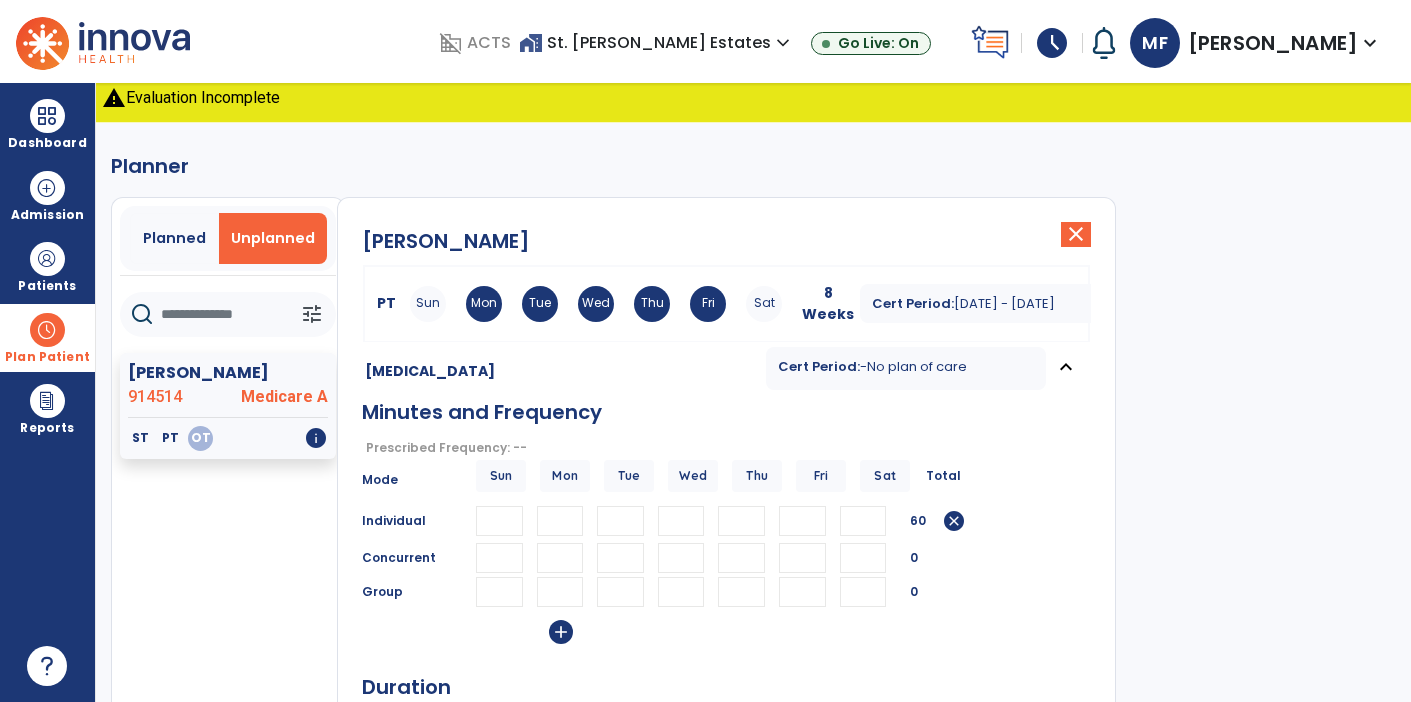 type on "**" 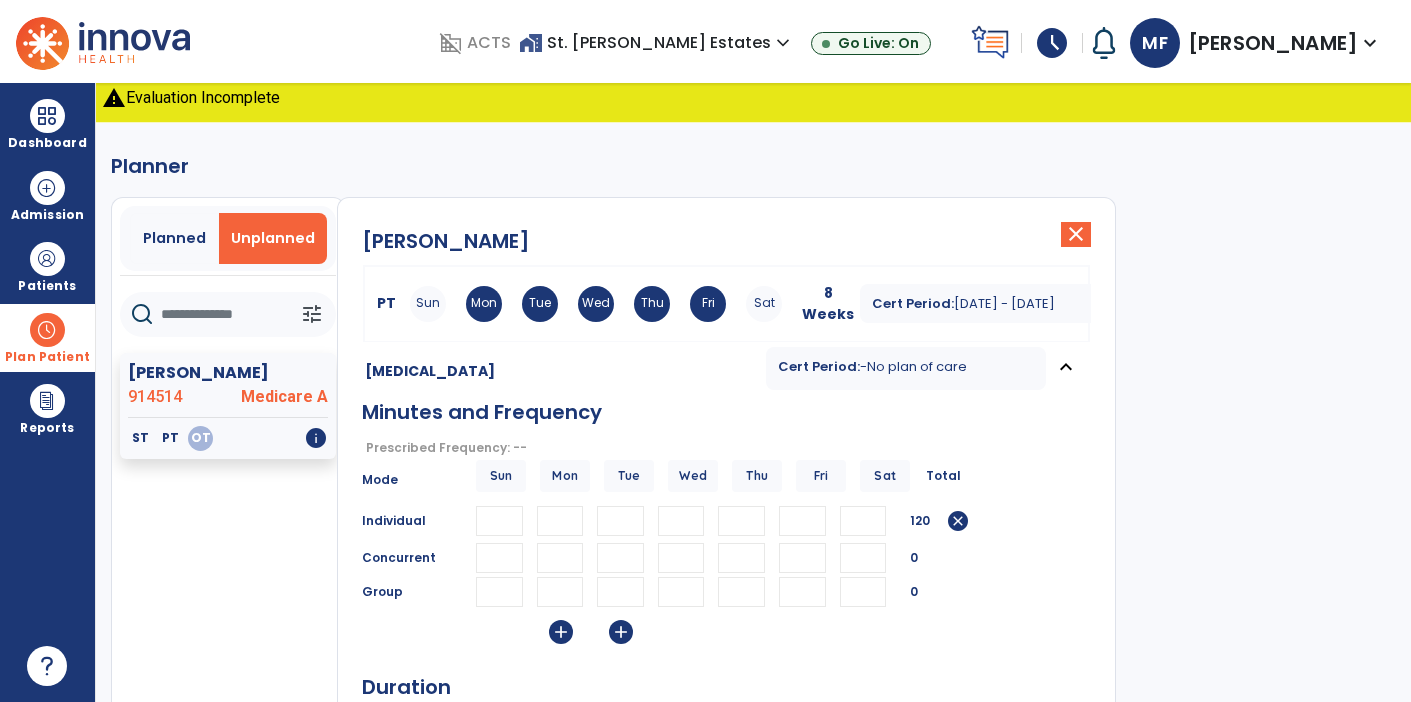 type on "**" 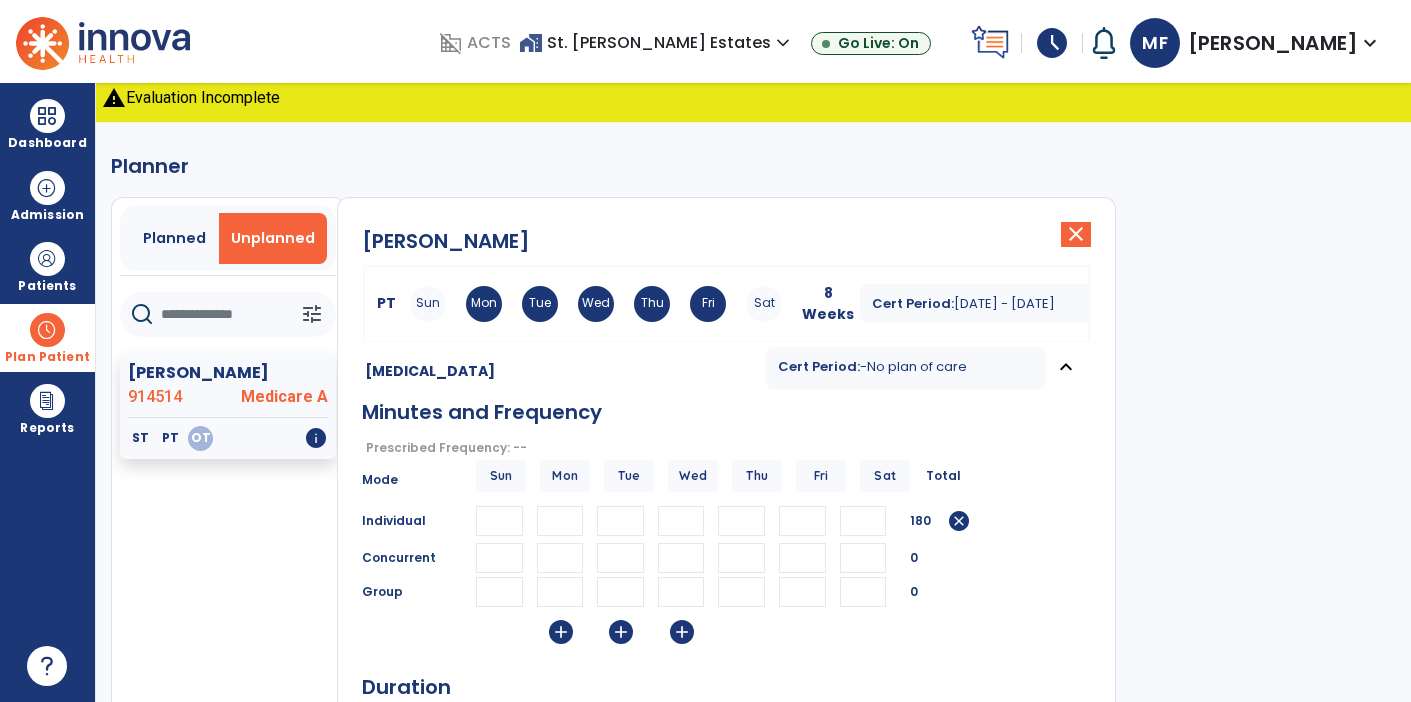 type on "**" 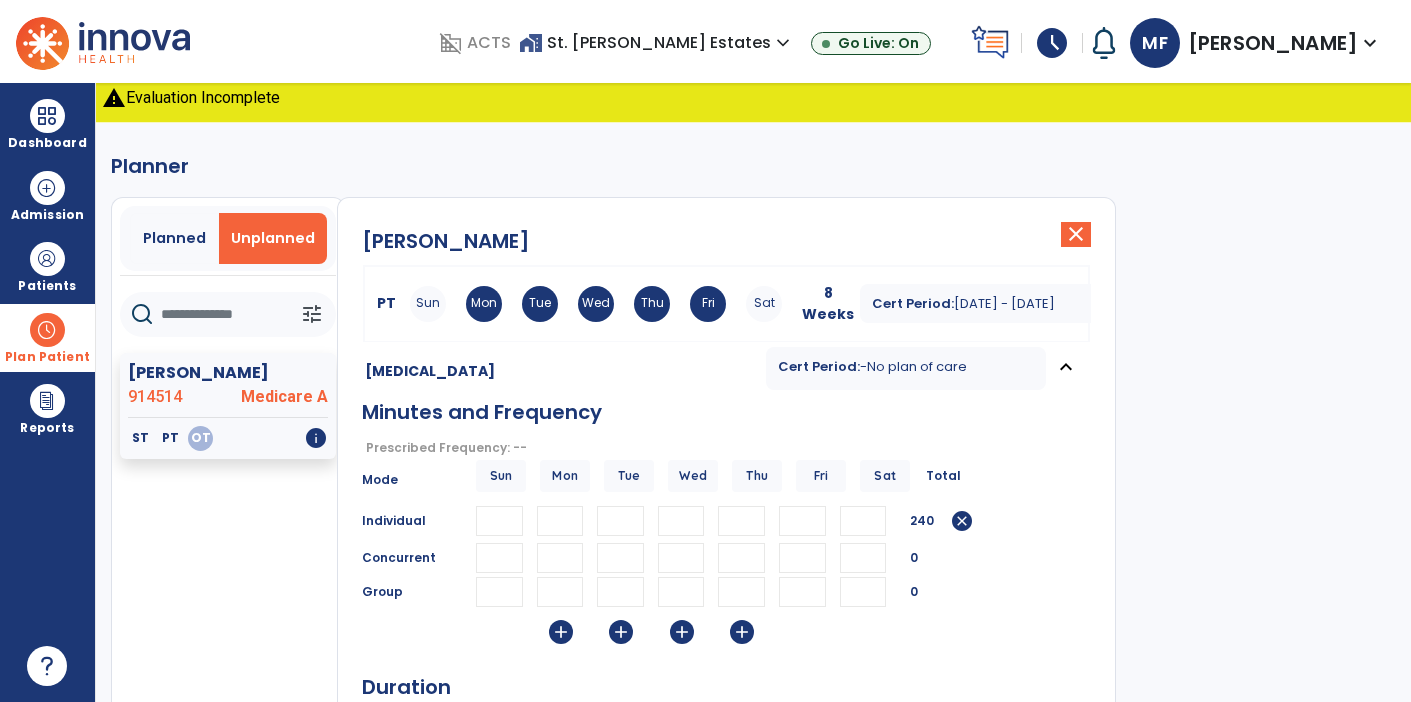 type on "**" 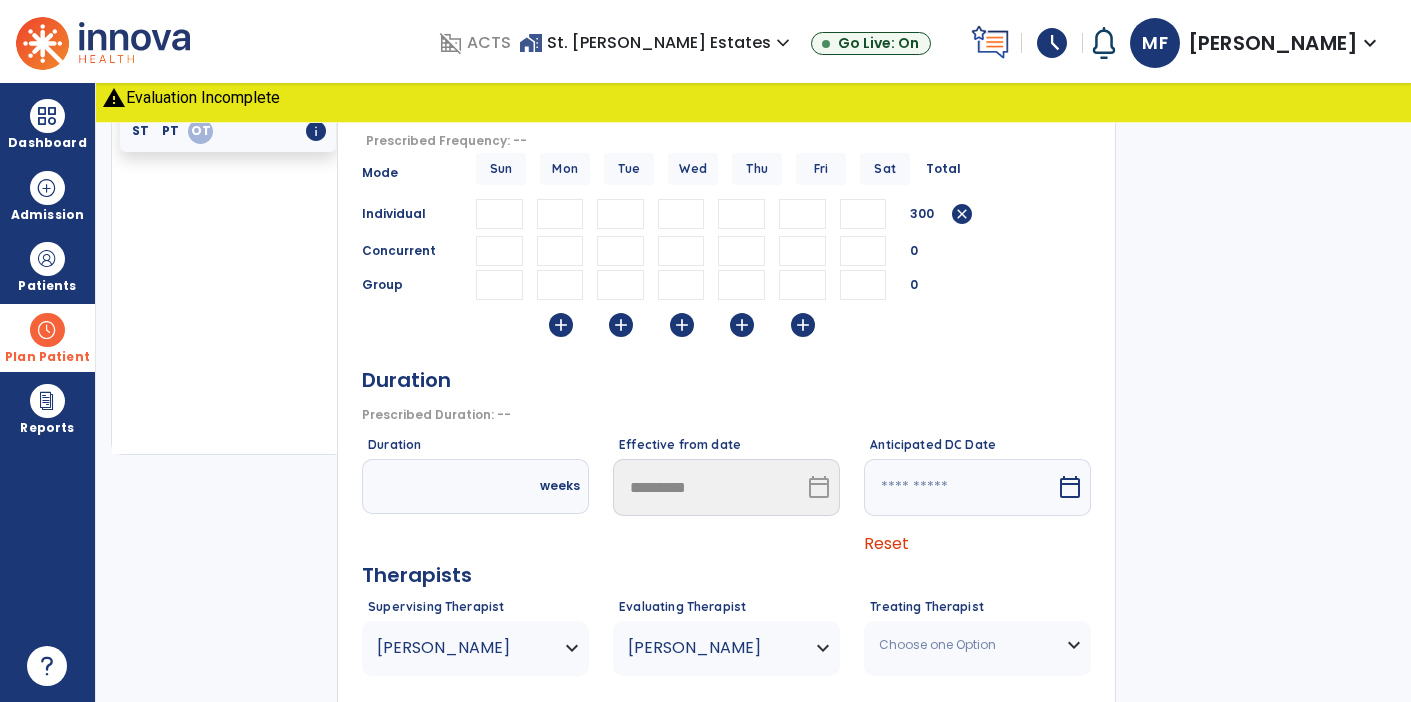 scroll, scrollTop: 306, scrollLeft: 0, axis: vertical 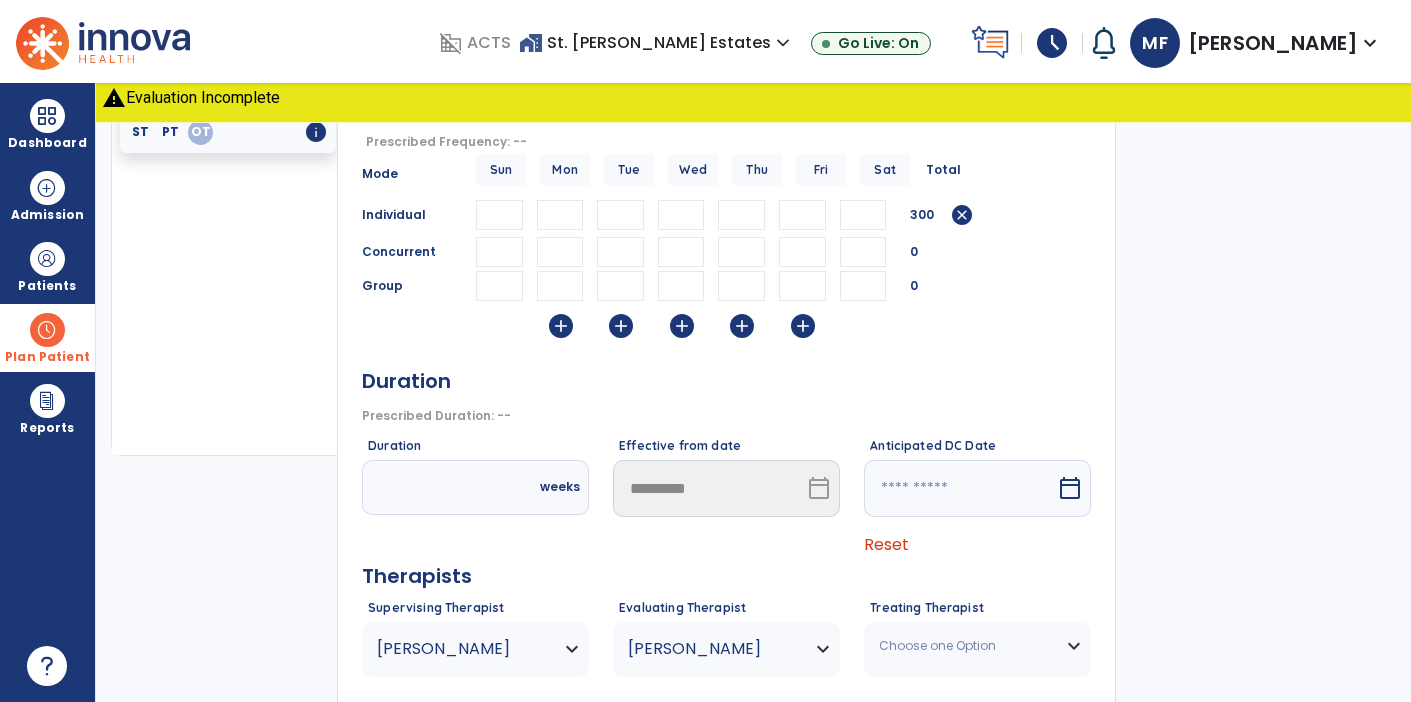 type on "**" 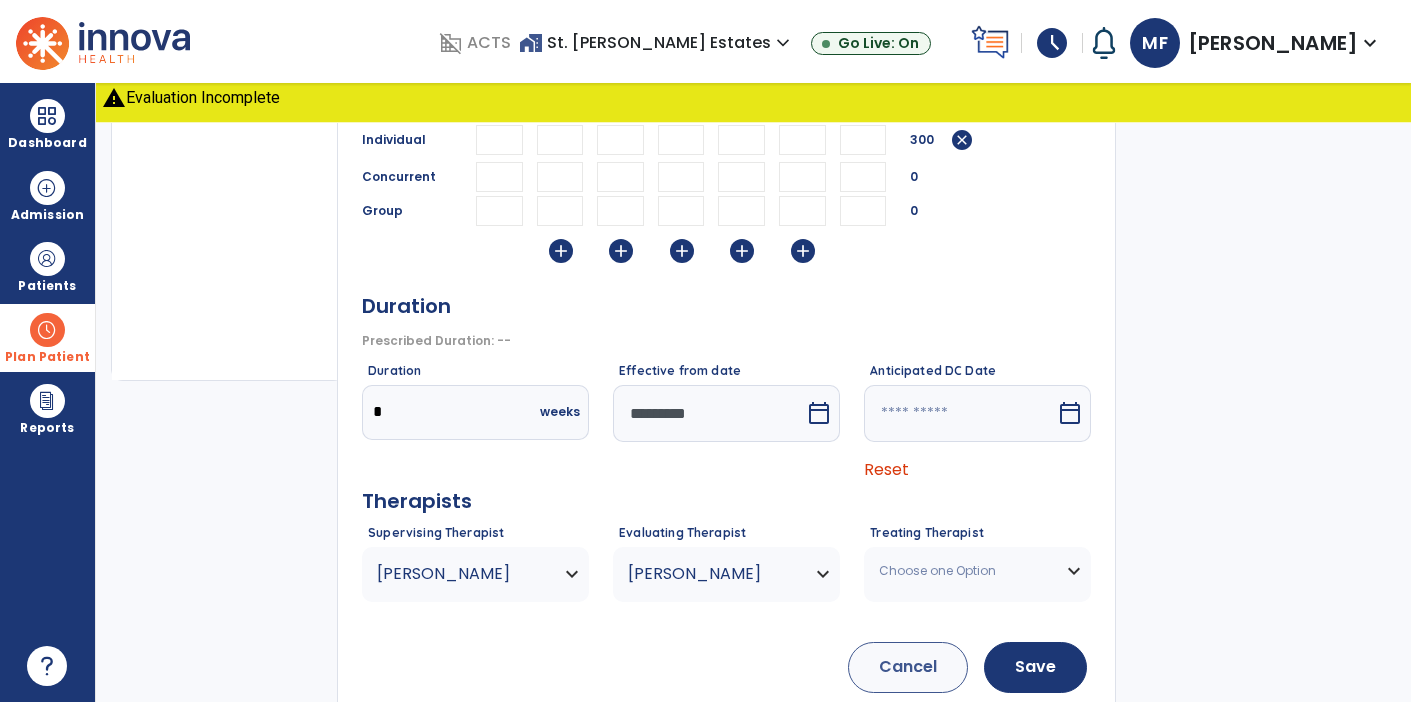 scroll, scrollTop: 493, scrollLeft: 0, axis: vertical 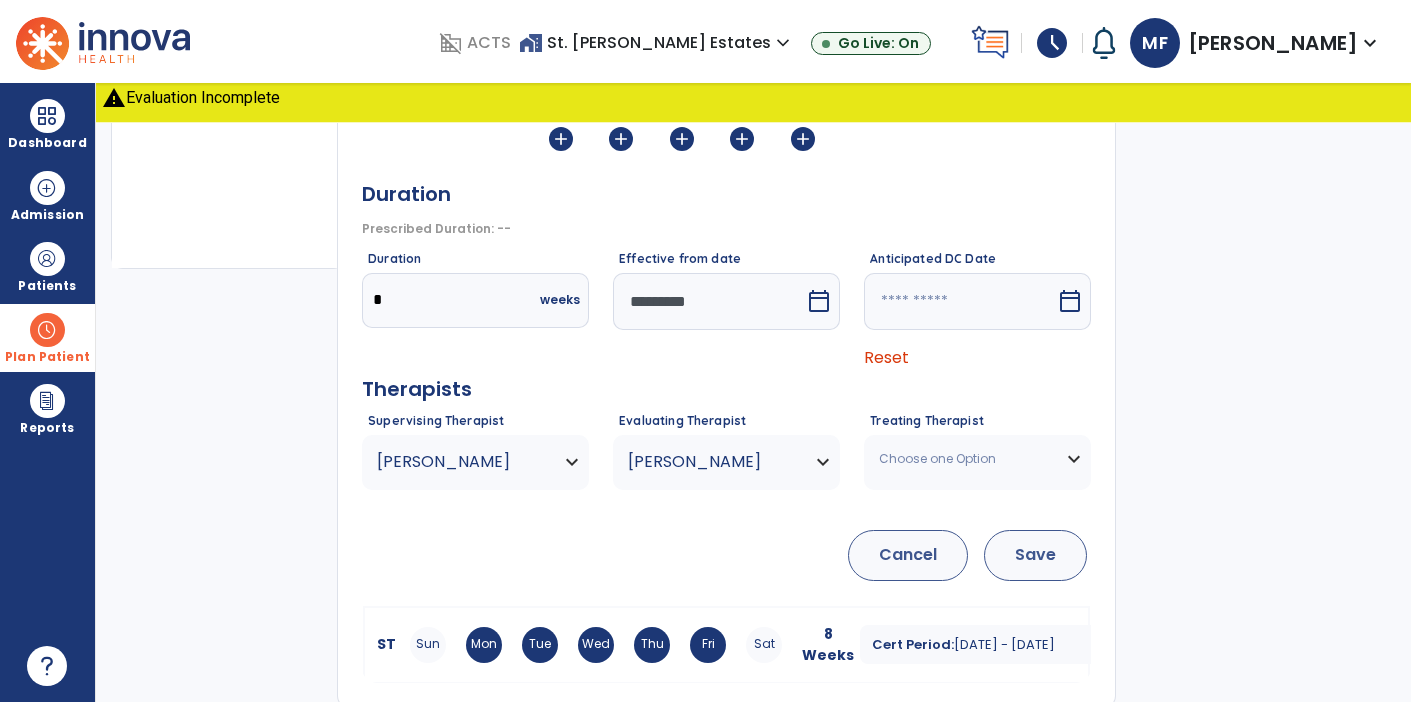 type on "*" 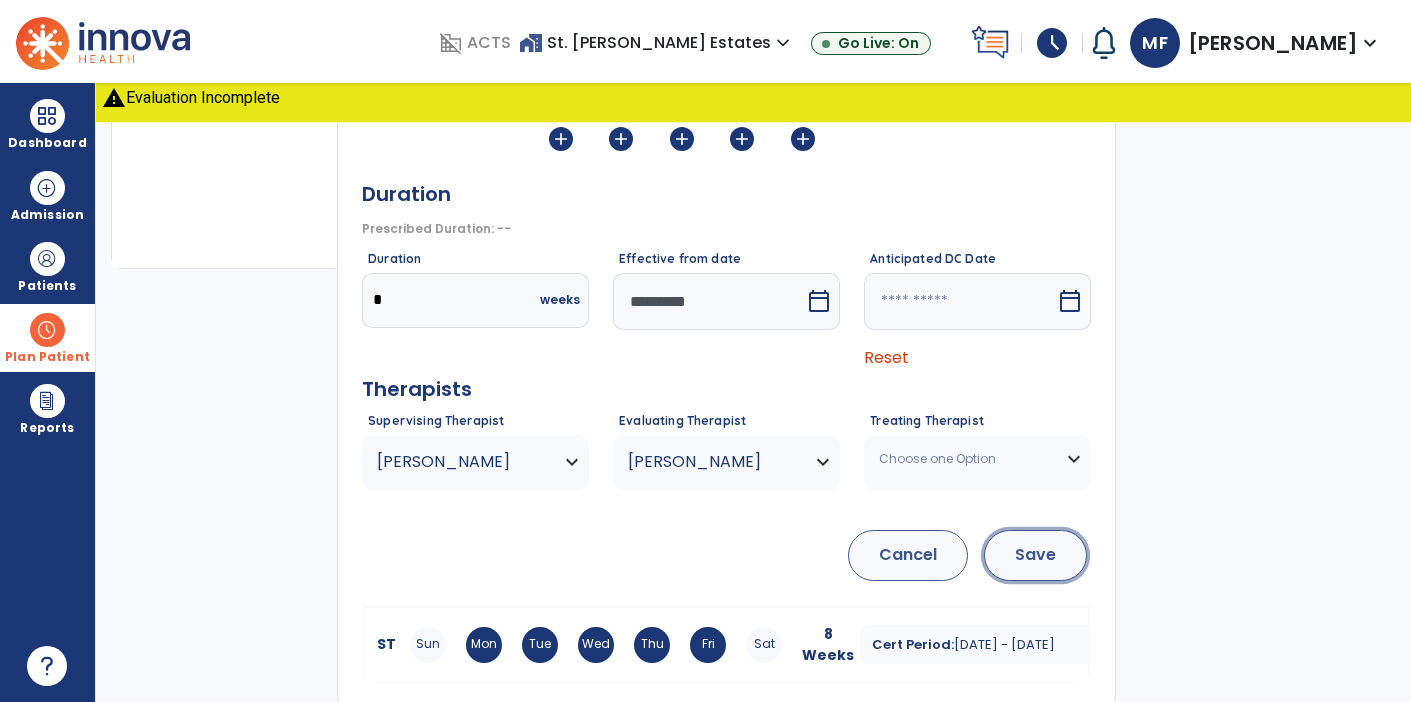 click on "Save" at bounding box center (1035, 555) 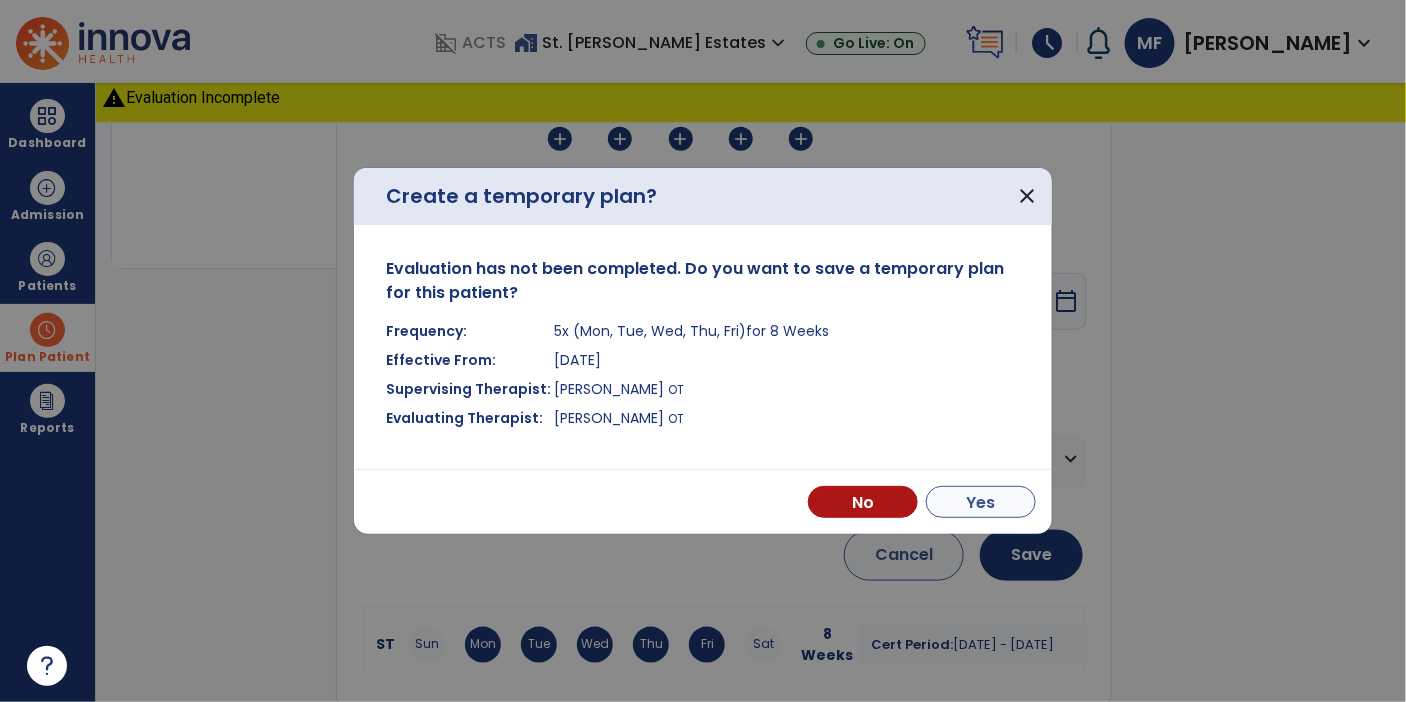 click on "Yes" at bounding box center [981, 502] 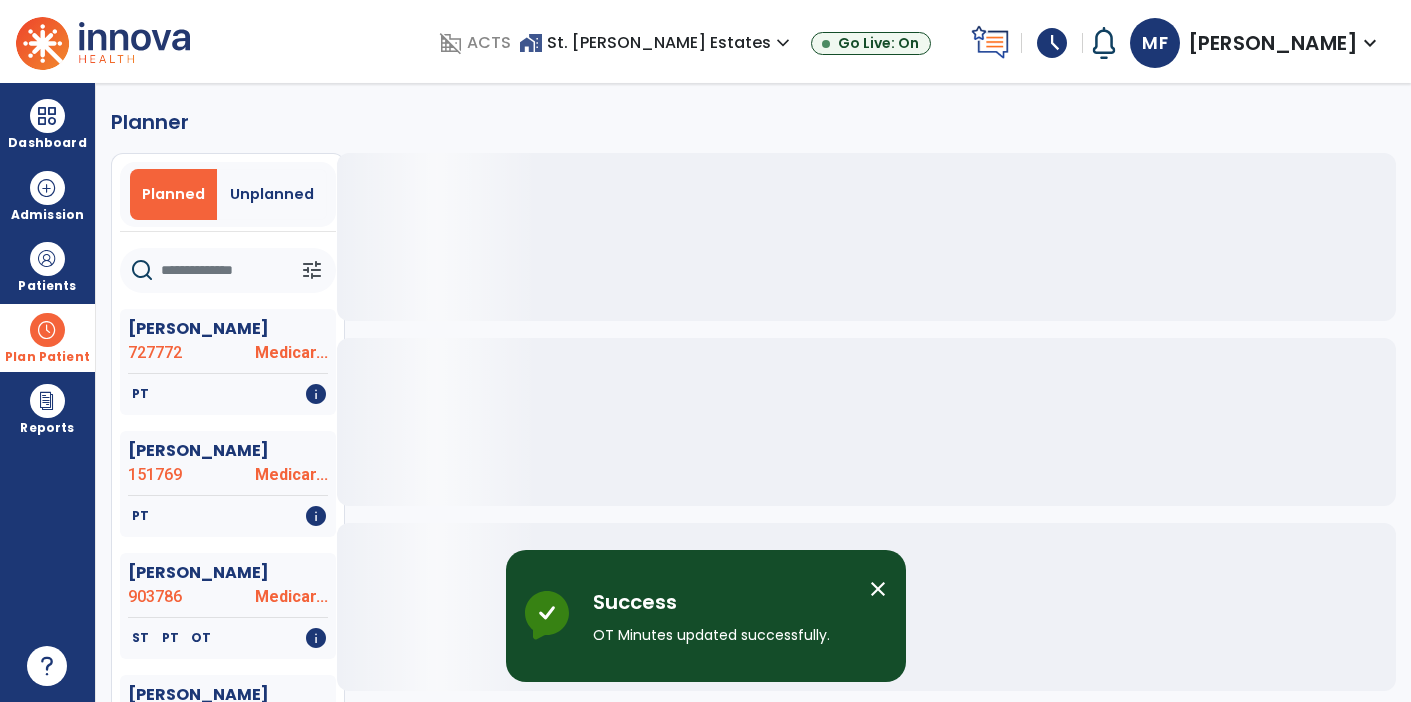scroll, scrollTop: 0, scrollLeft: 0, axis: both 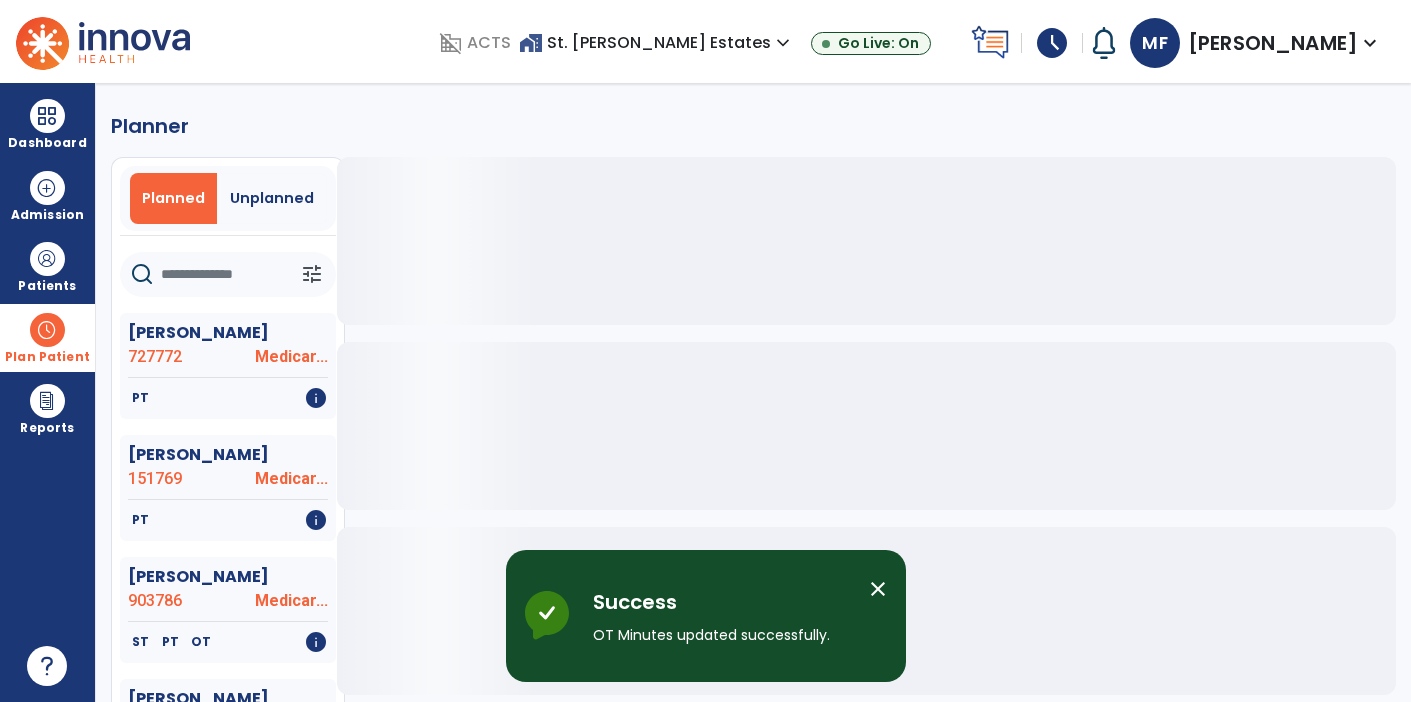 click at bounding box center (47, 330) 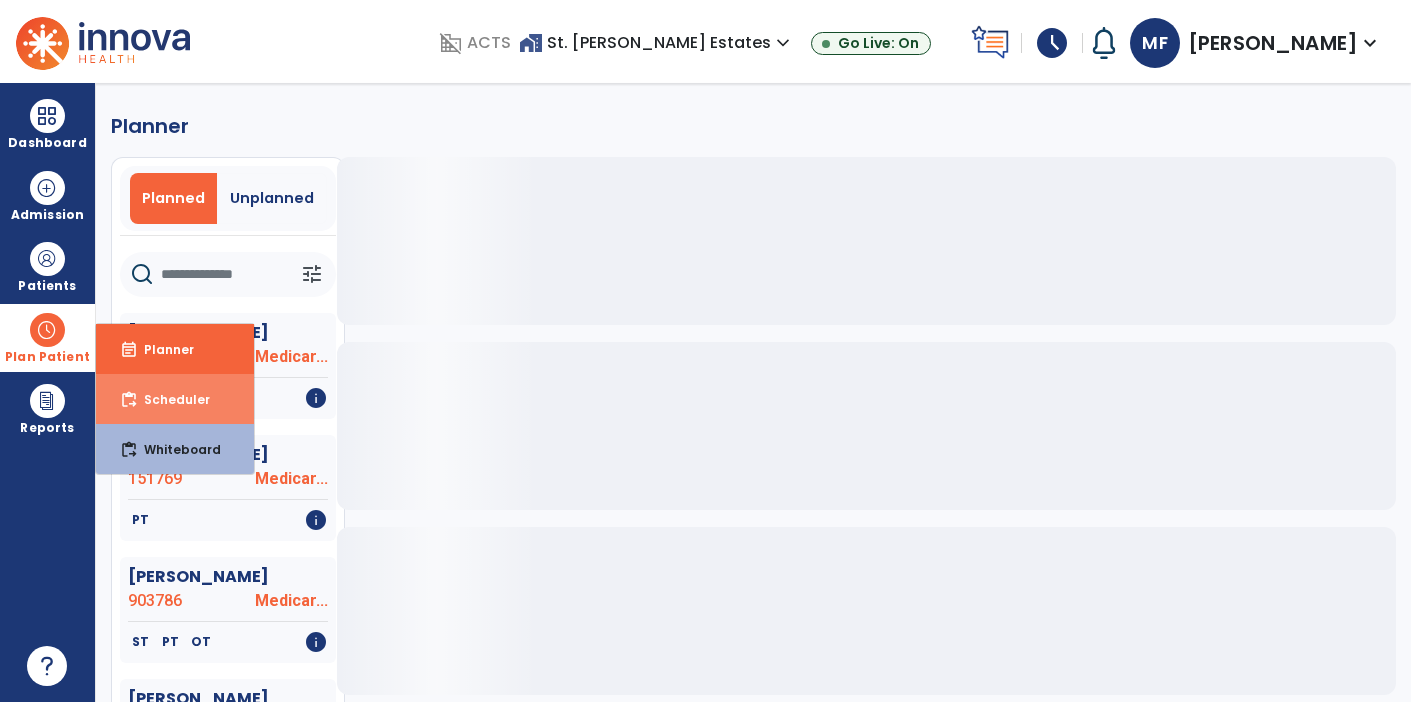 click on "content_paste_go  Scheduler" at bounding box center (175, 399) 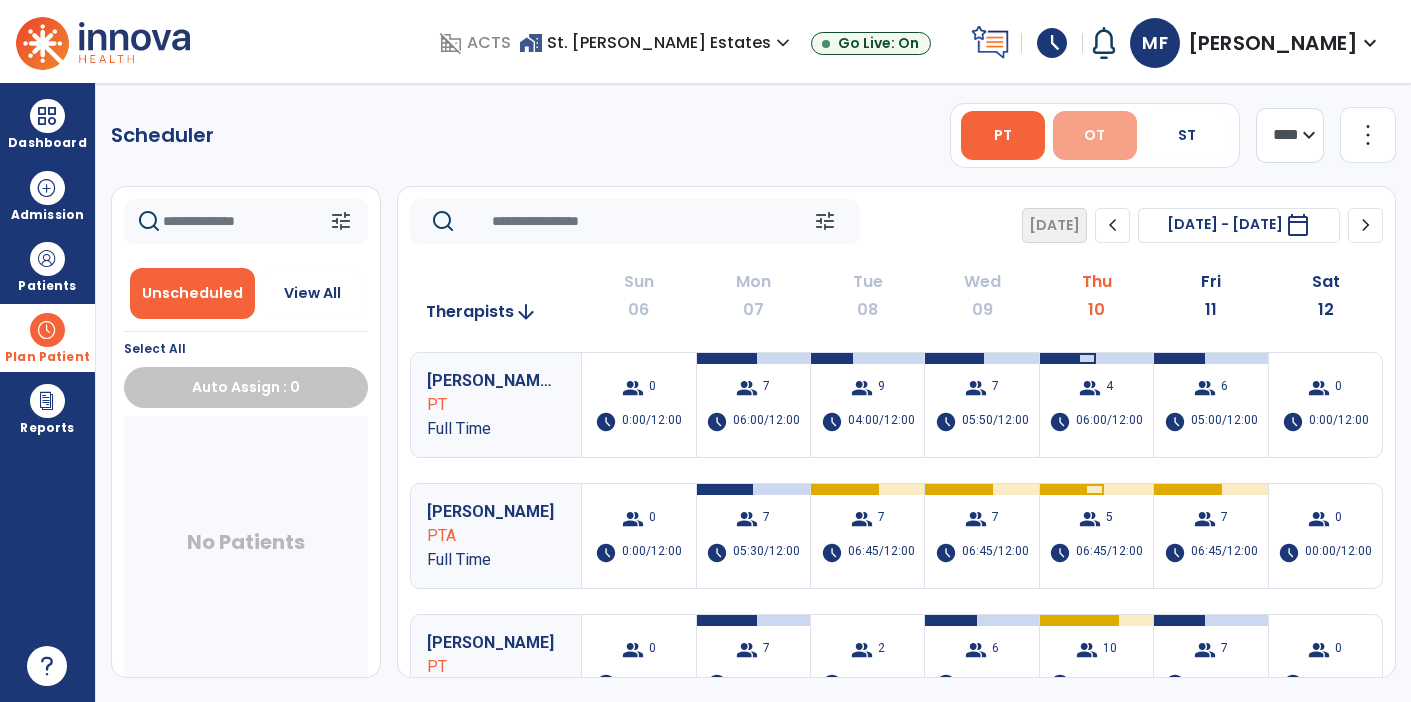 click on "OT" at bounding box center (1094, 135) 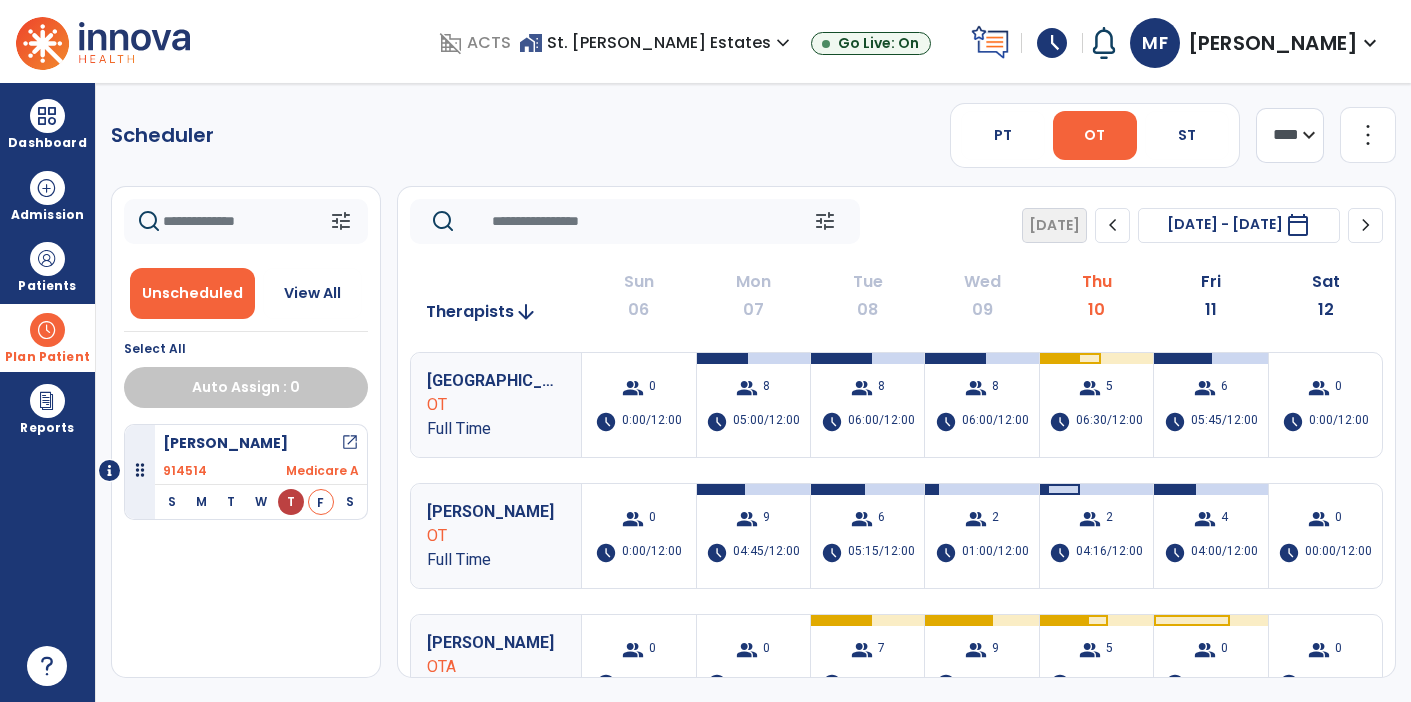 click on "**** ***" 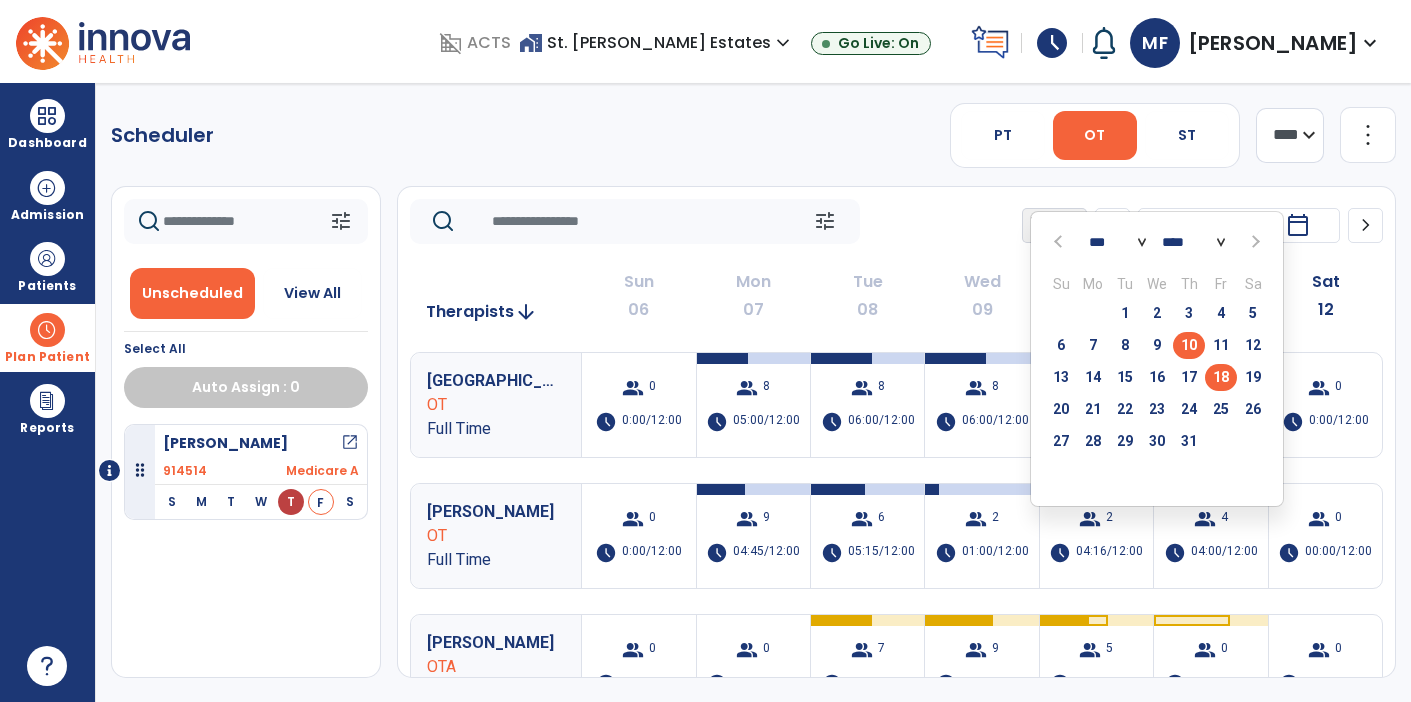 click on "18" at bounding box center [1221, 377] 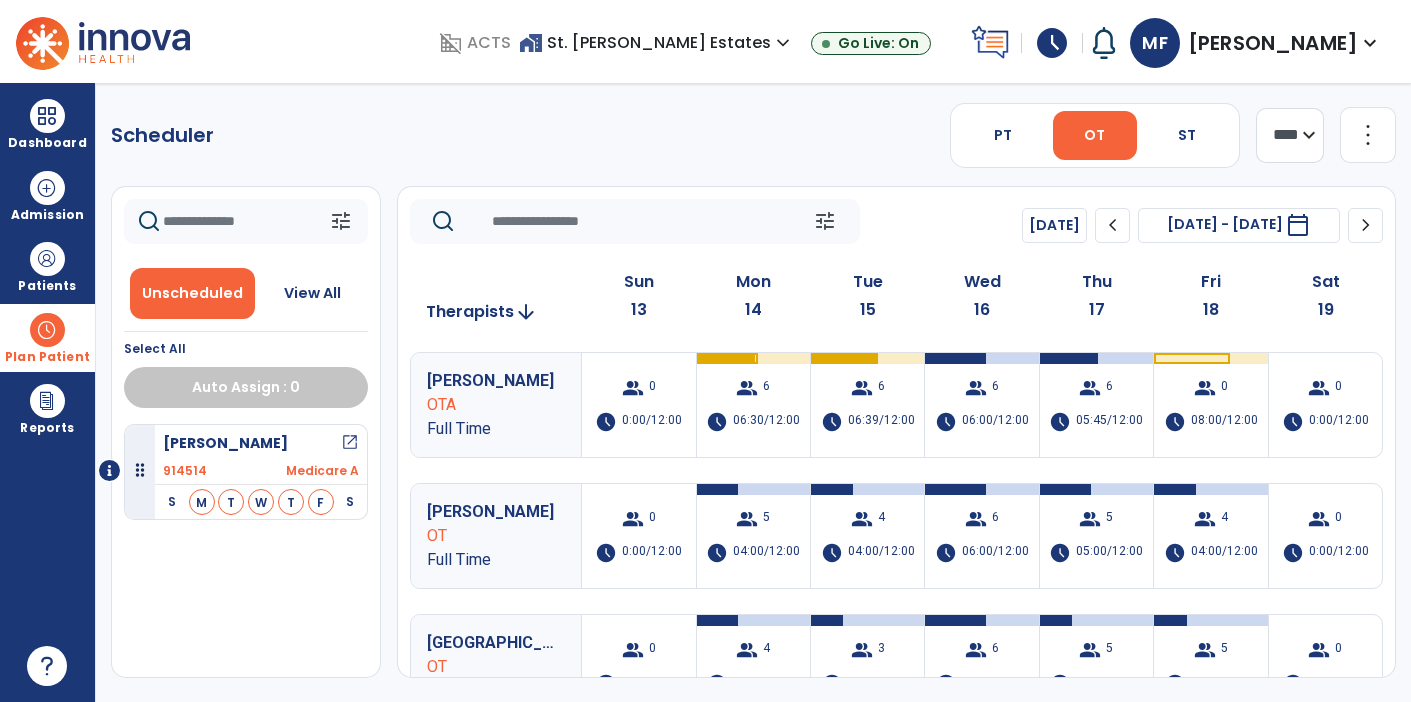click on "**** ***" 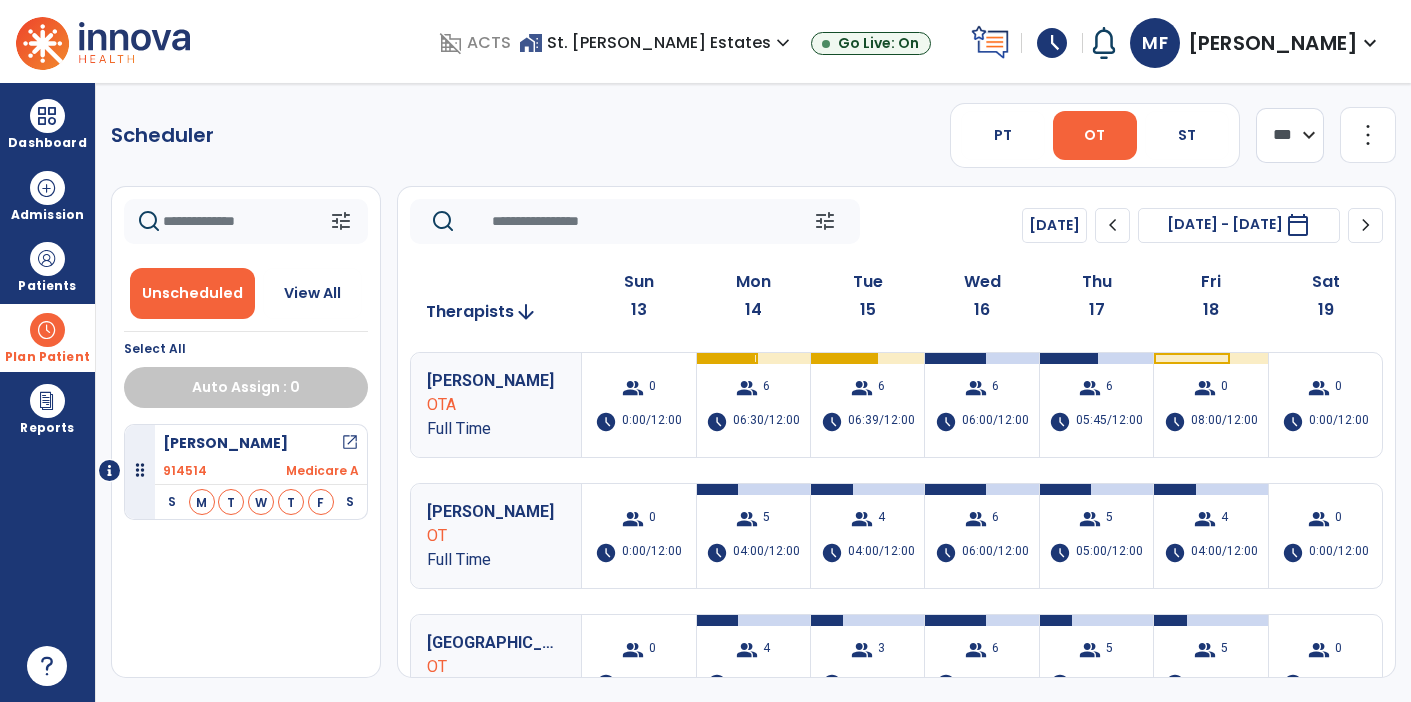 click on "**** ***" 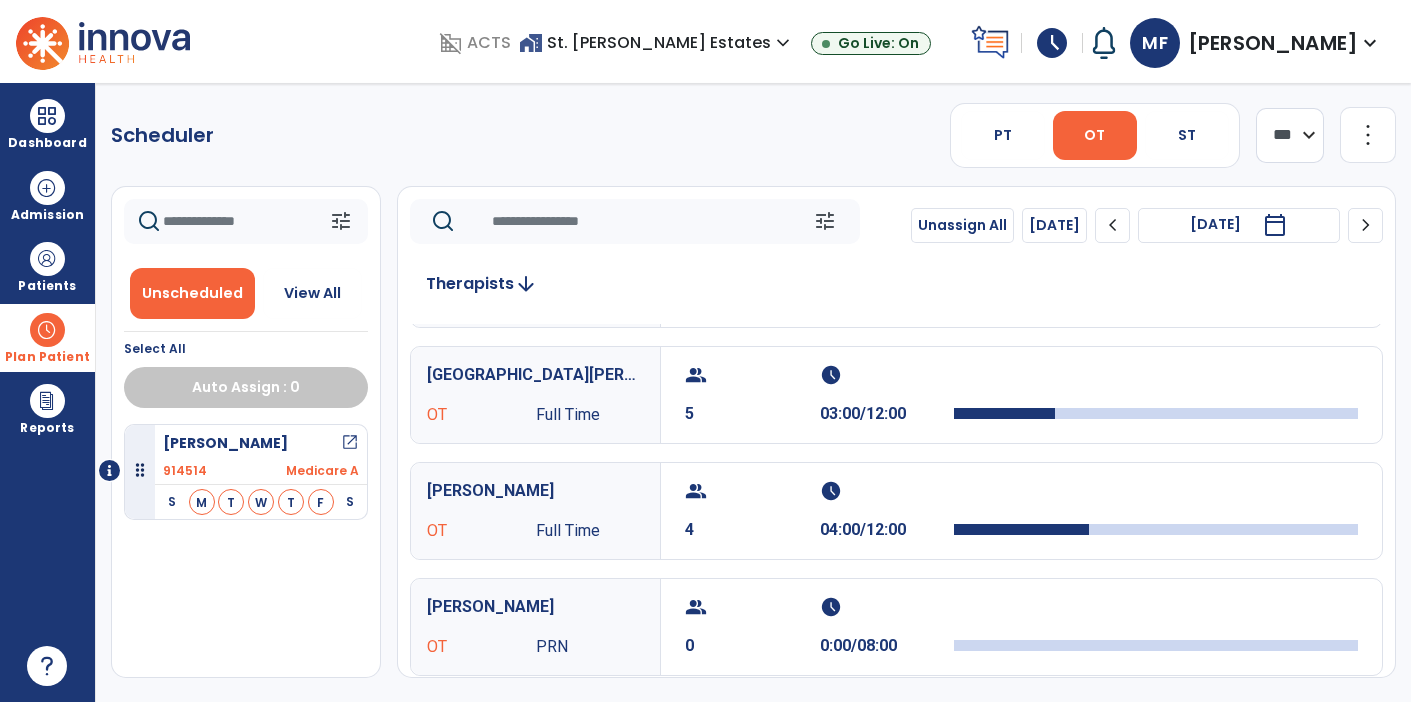 scroll, scrollTop: 94, scrollLeft: 0, axis: vertical 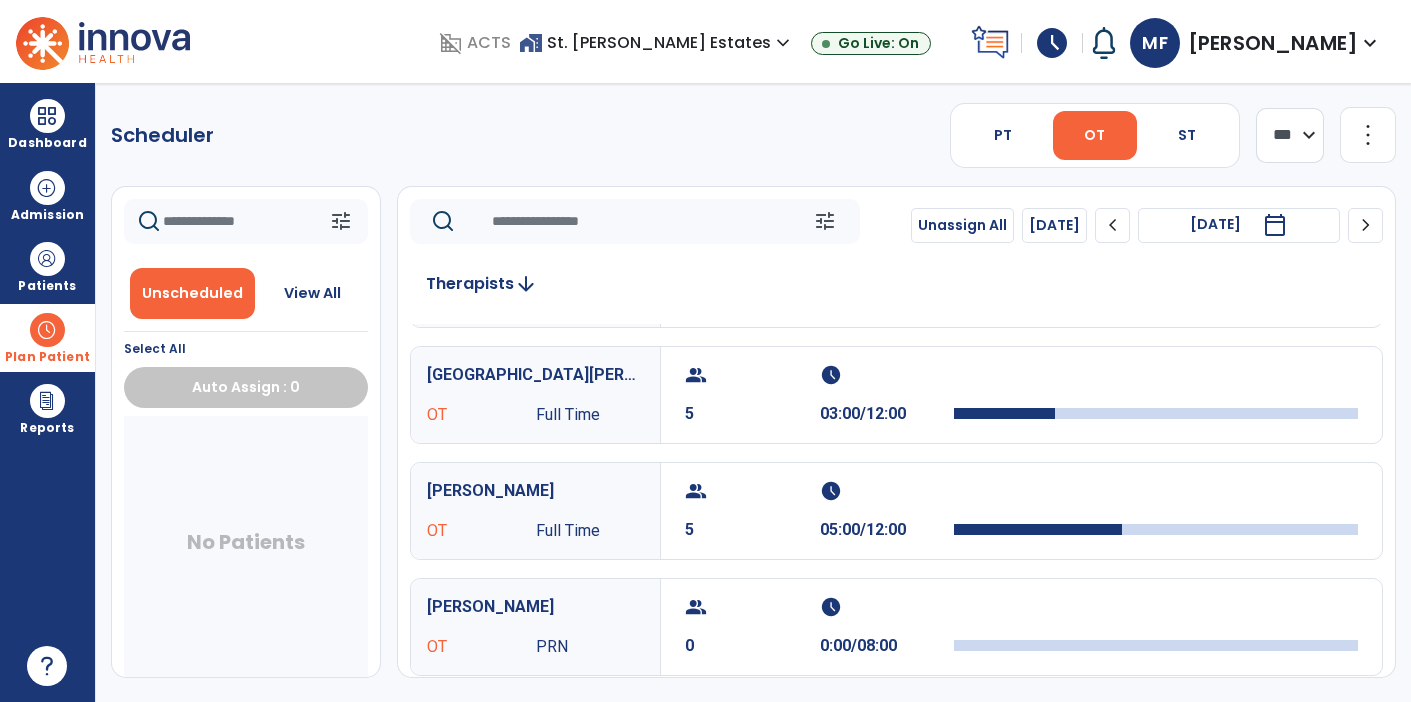click on "calendar_today" at bounding box center (1275, 225) 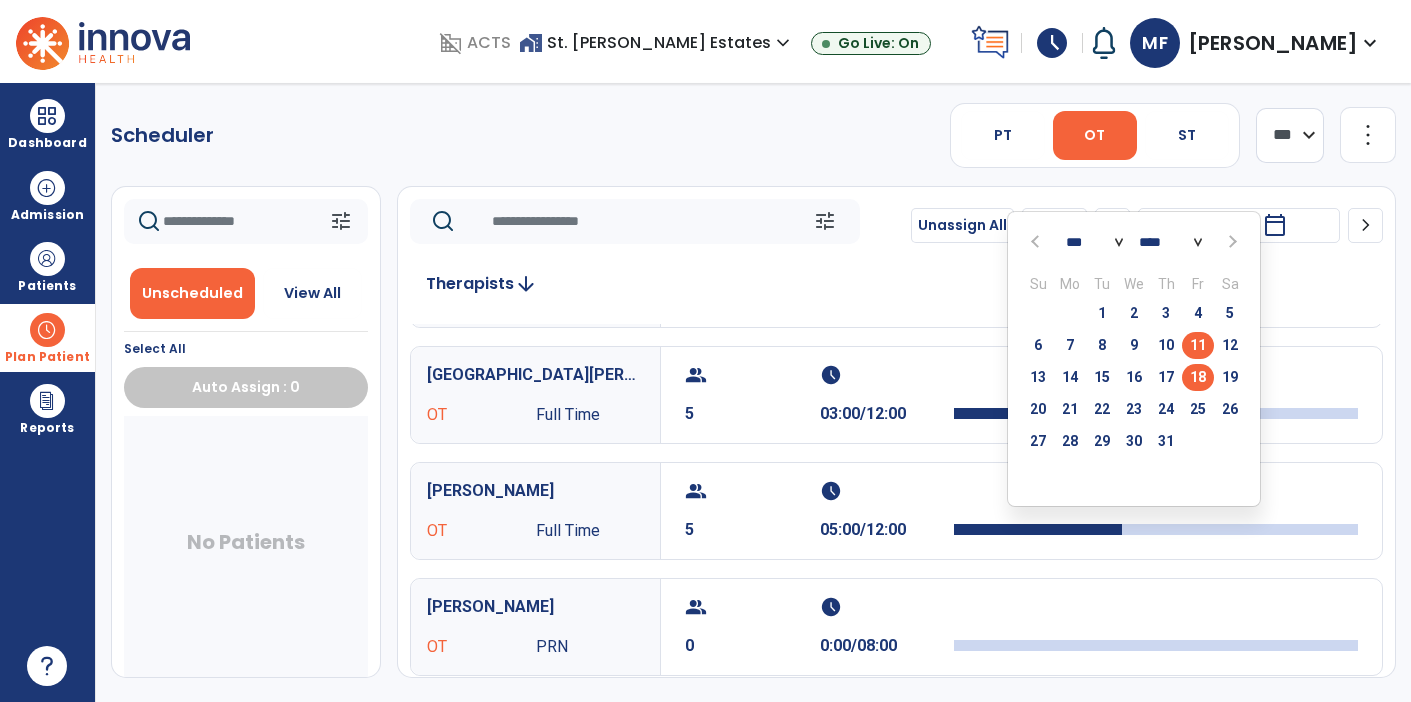 click on "11" at bounding box center [1198, 345] 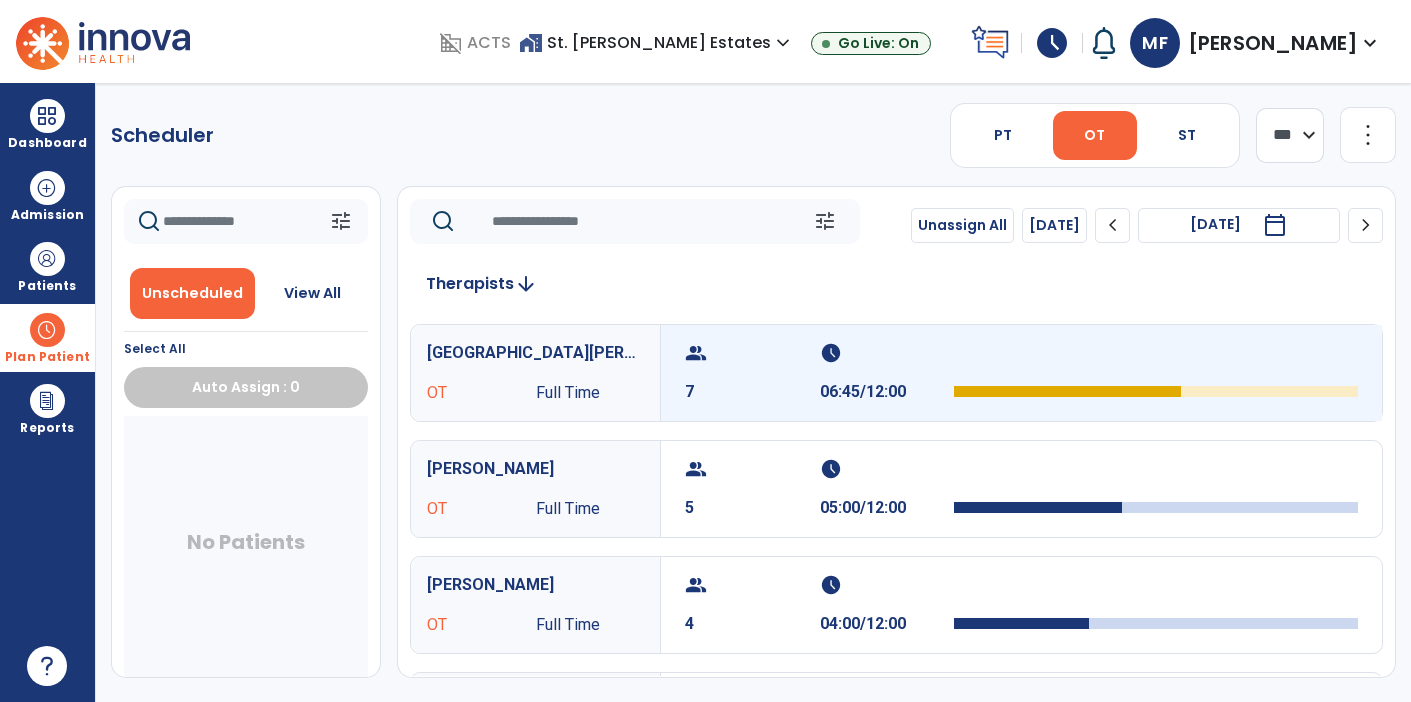click on "group  7  schedule  06:45/12:00" at bounding box center (1021, 373) 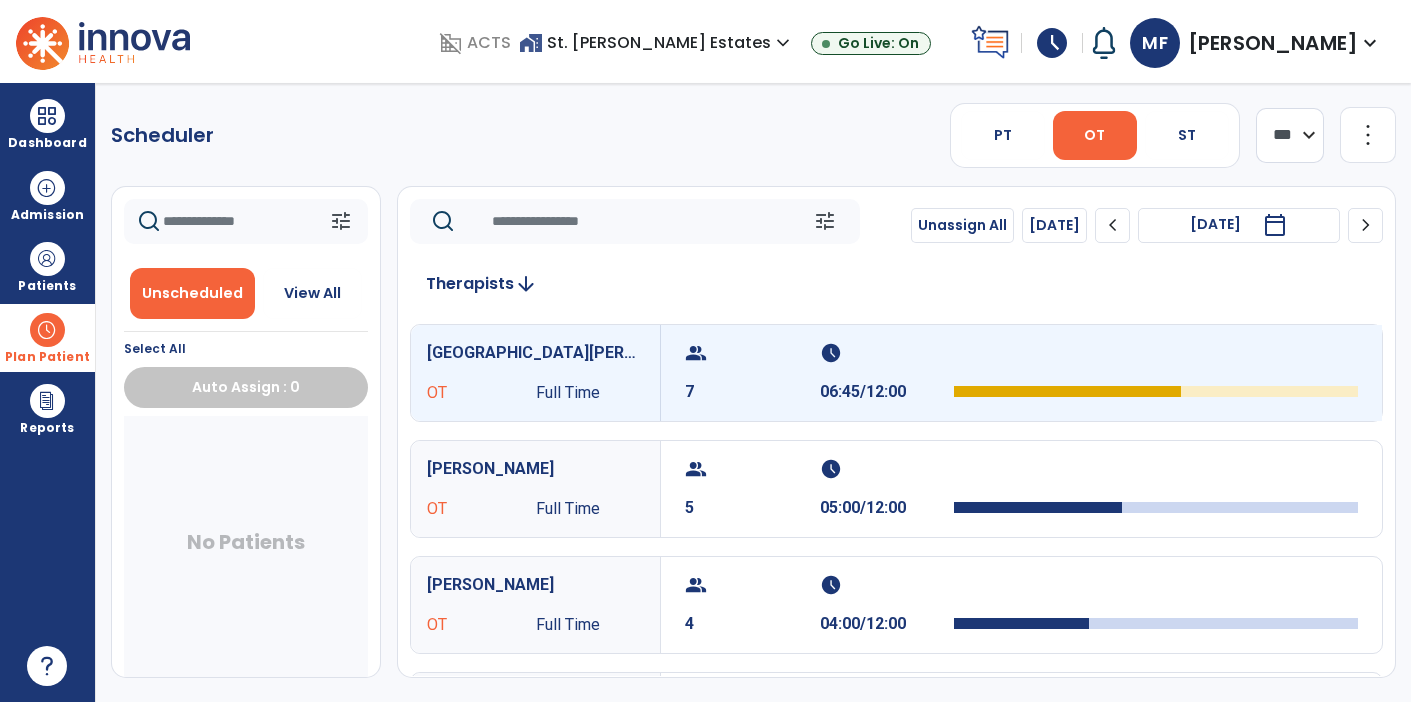 click on "schedule" at bounding box center [885, 353] 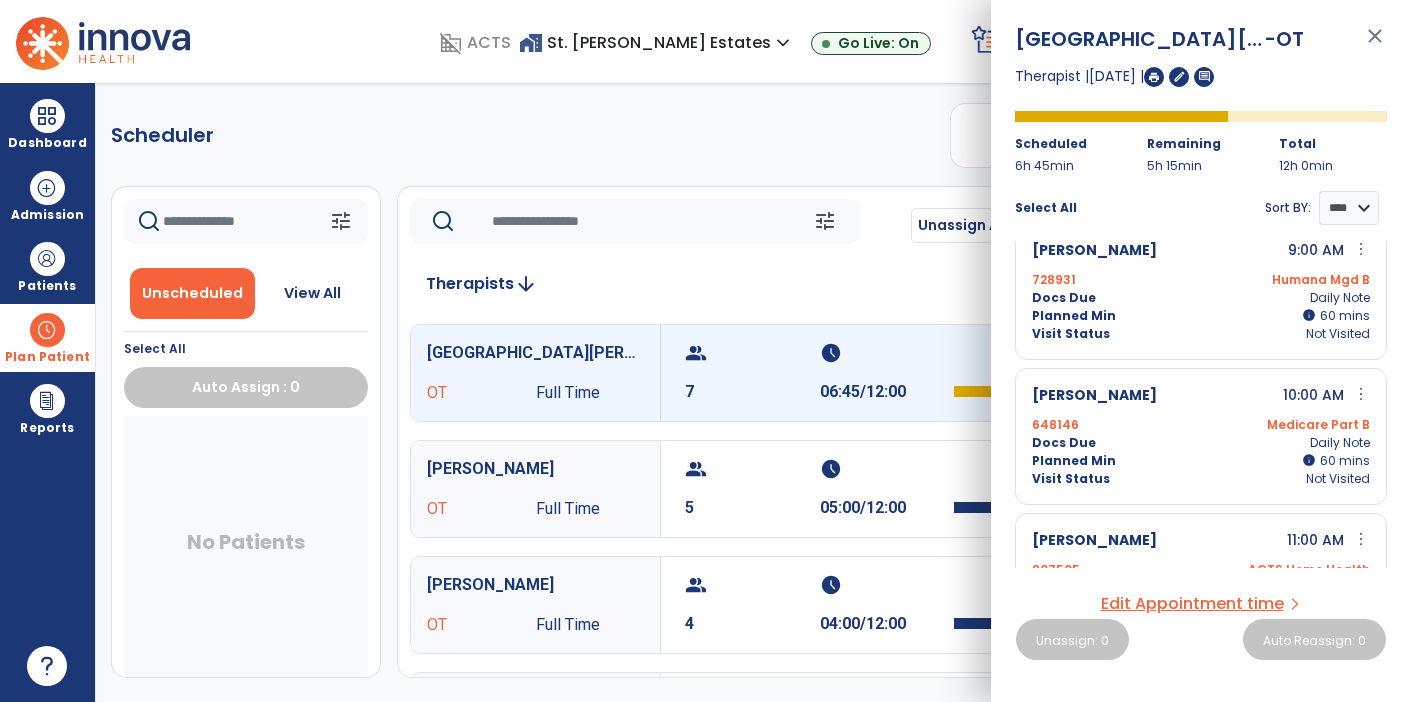 scroll, scrollTop: 396, scrollLeft: 0, axis: vertical 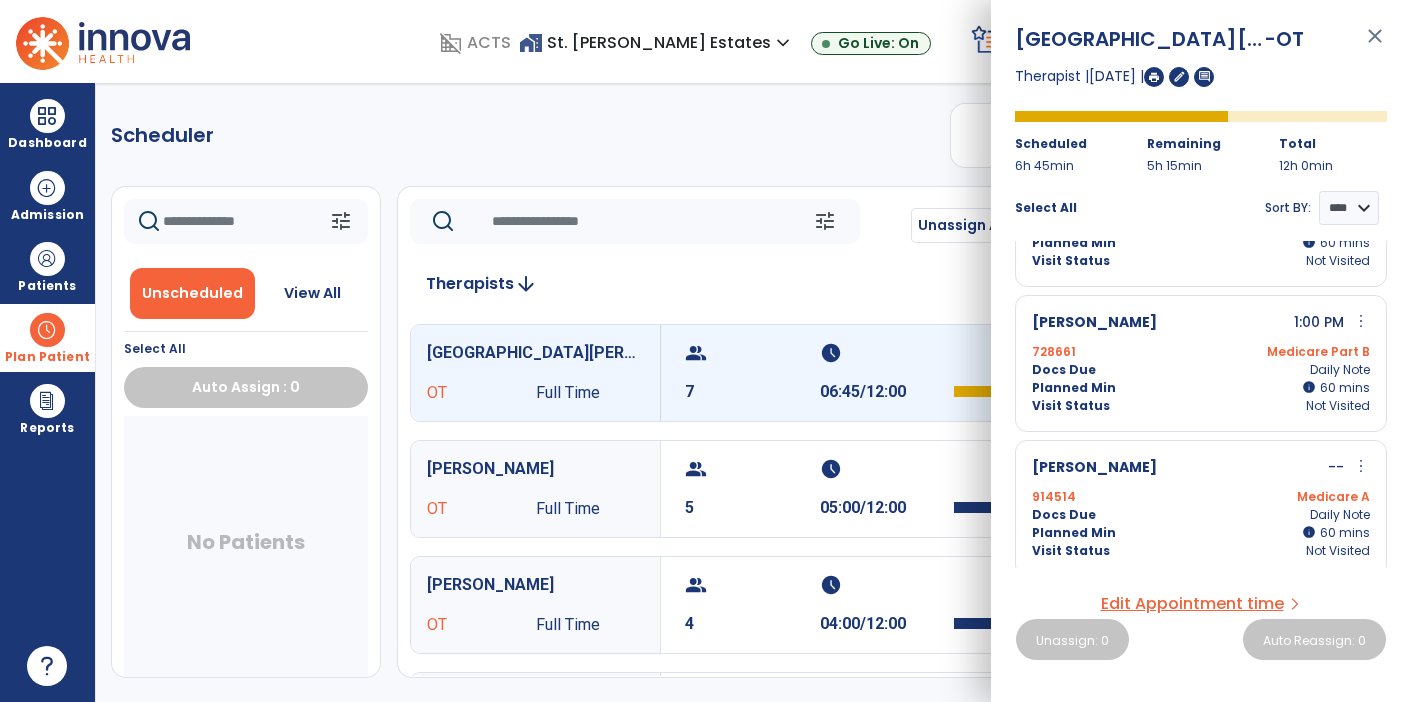 click on "Docs Due Daily Note" at bounding box center [1201, 515] 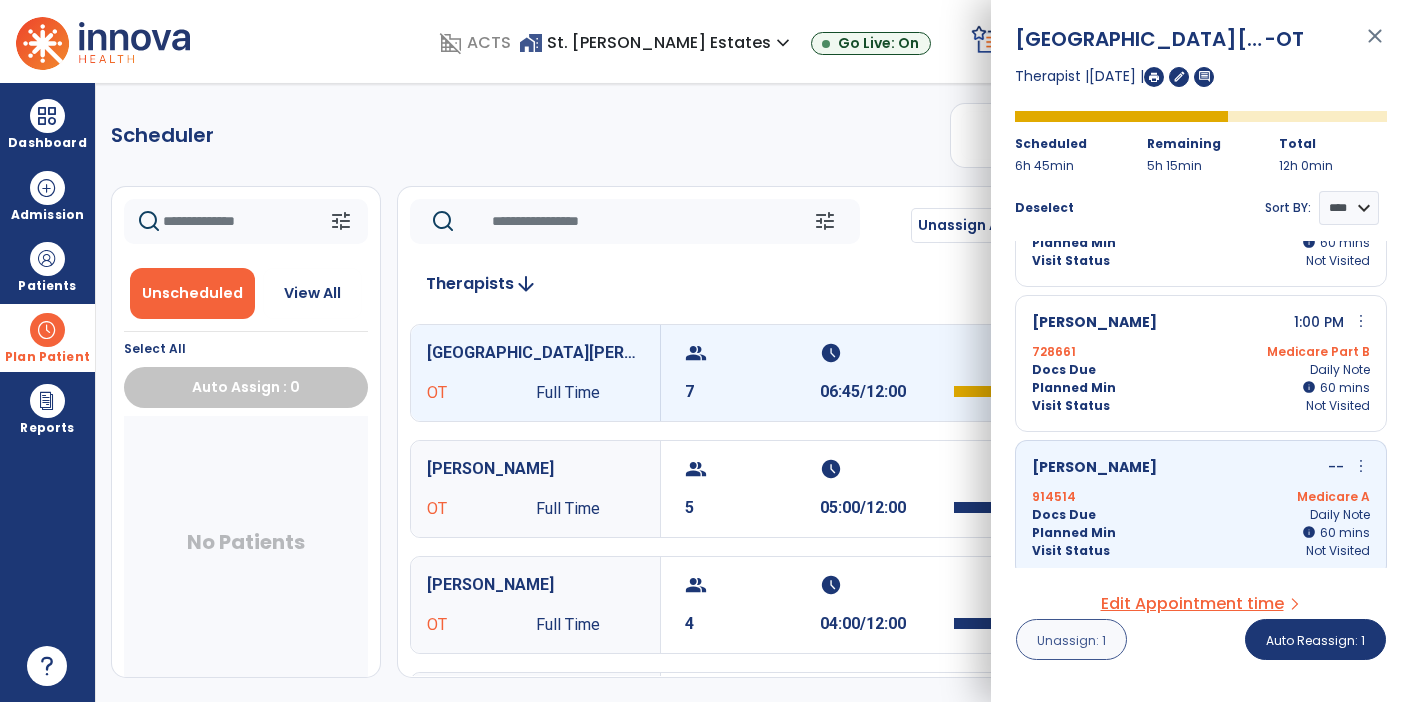 click on "Unassign: 1" at bounding box center [1071, 640] 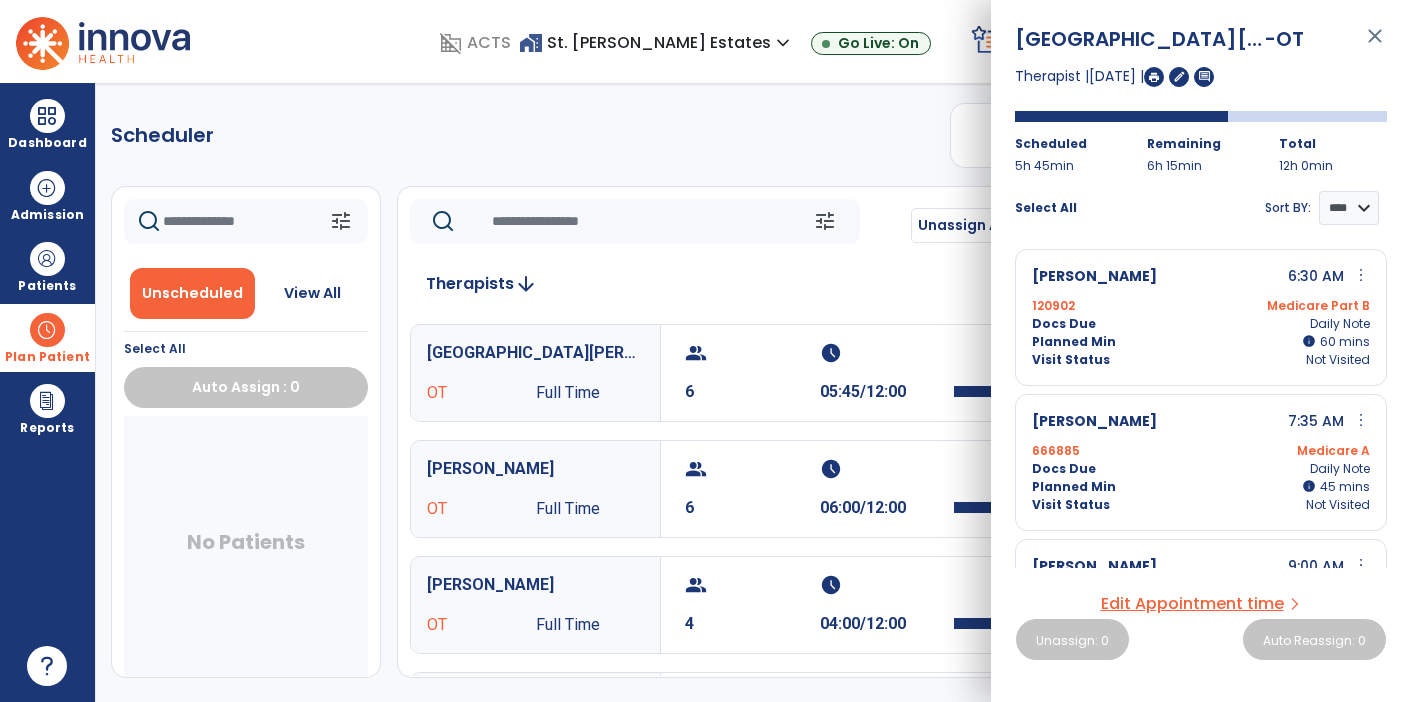 click 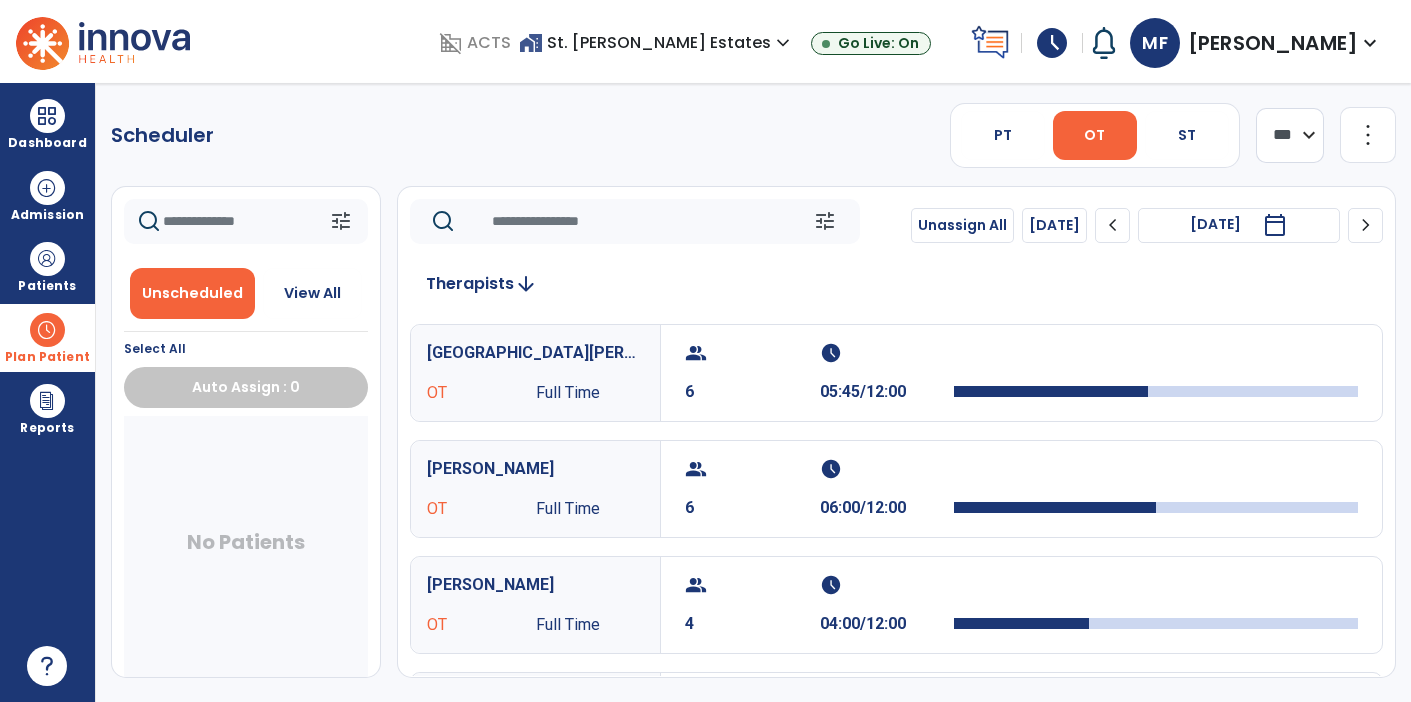 click on "calendar_today" at bounding box center [1275, 225] 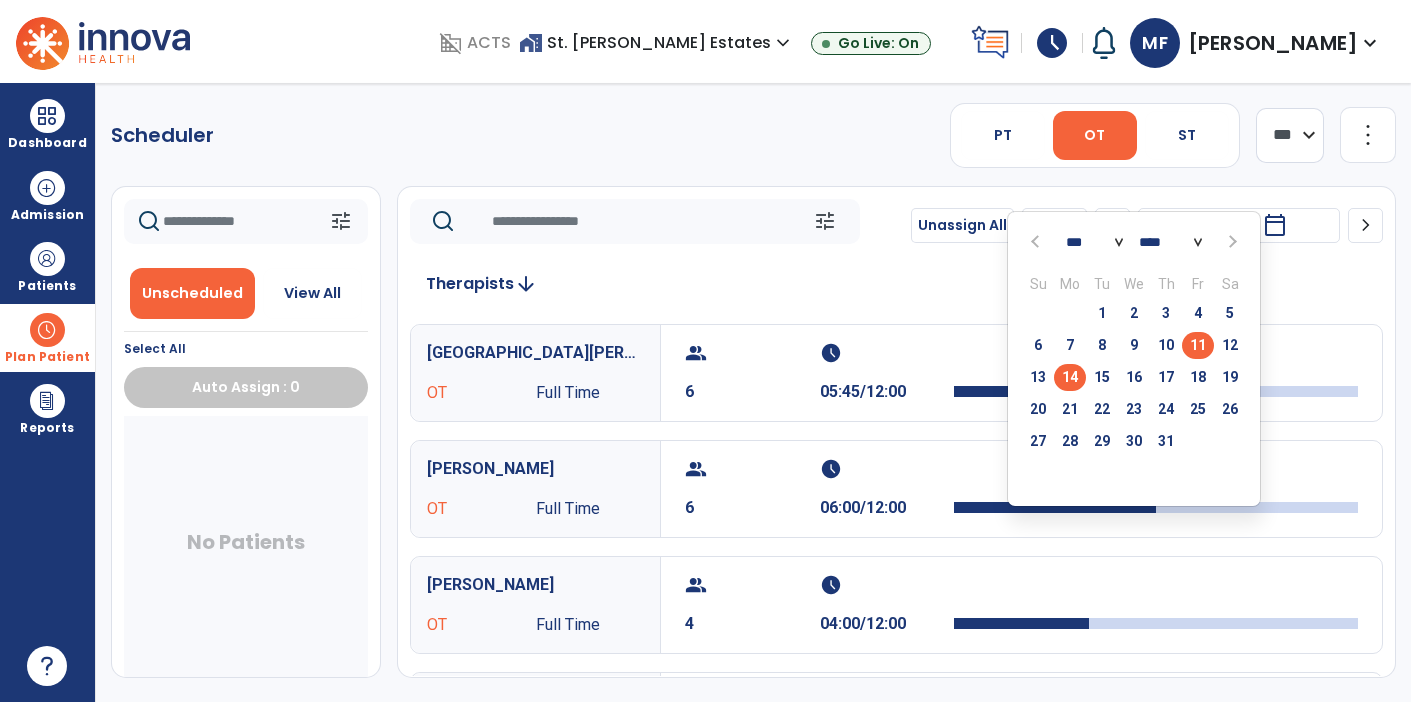 click on "14" at bounding box center [1070, 377] 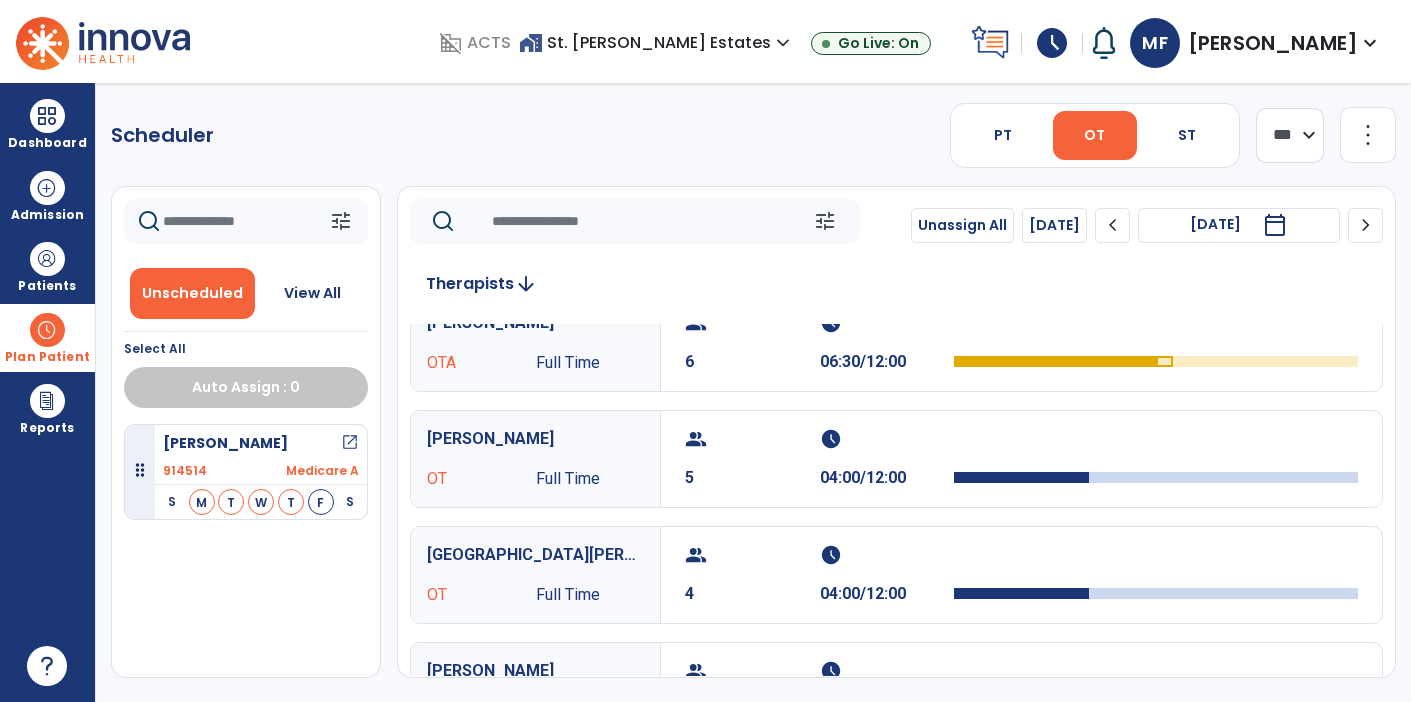 scroll, scrollTop: 33, scrollLeft: 0, axis: vertical 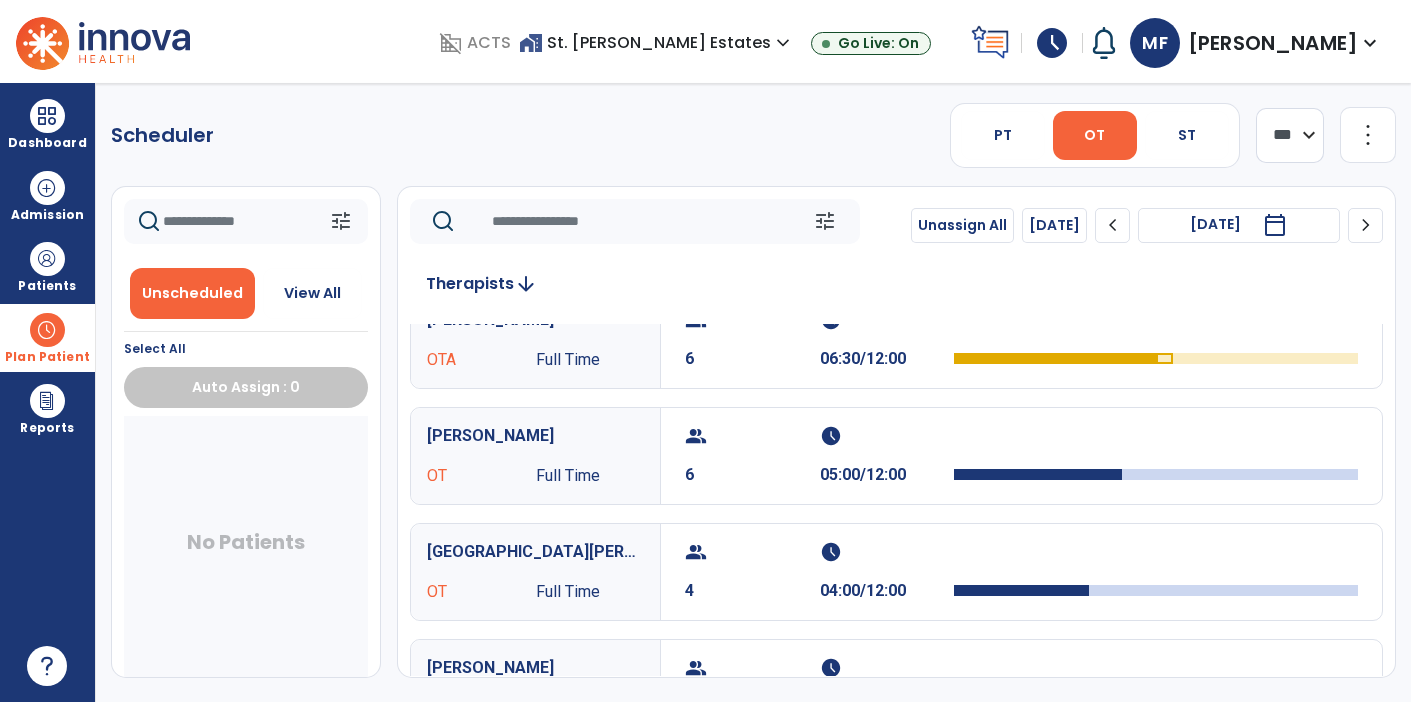 click on "tune   Unassign All   [DATE]  chevron_left [DATE]  *********  calendar_today  chevron_right" 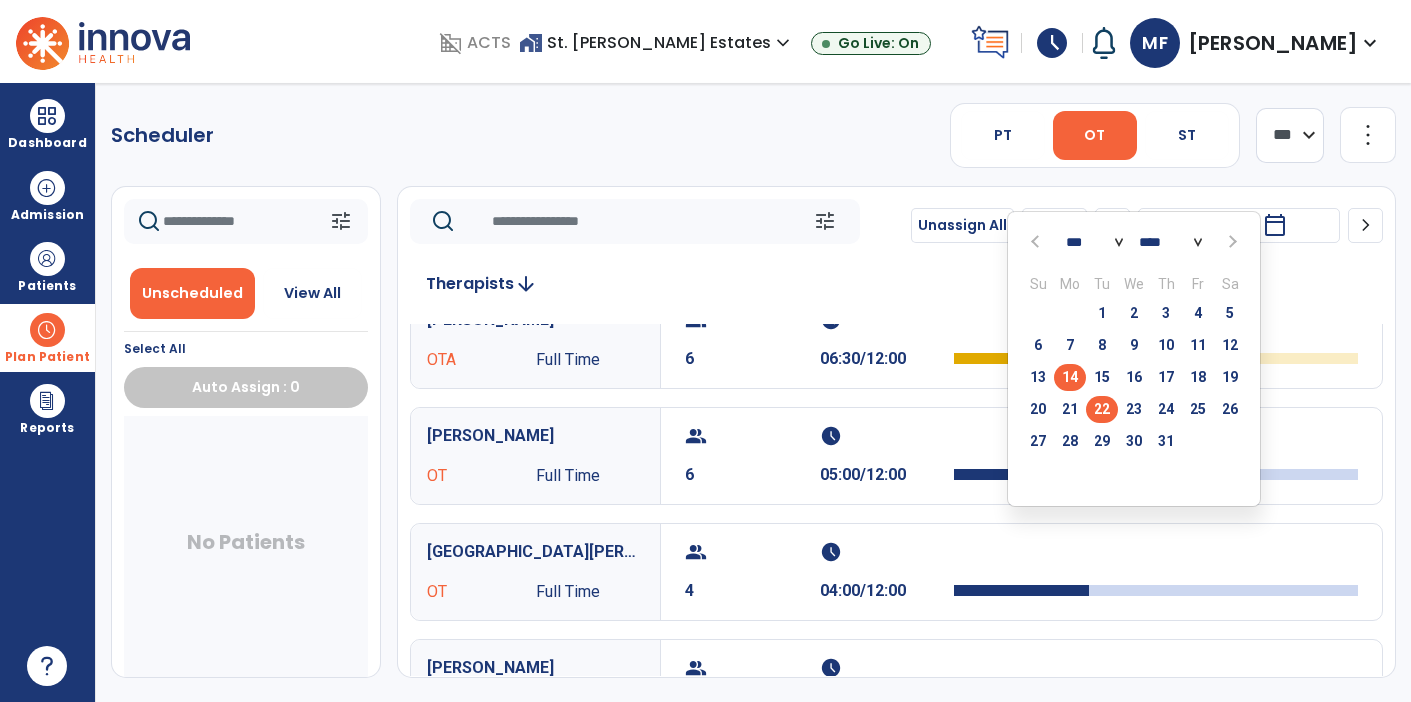 click on "22" at bounding box center (1102, 409) 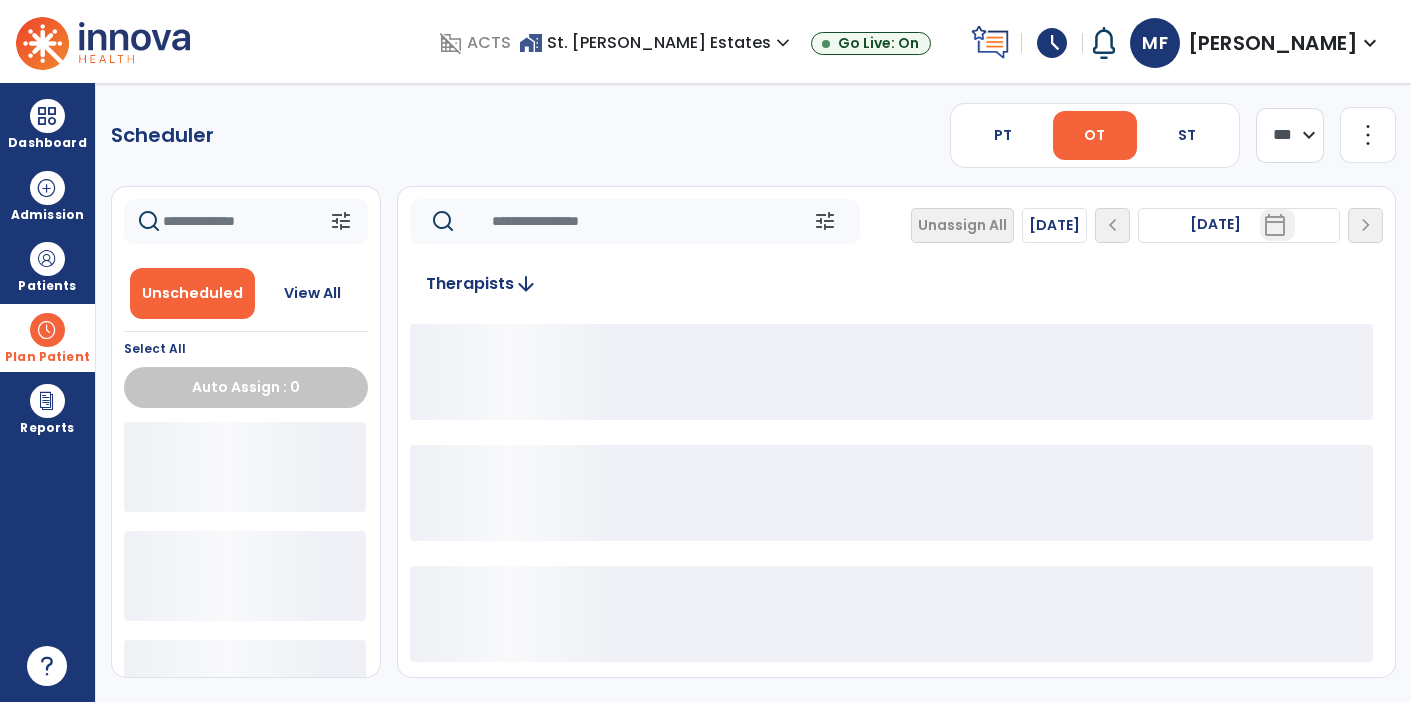 click on "calendar_today" at bounding box center [1275, 225] 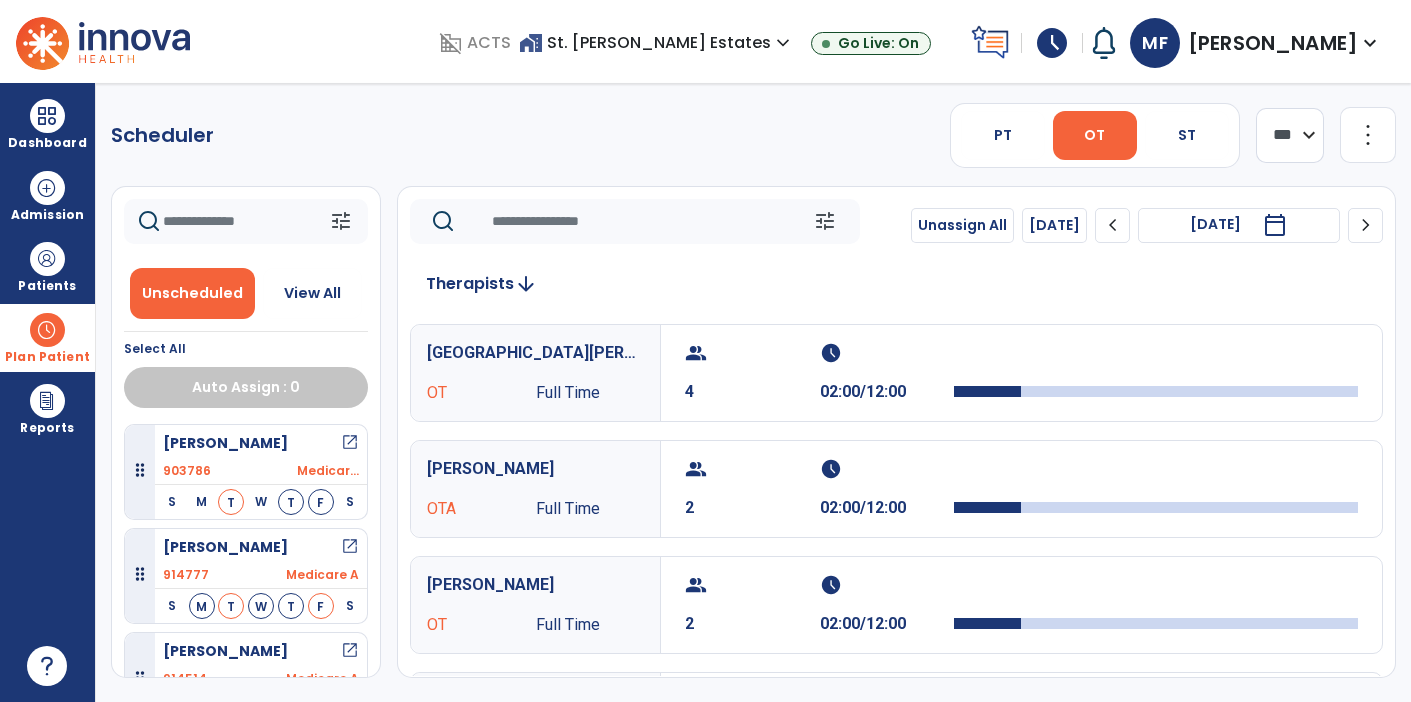 click on "calendar_today" at bounding box center [1275, 225] 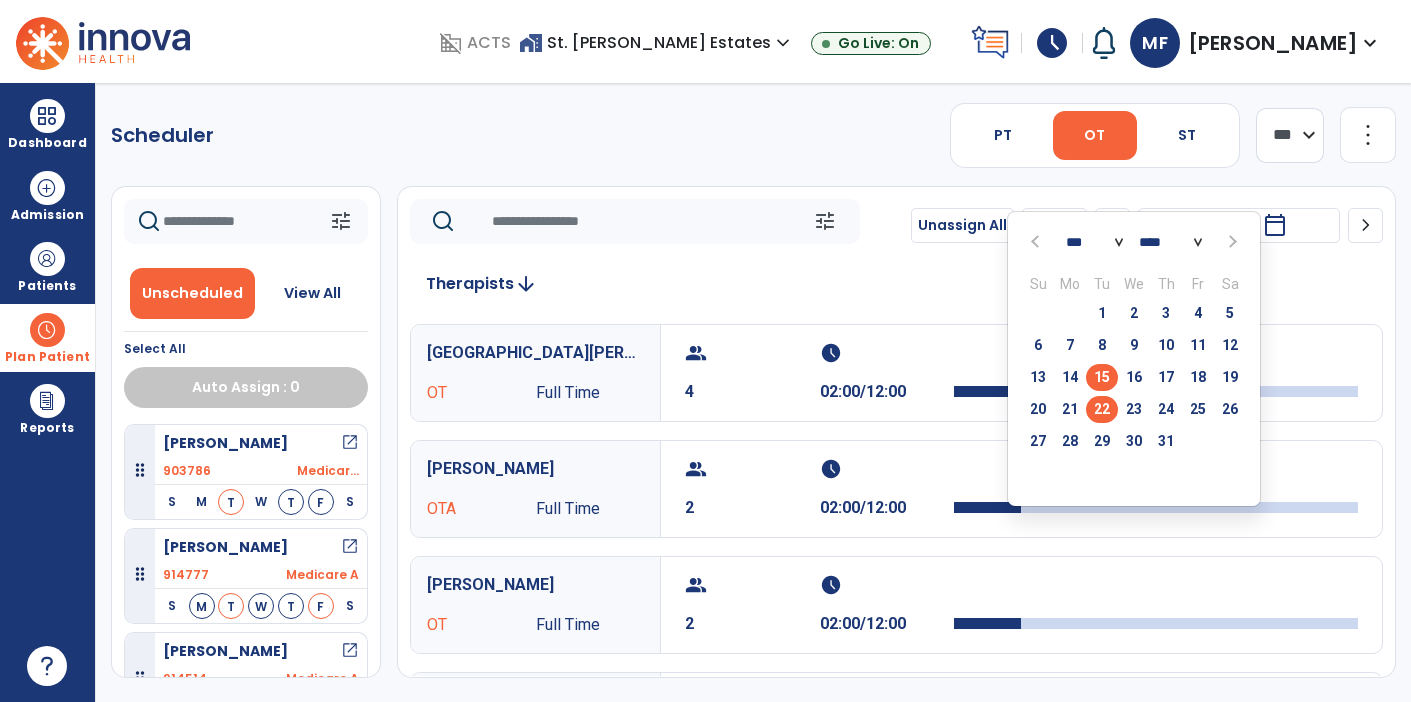 click on "15" at bounding box center (1102, 377) 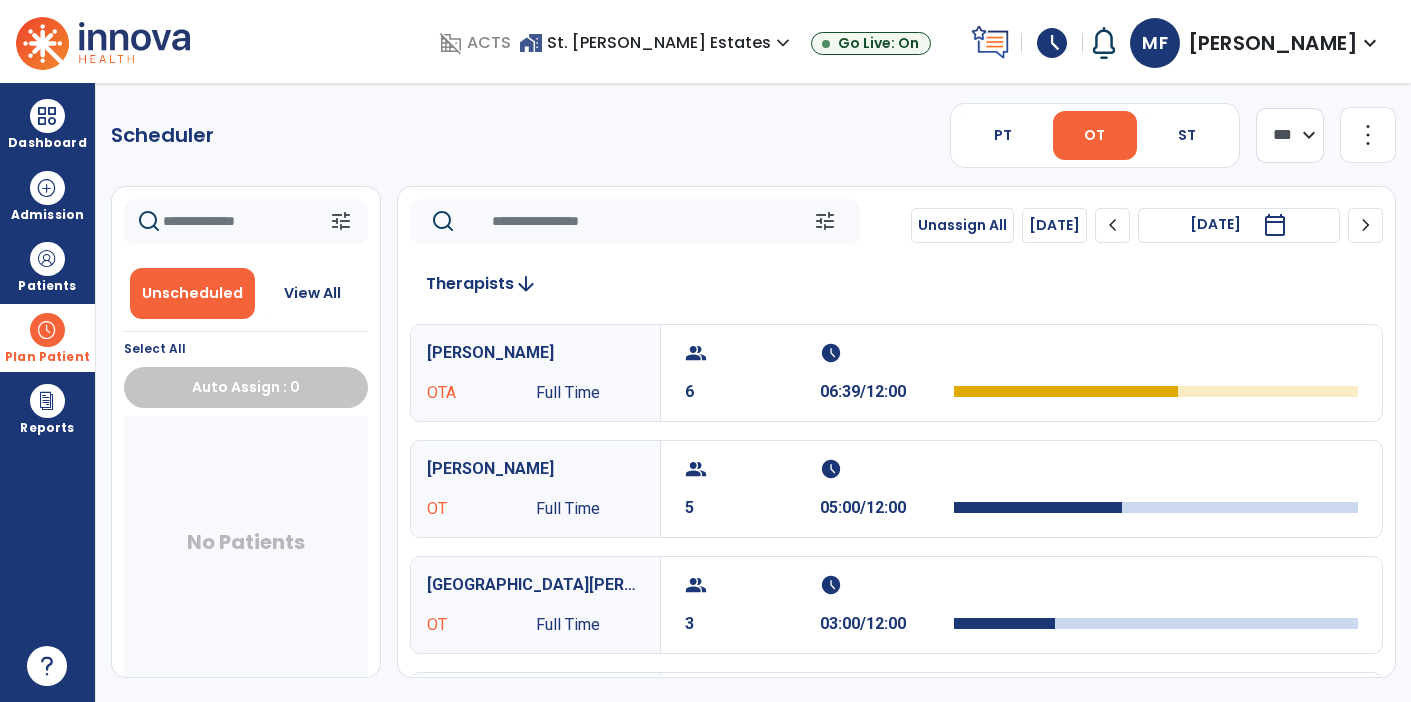 click on "calendar_today" at bounding box center (1275, 225) 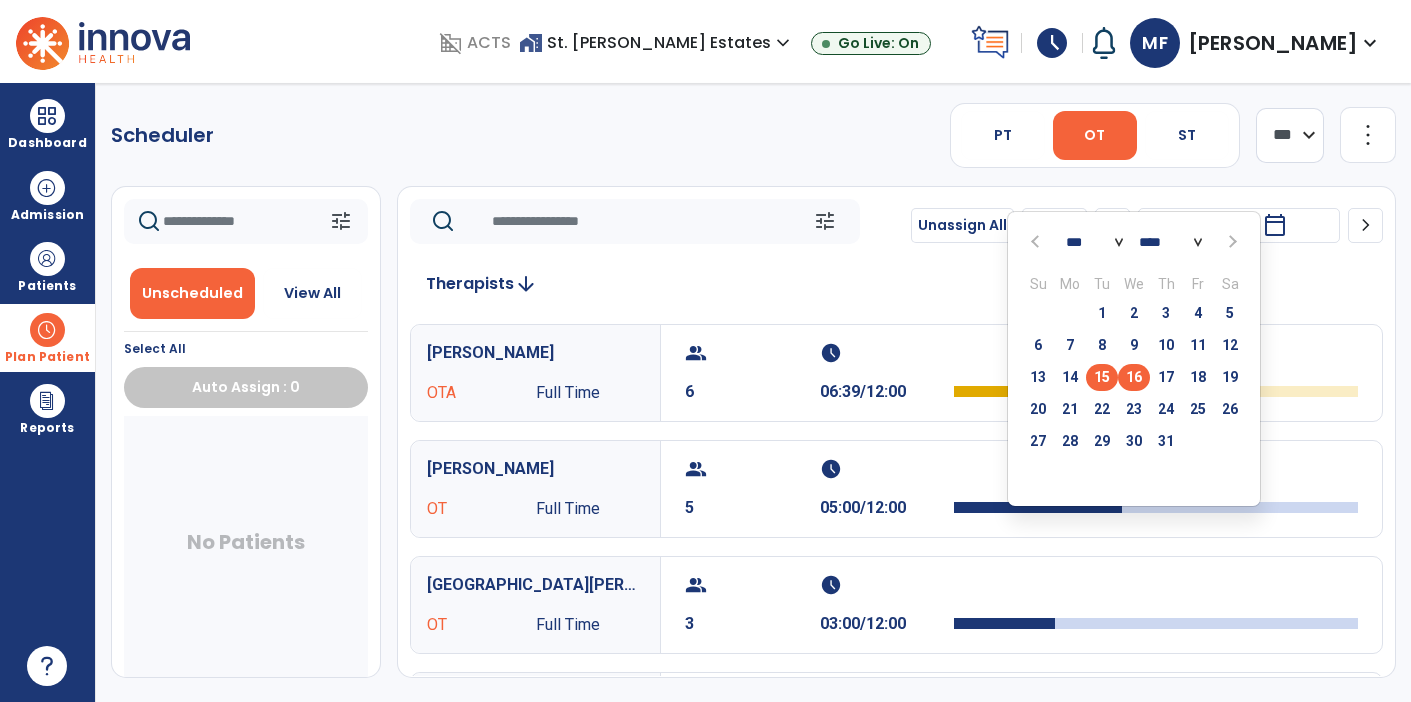 click on "16" at bounding box center [1134, 377] 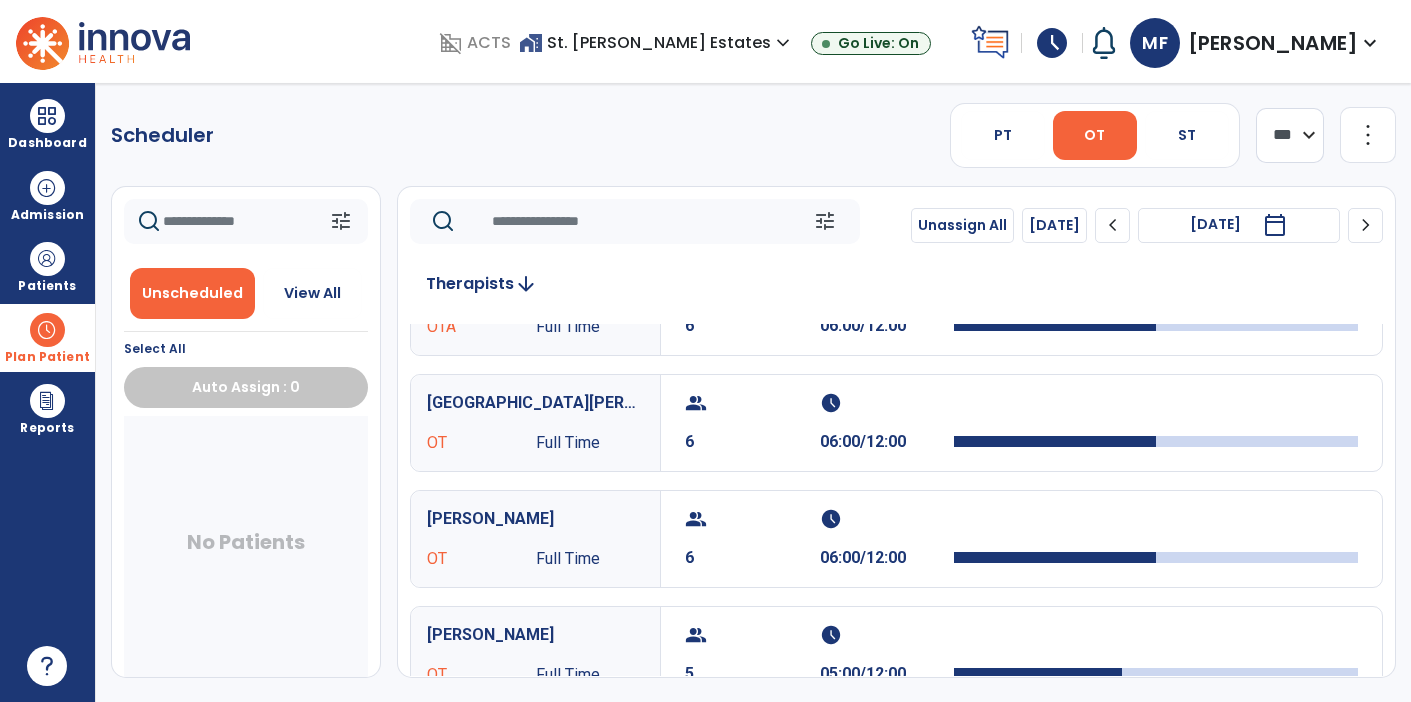 scroll, scrollTop: 0, scrollLeft: 0, axis: both 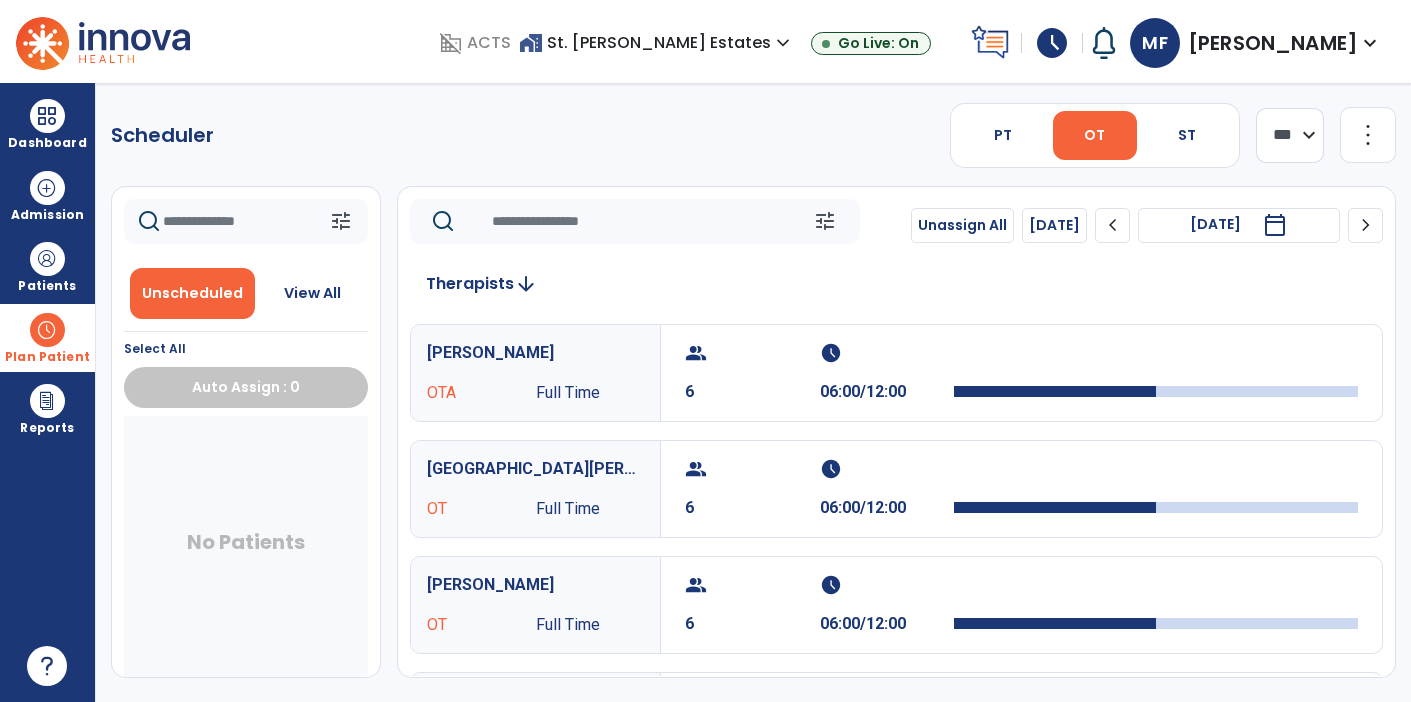 click on "calendar_today" at bounding box center (1275, 225) 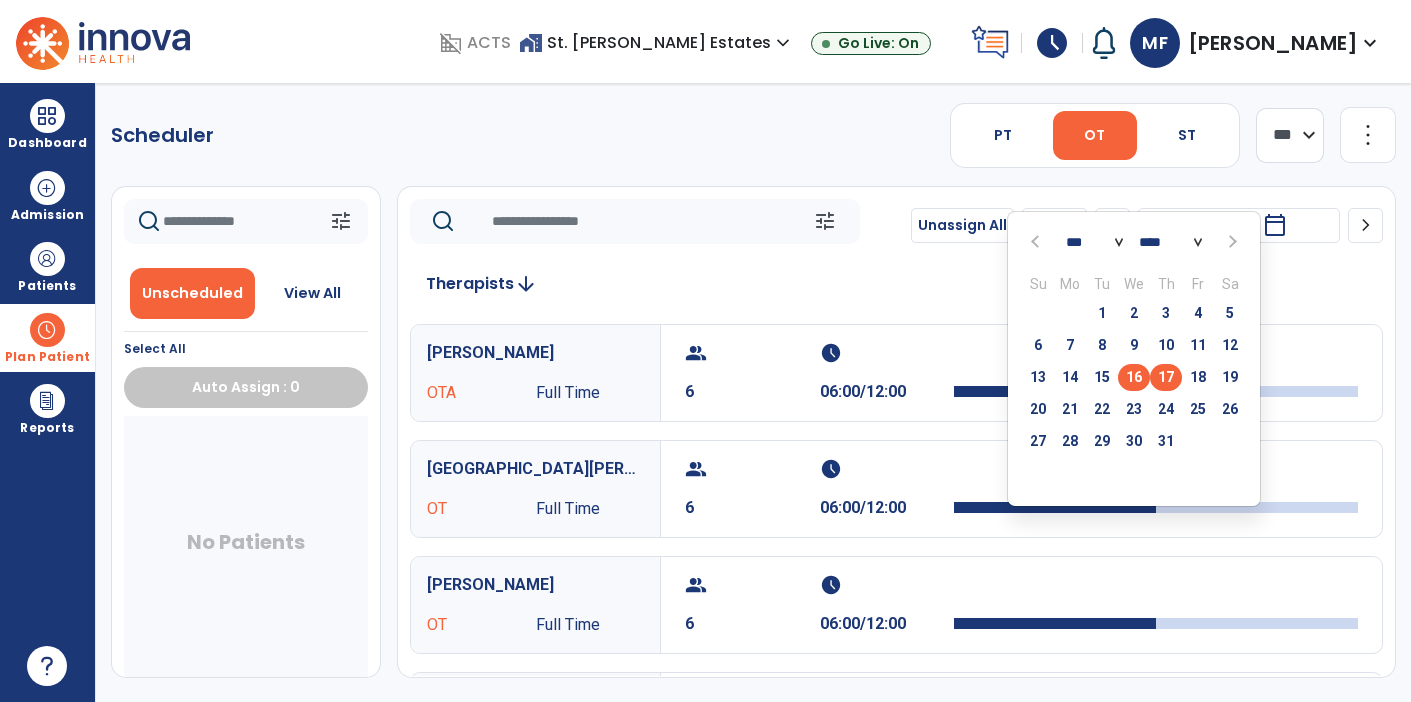 click on "17" at bounding box center [1166, 377] 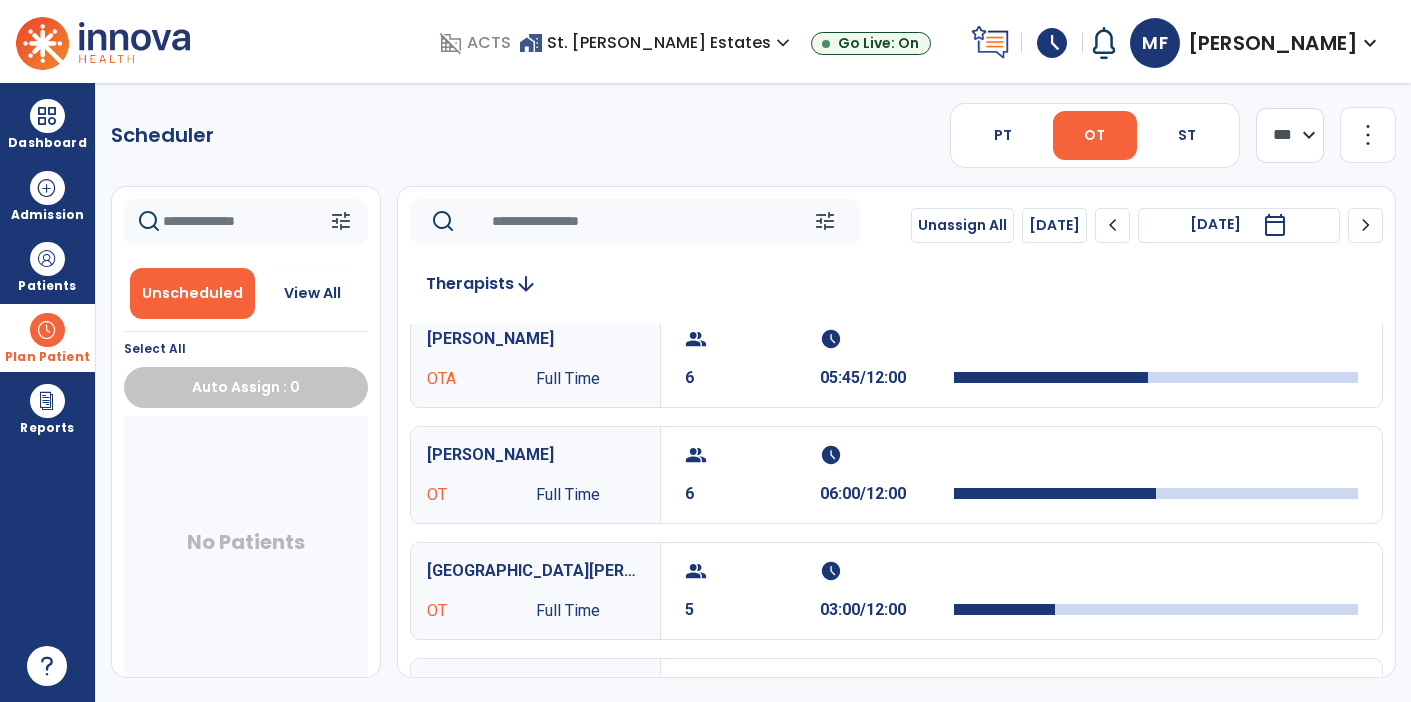 scroll, scrollTop: 0, scrollLeft: 0, axis: both 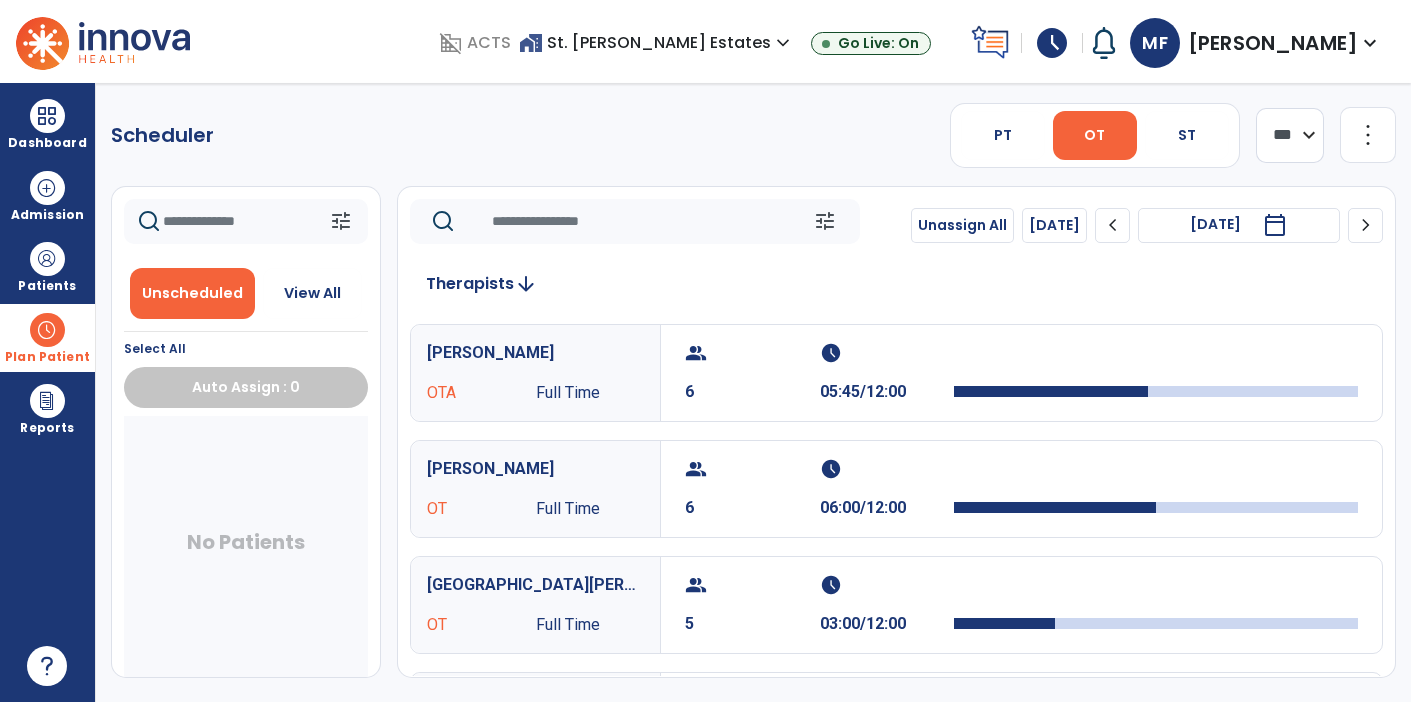 click on "calendar_today" at bounding box center (1275, 225) 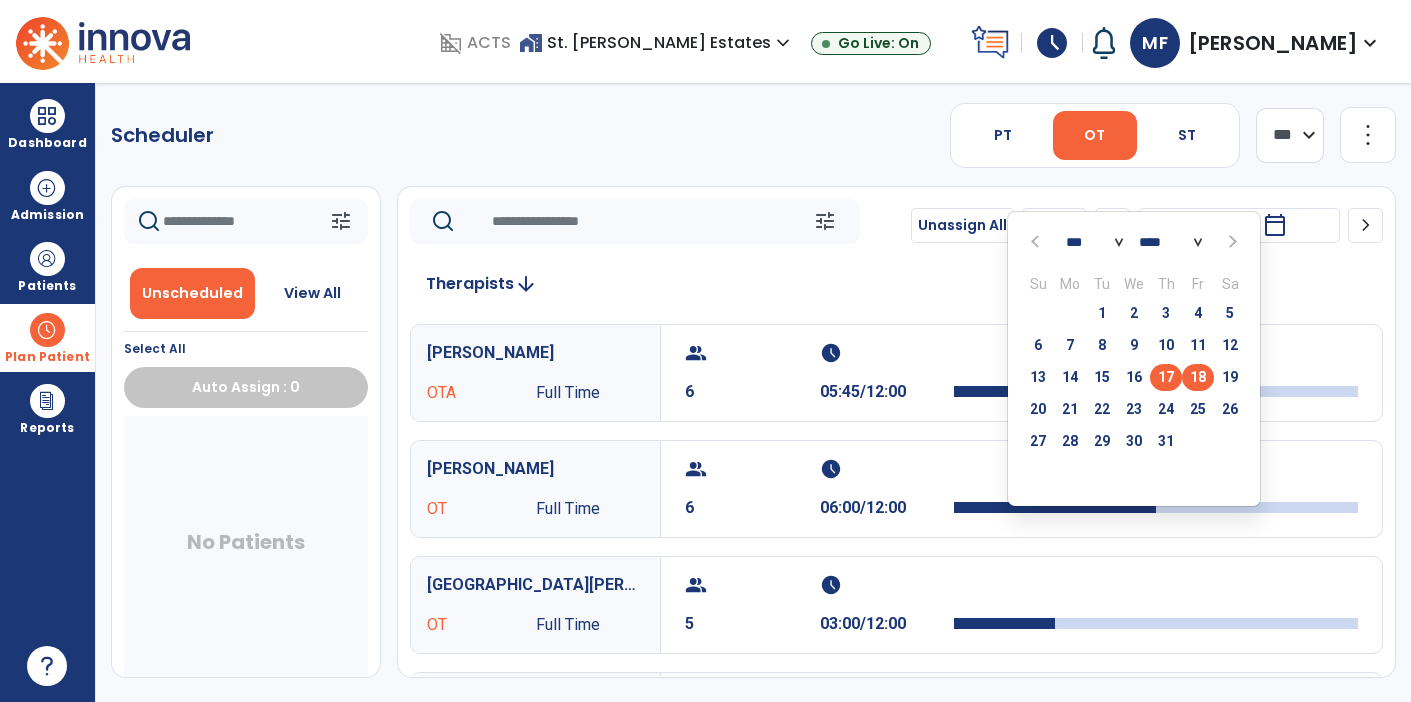 click on "18" at bounding box center [1198, 377] 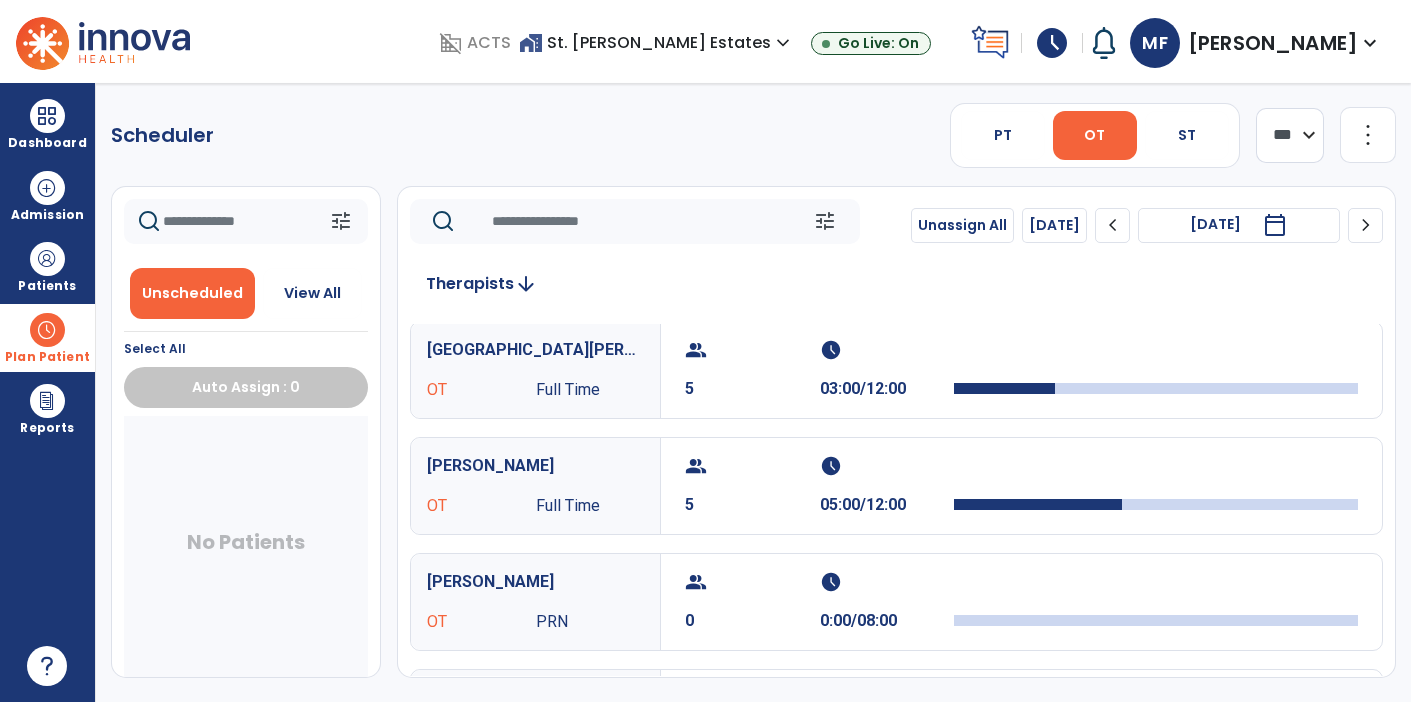 scroll, scrollTop: 122, scrollLeft: 0, axis: vertical 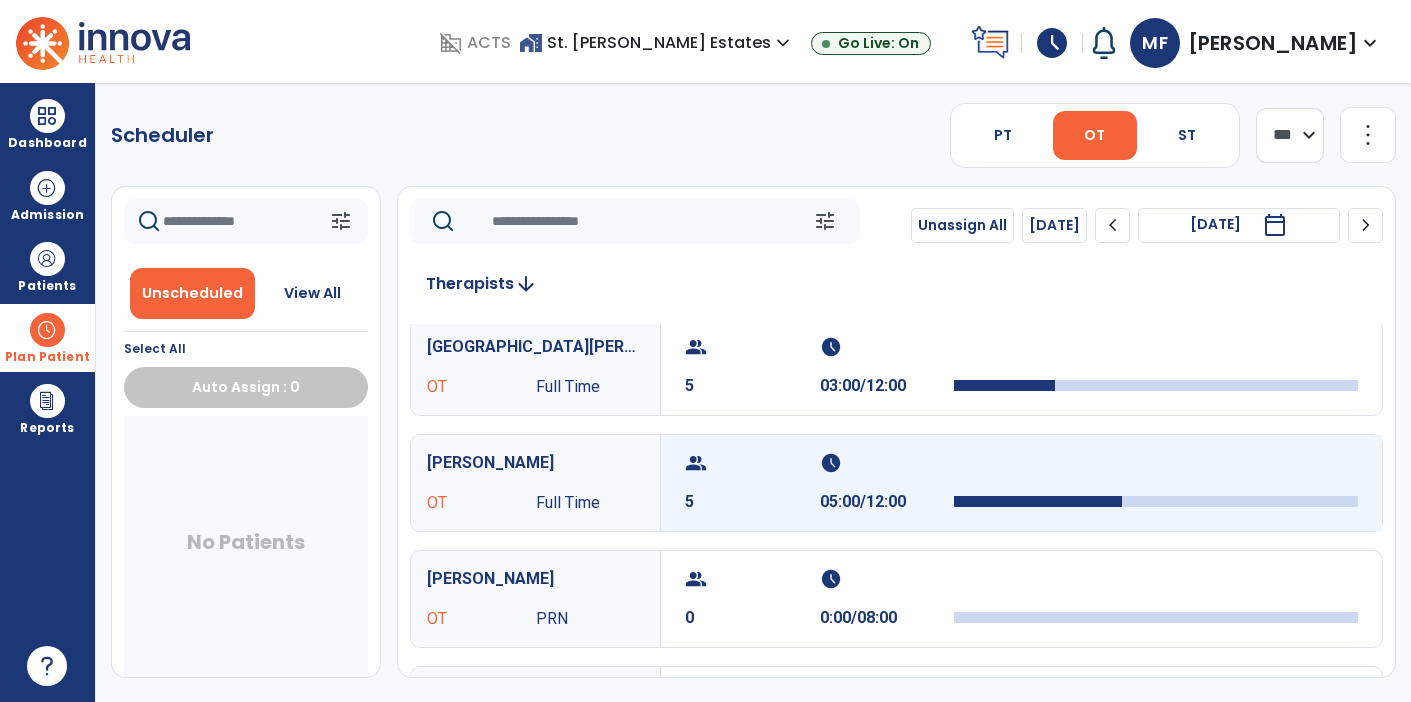 click on "schedule  05:00/12:00" at bounding box center (887, 483) 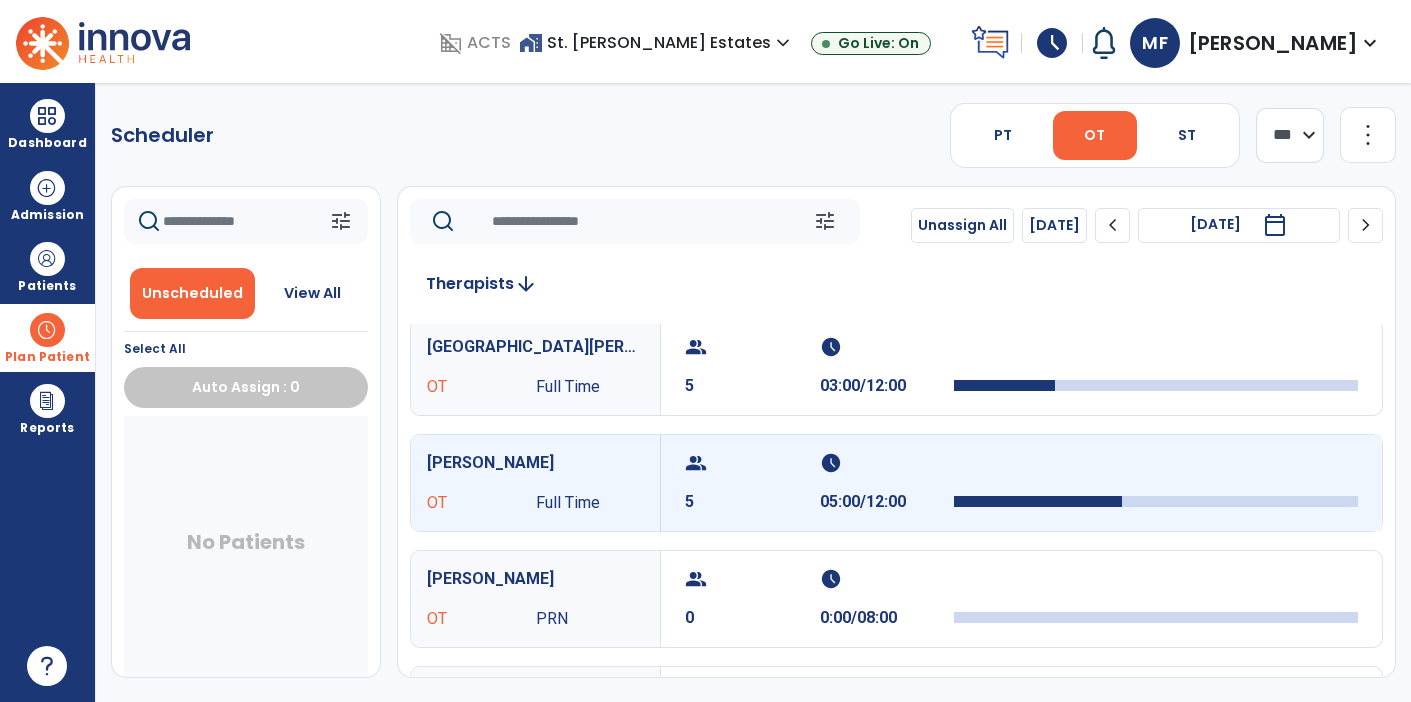 click on "schedule  05:00/12:00" at bounding box center (887, 483) 